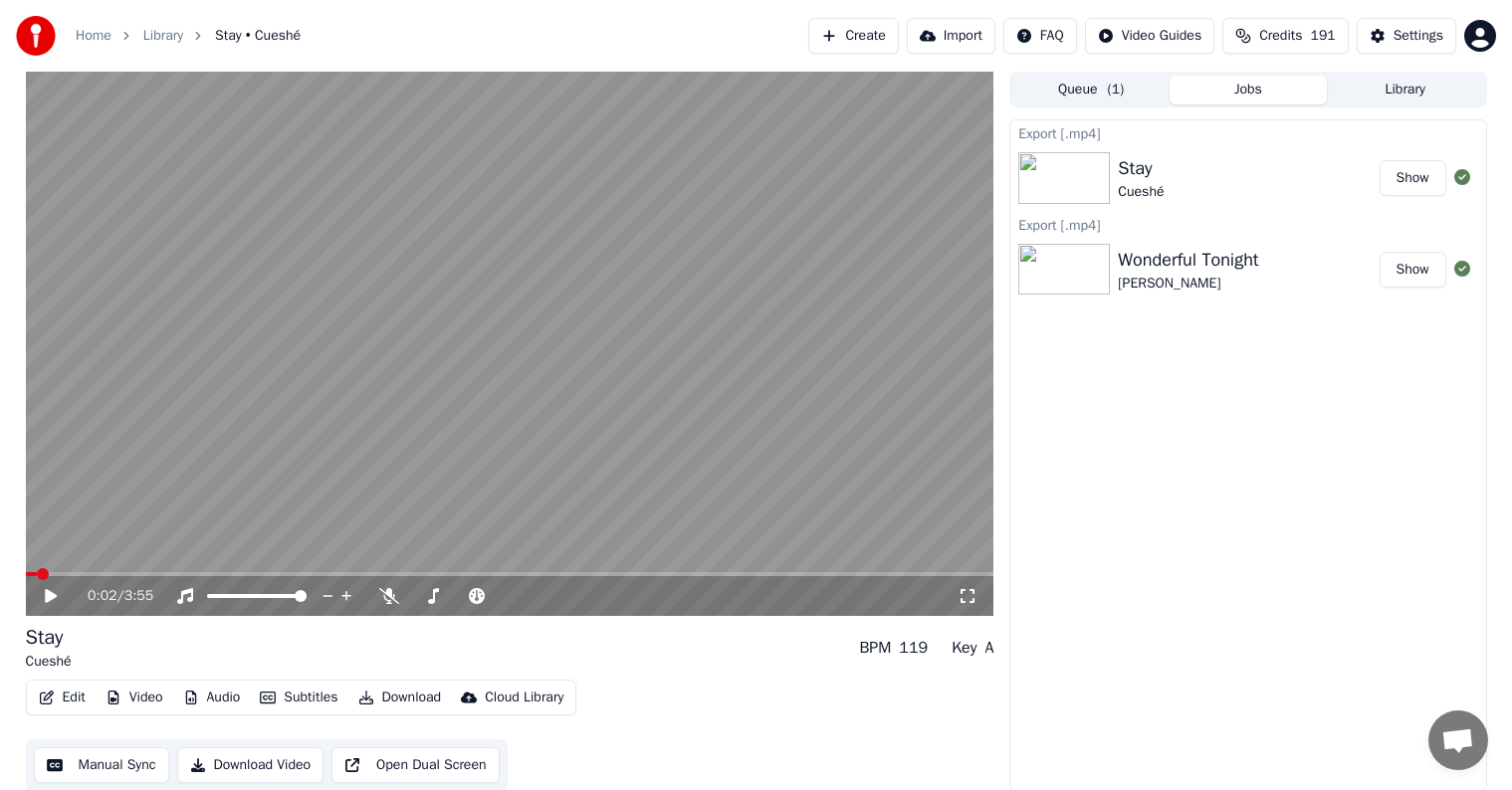 scroll, scrollTop: 1, scrollLeft: 0, axis: vertical 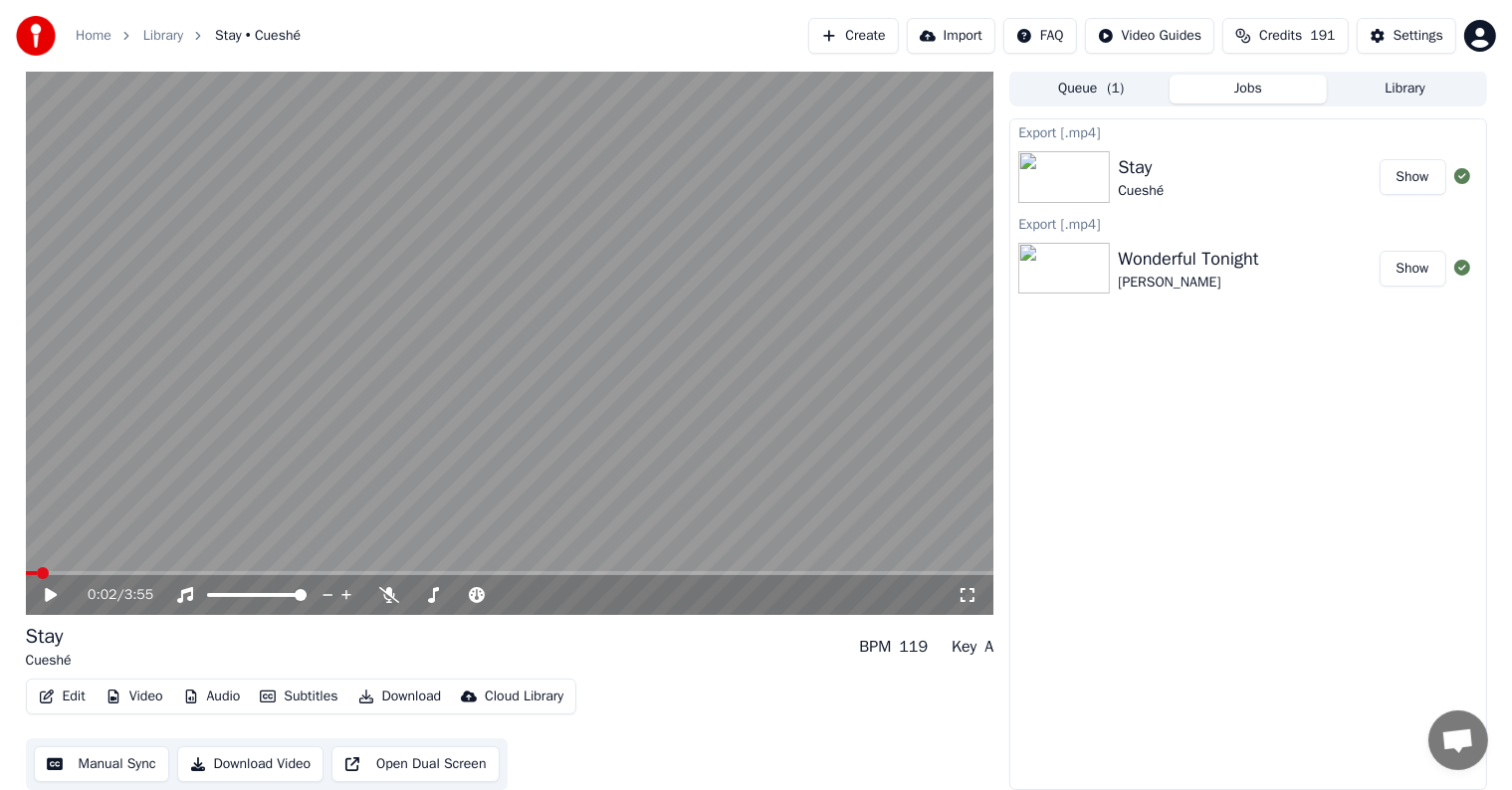click on "Create" at bounding box center (853, 36) 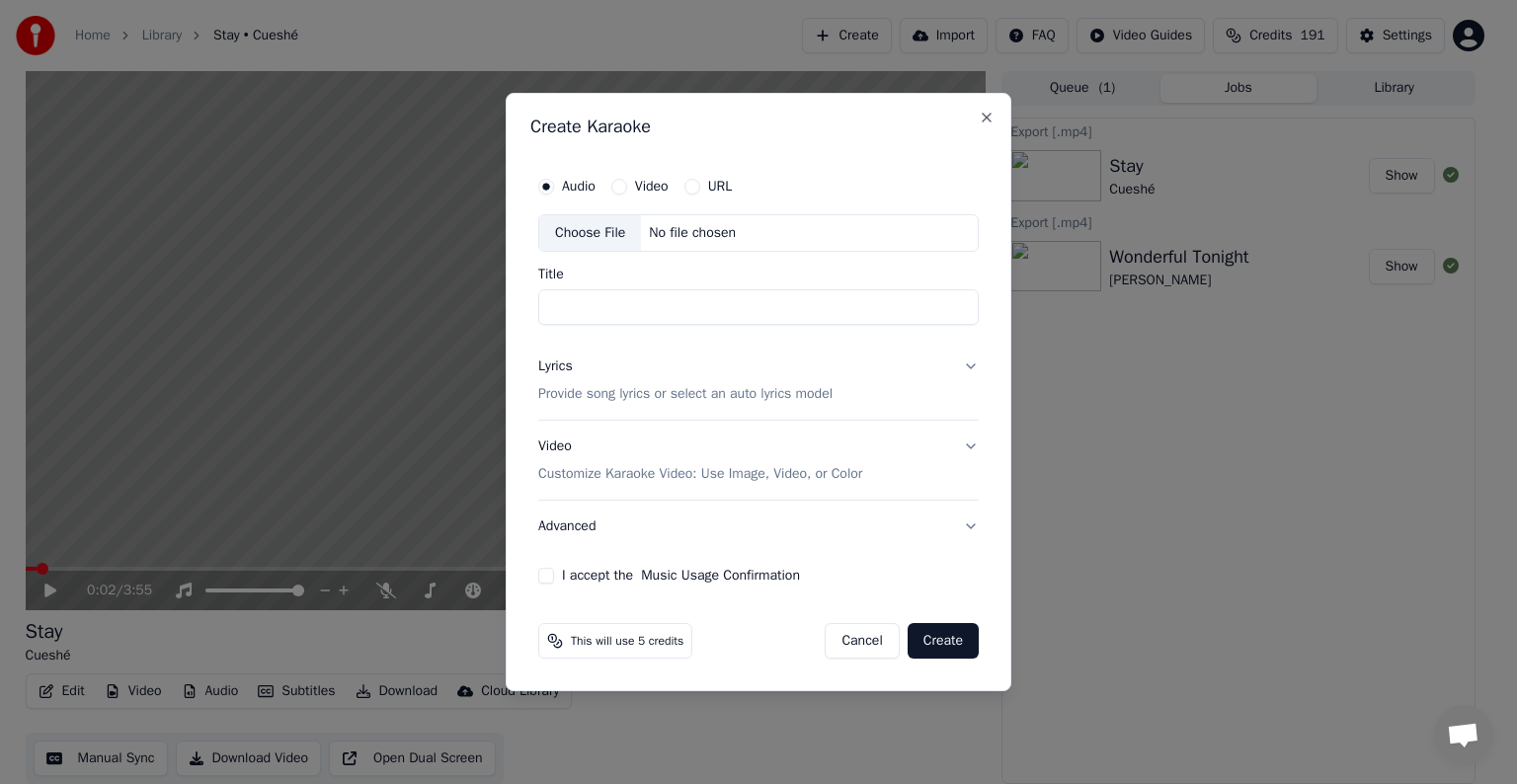 click on "Choose File" at bounding box center [590, 233] 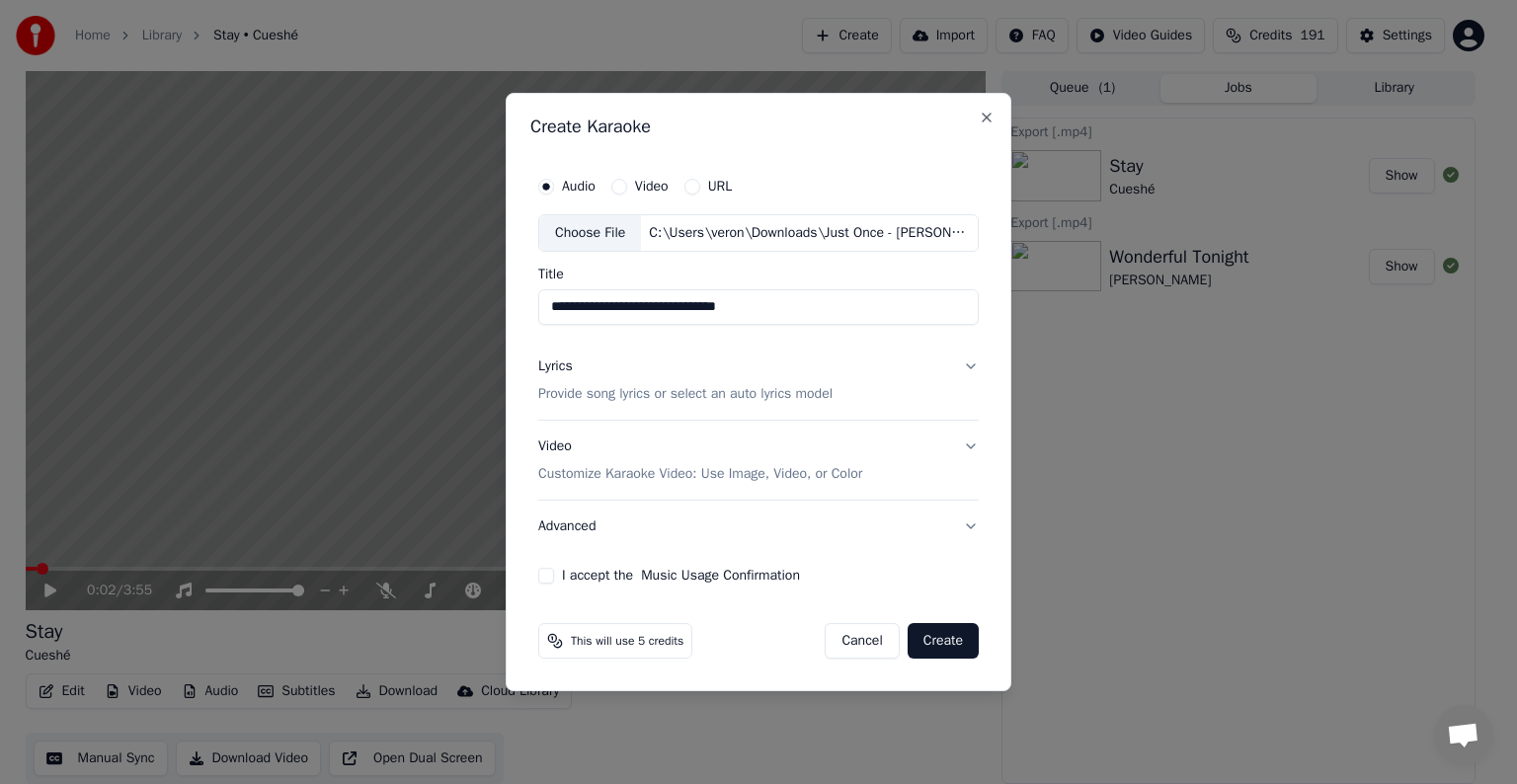 drag, startPoint x: 708, startPoint y: 312, endPoint x: 952, endPoint y: 315, distance: 244.01844 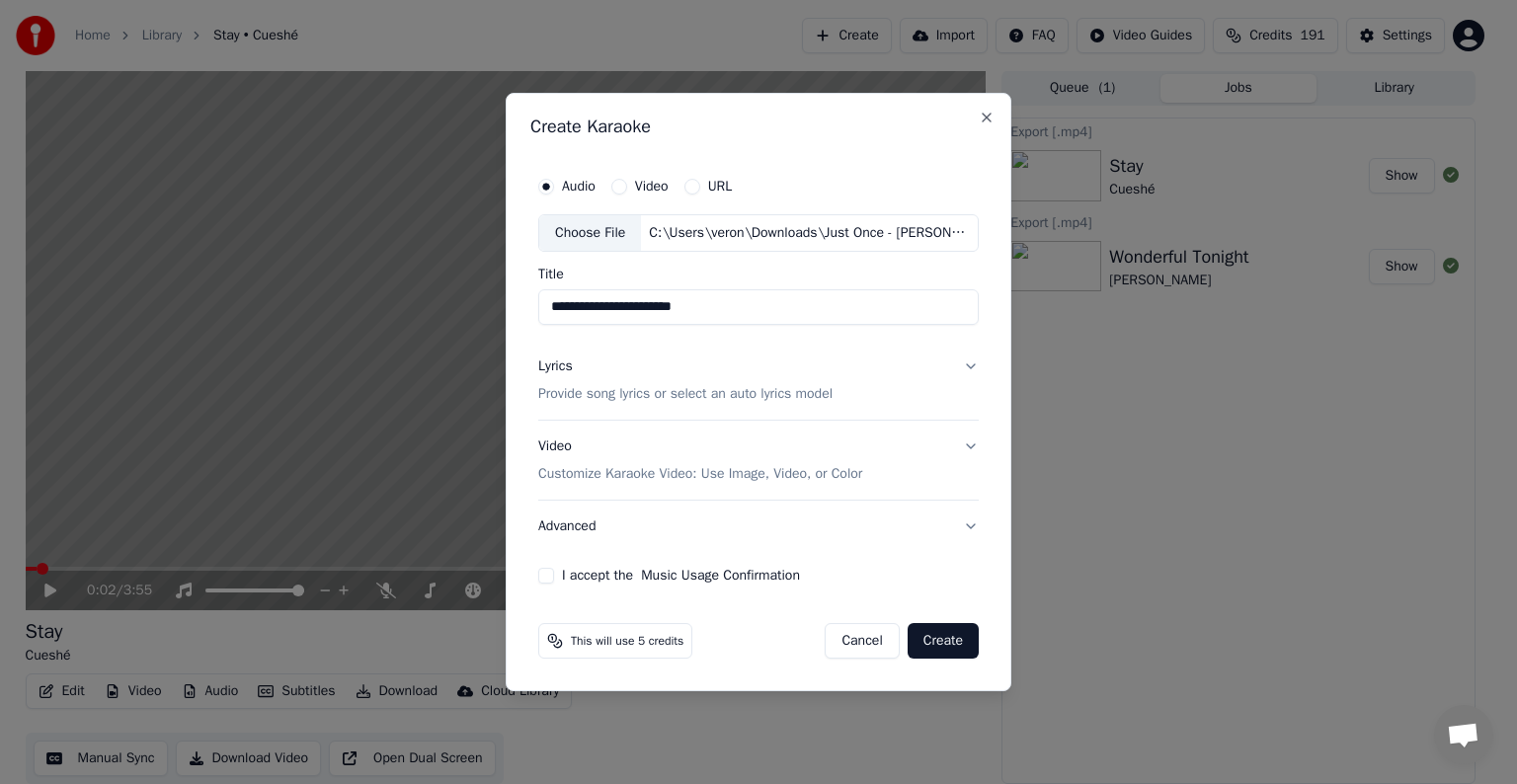 type on "**********" 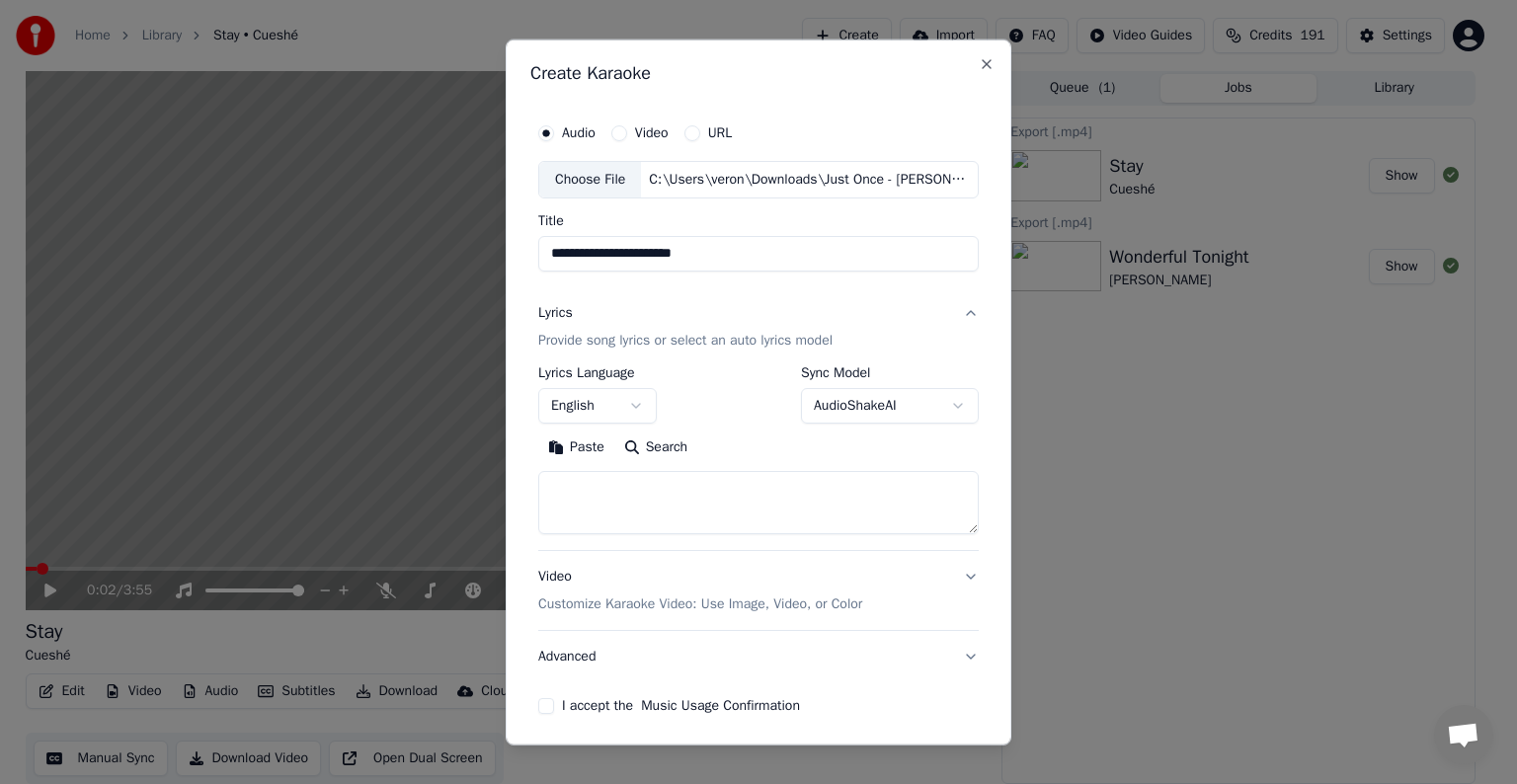 type 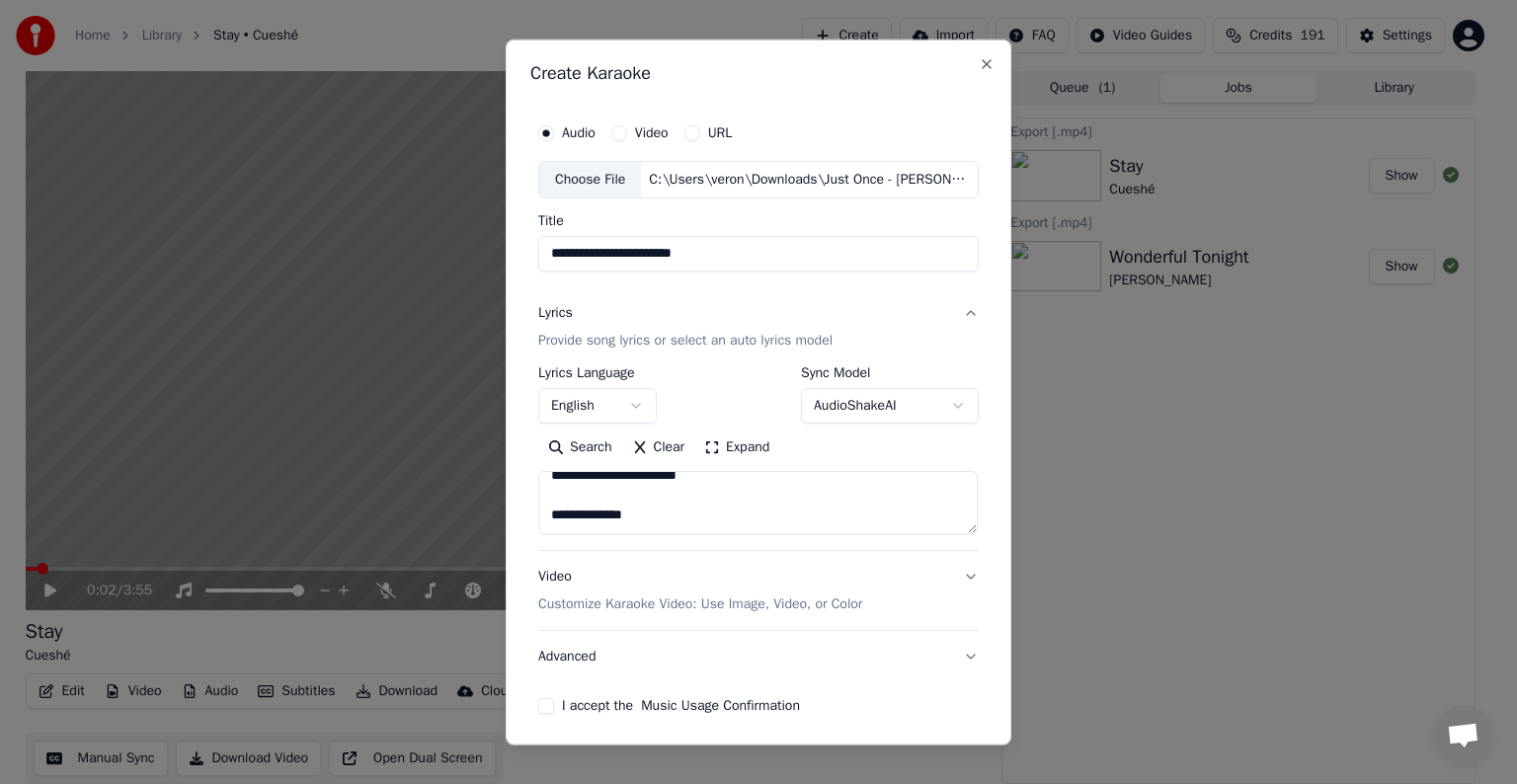 scroll, scrollTop: 1256, scrollLeft: 0, axis: vertical 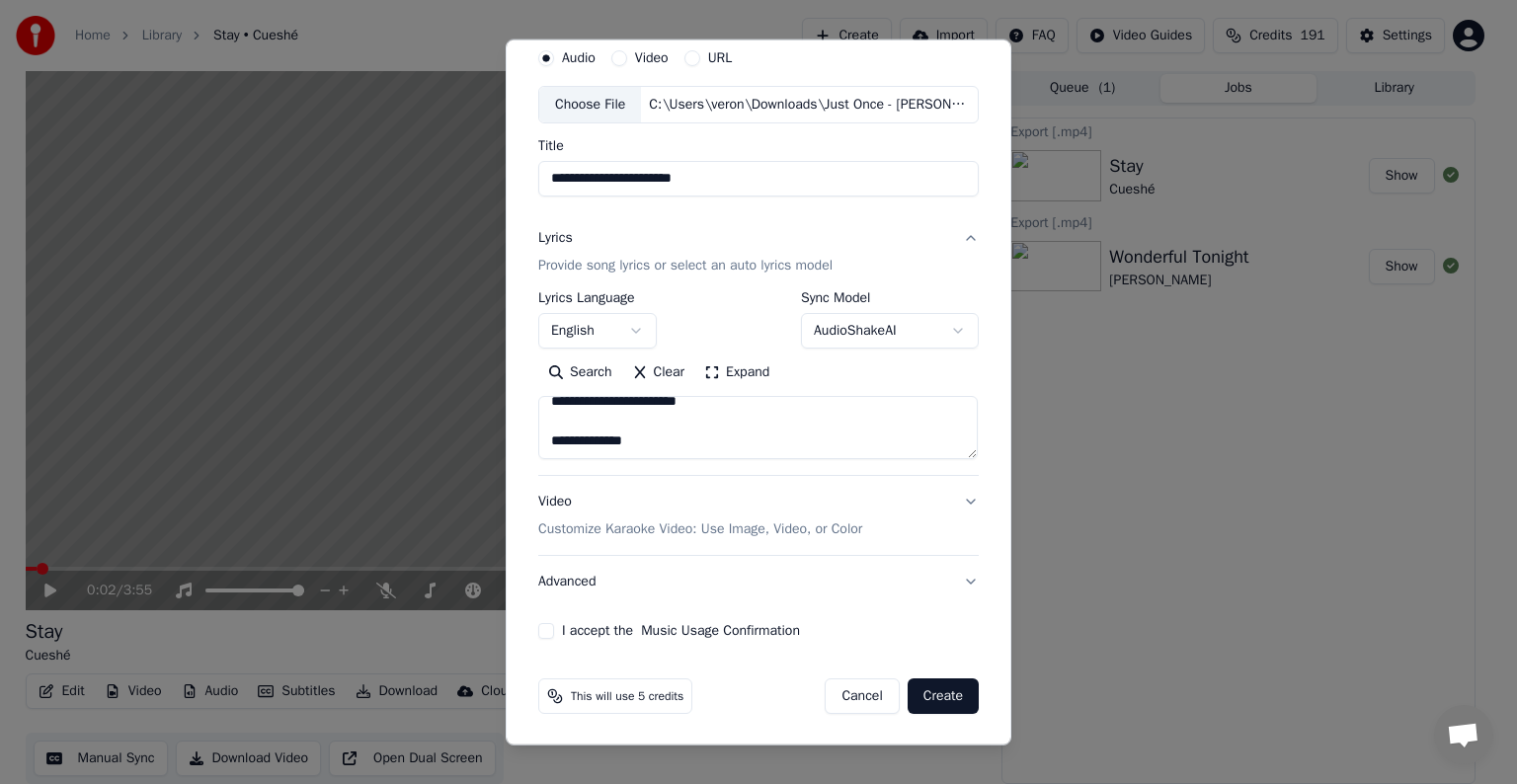 type on "**********" 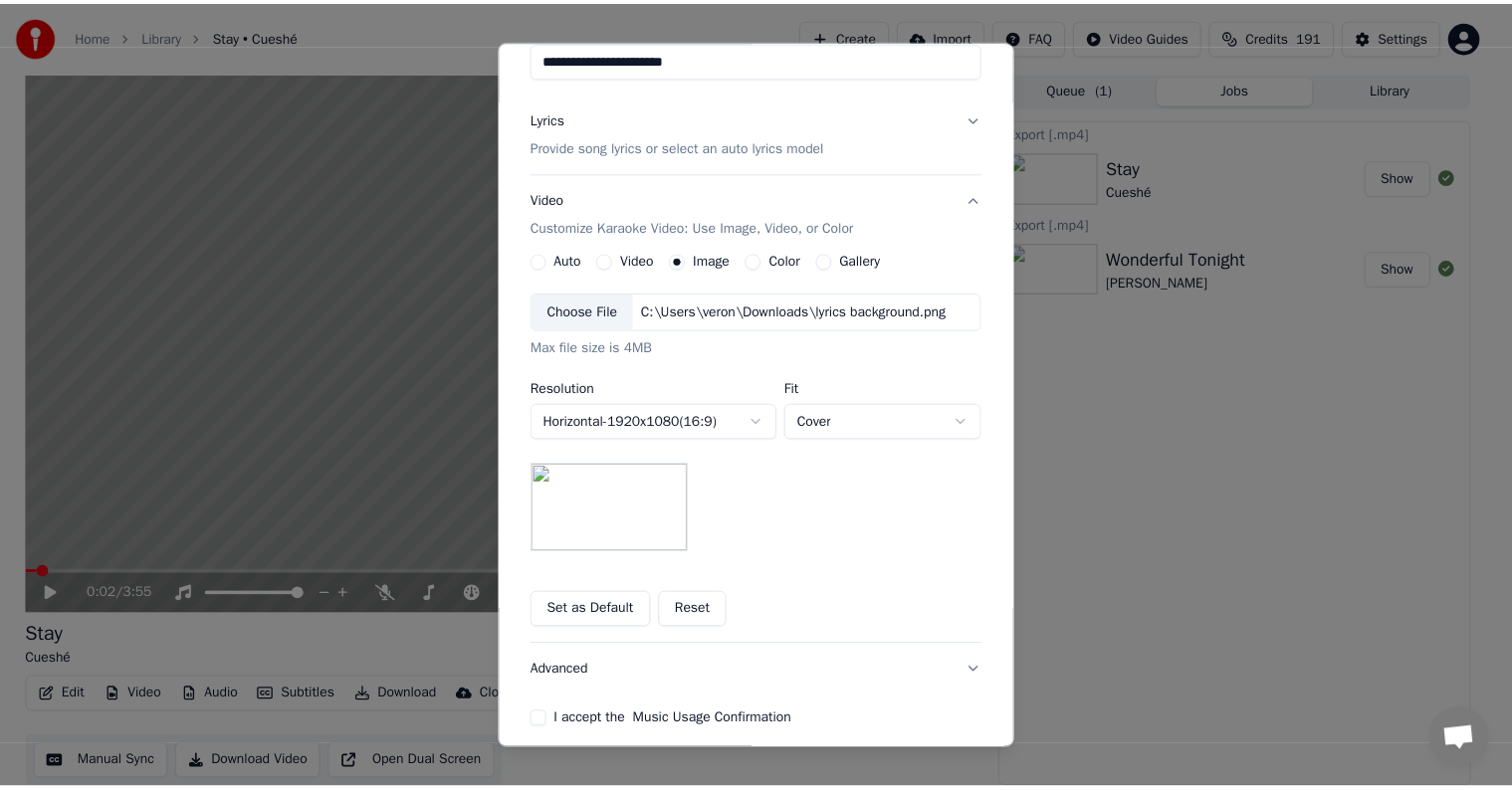 scroll, scrollTop: 283, scrollLeft: 0, axis: vertical 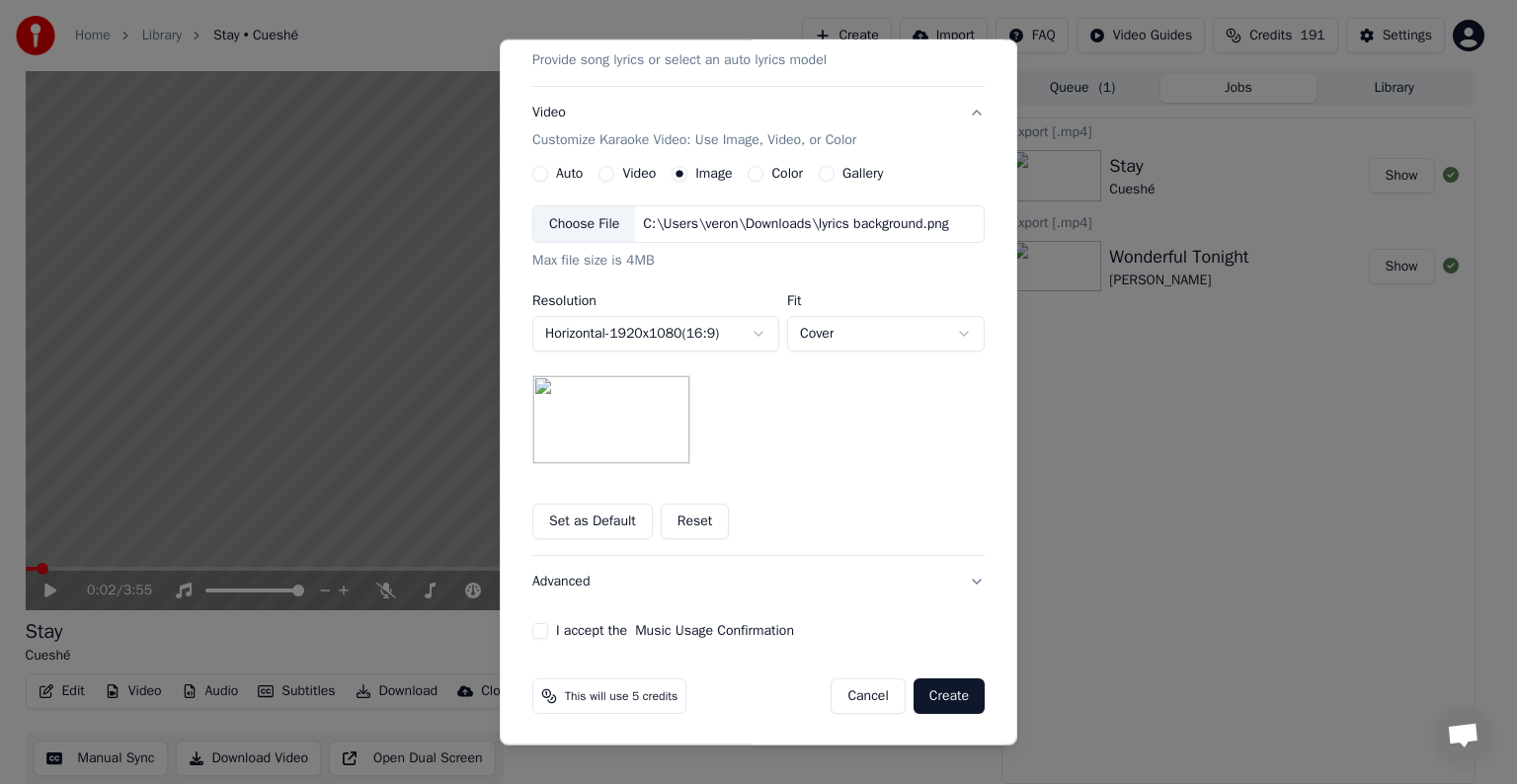 click on "I accept the   Music Usage Confirmation" at bounding box center (540, 631) 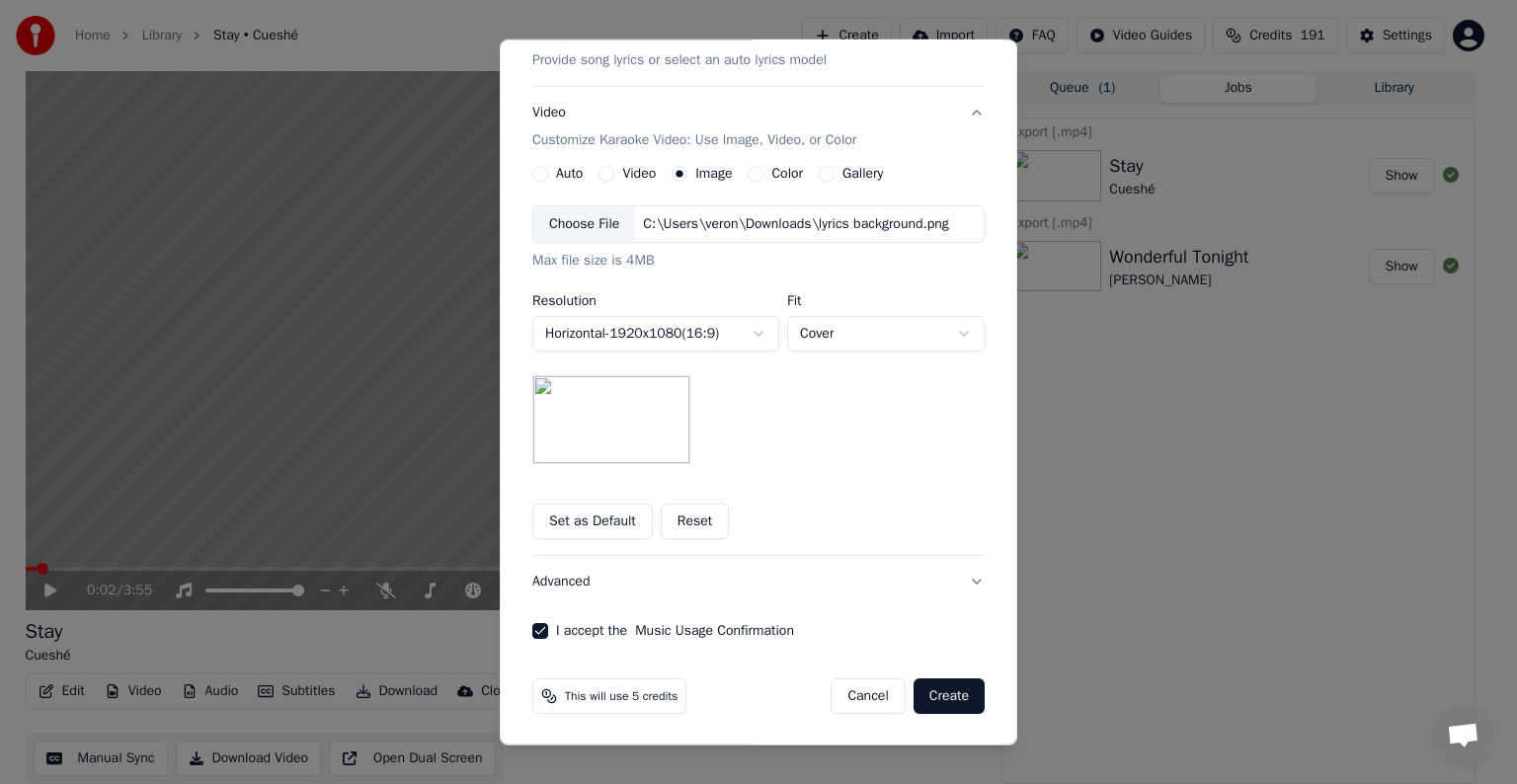 click on "Create" at bounding box center [949, 696] 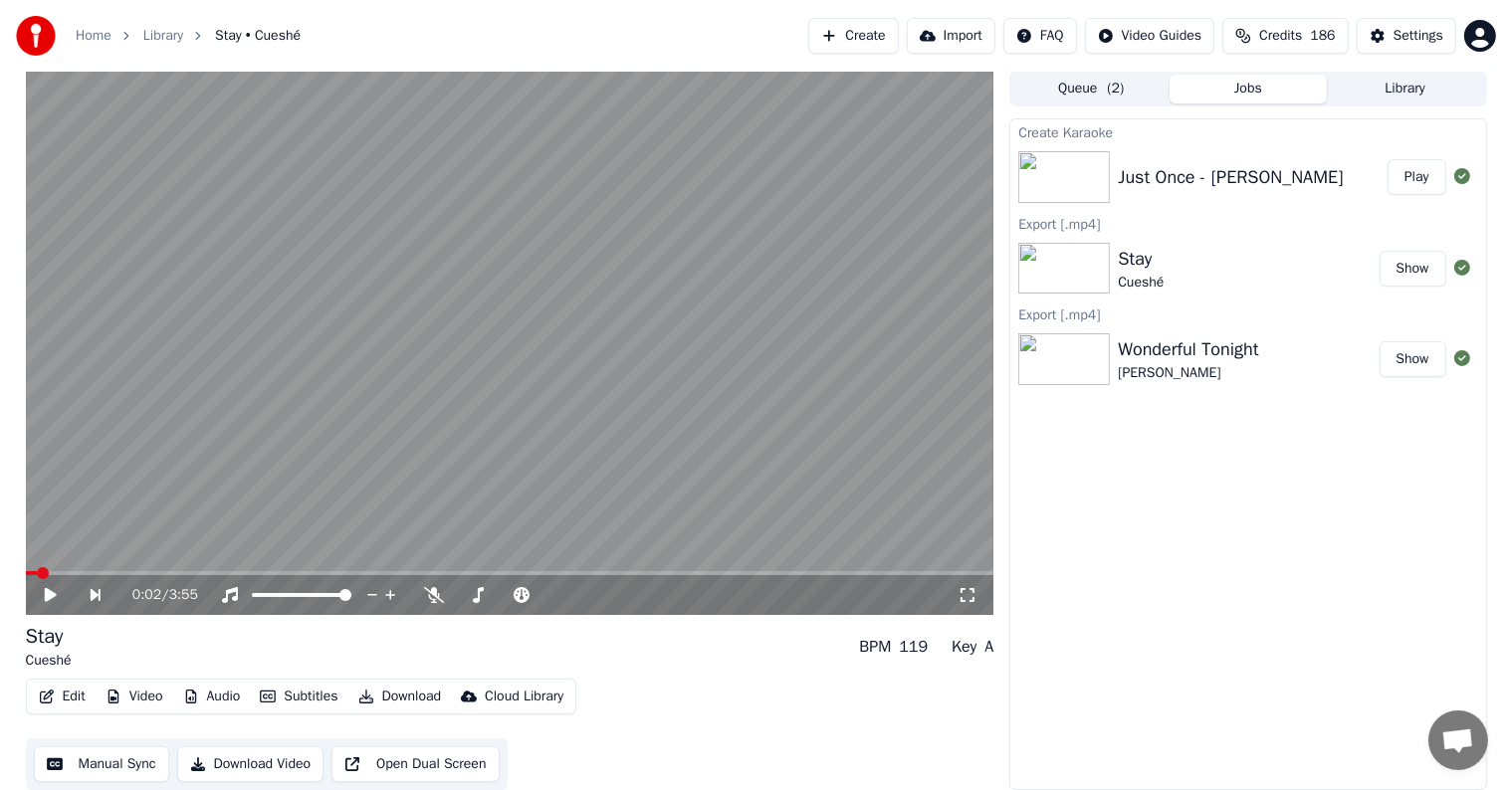 click on "Play" at bounding box center [1416, 177] 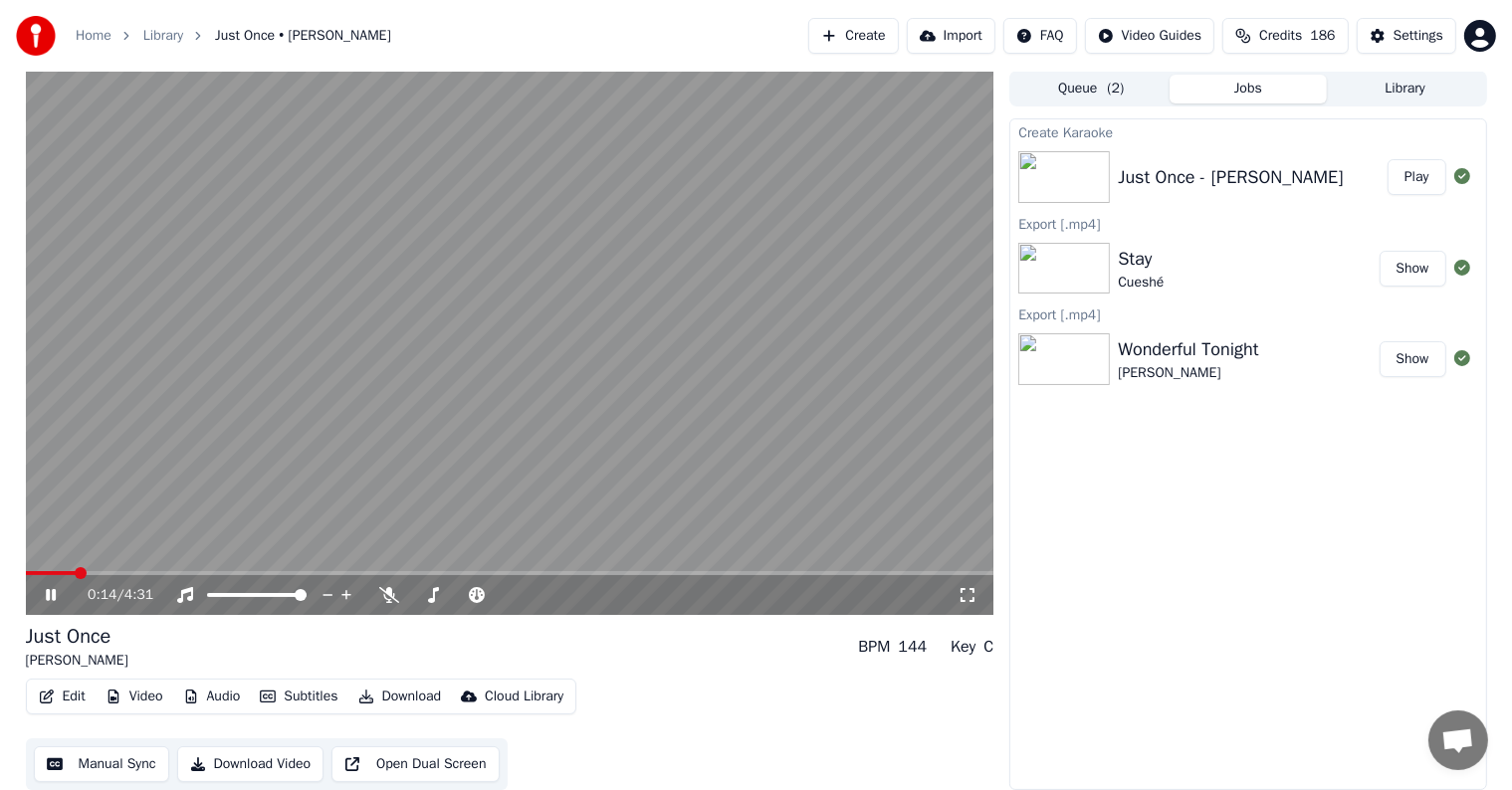 click 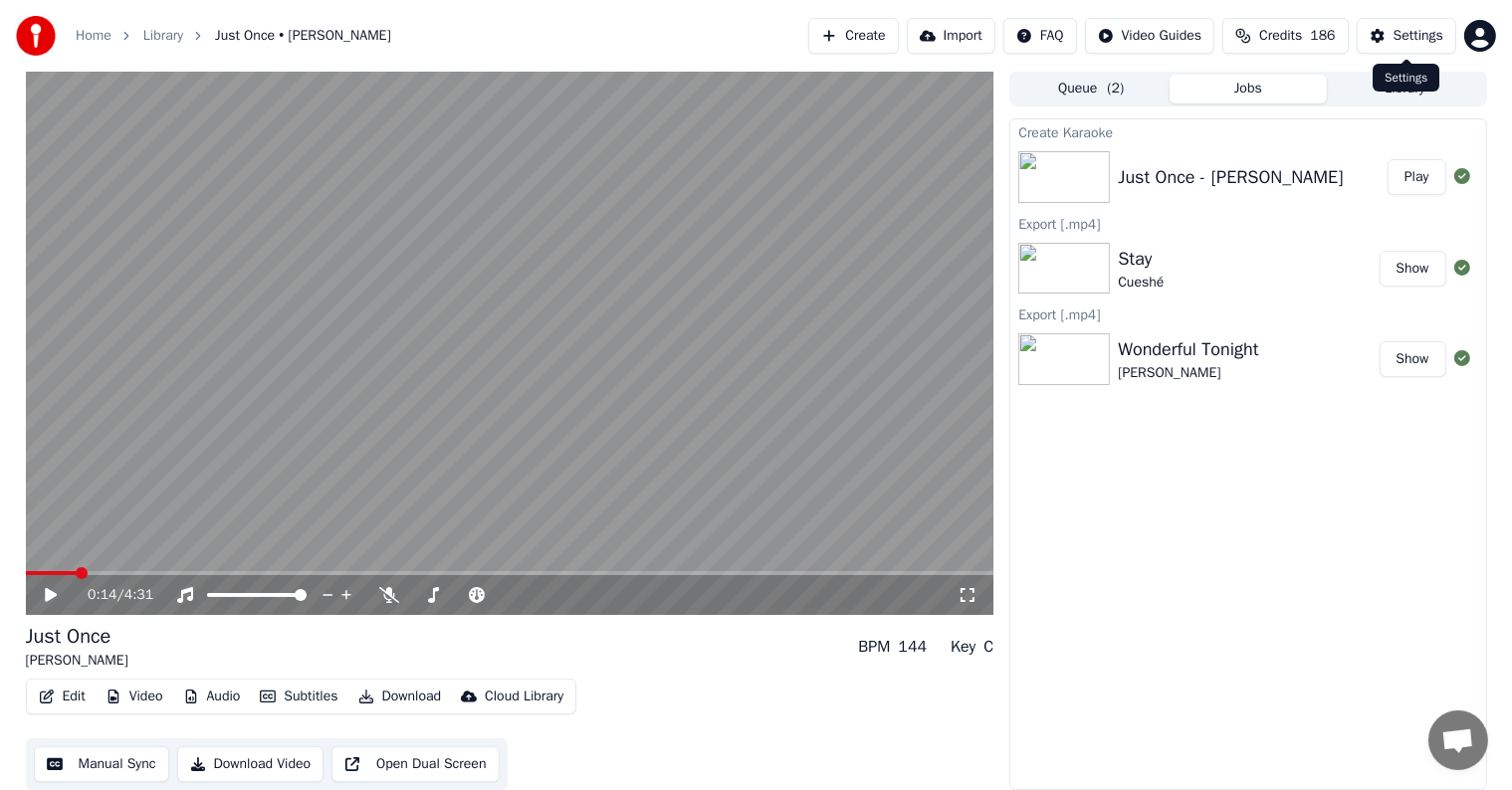 click on "Settings" at bounding box center [1406, 36] 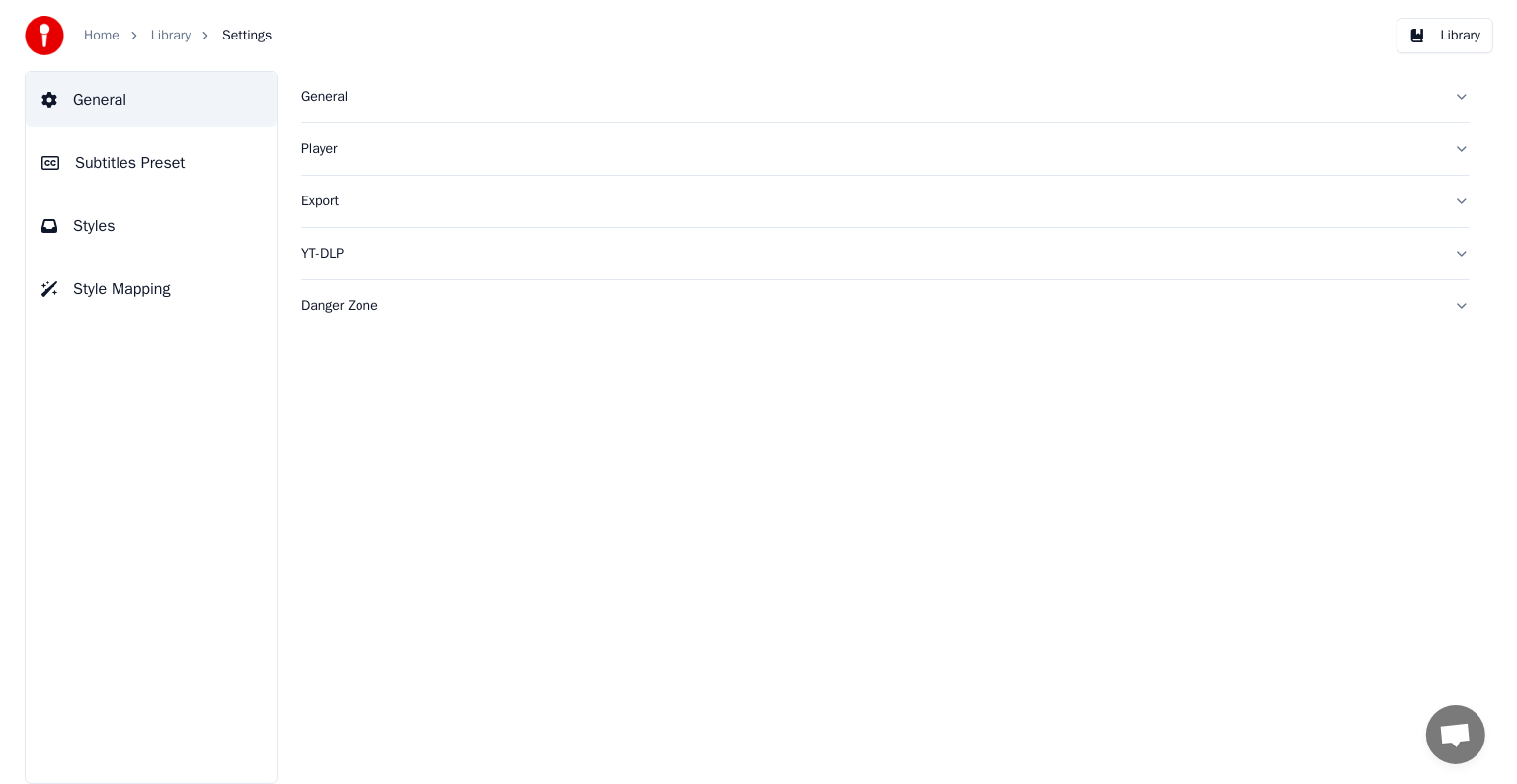 scroll, scrollTop: 0, scrollLeft: 0, axis: both 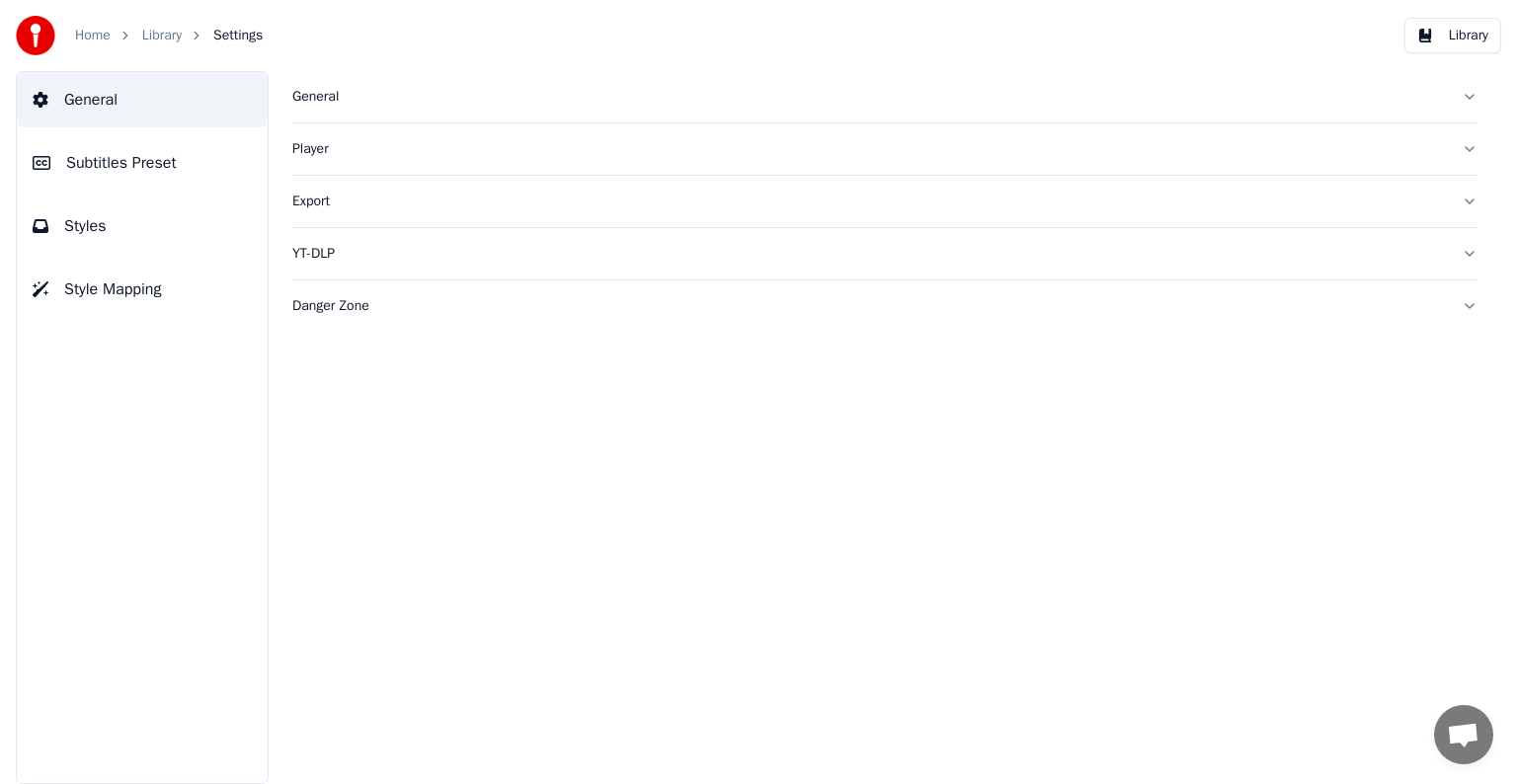 click on "Subtitles Preset" at bounding box center (121, 163) 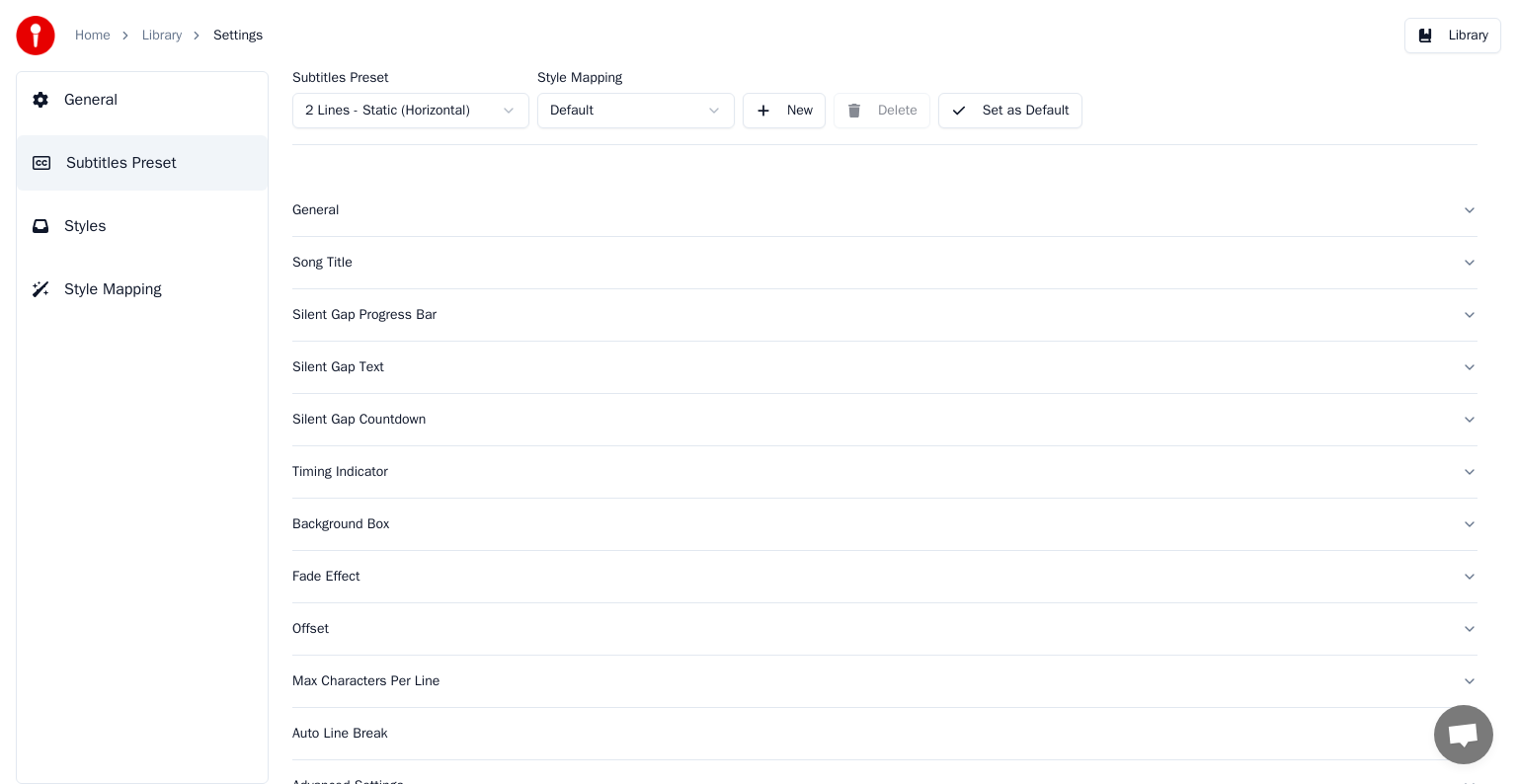 click on "Home Library Settings Library General Subtitles Preset Styles Style Mapping Subtitles Preset 2 Lines - Static (Horizontal) Style Mapping Default New Delete Set as Default General Song Title Silent Gap Progress Bar Silent Gap Text Silent Gap Countdown Timing Indicator Background Box Fade Effect Offset Max Characters Per Line Auto Line Break Advanced Settings Chat [PERSON_NAME] from Youka Desktop More channels Continue on Email Offline. You were inactive for some time. Send a message to reconnect to the chat. Youka Desktop Hello! How can I help you?  [DATE] Hi! I'ts me again. The lyrics are not appearing. Even editing to add lyrics again, it's not appearing. I already spent 22 credits for this please check 23 hours ago [DATE] [PERSON_NAME], credits should refunded automatically in case of failure, please let me check 16 hours ago yeah but credits are used again in adding the lyrics in the song that supposed to be good in the first place 8 hours ago Read [PERSON_NAME] I added 22 more credits to your account. Crisp" at bounding box center (758, 392) 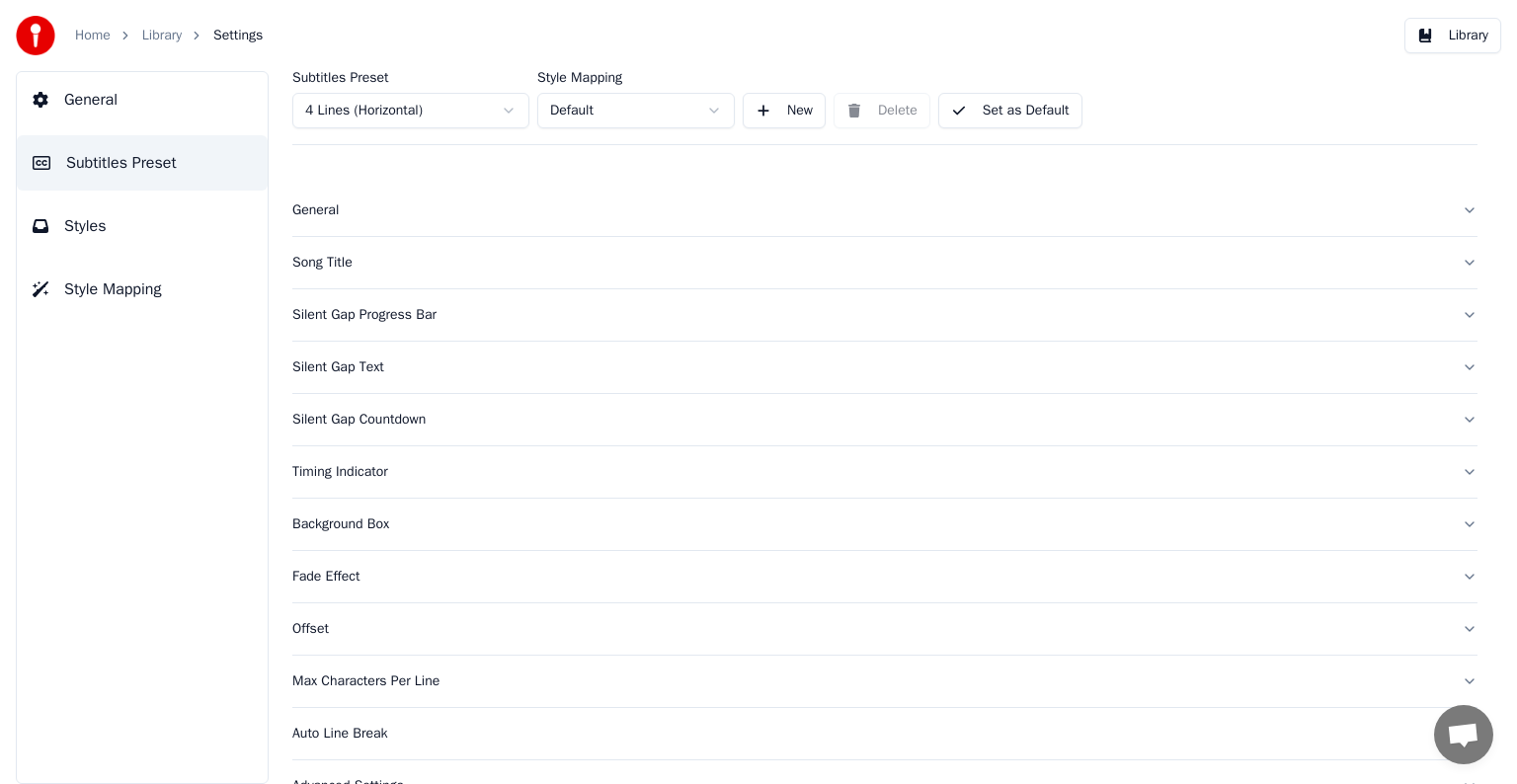 click on "Song Title" at bounding box center (869, 263) 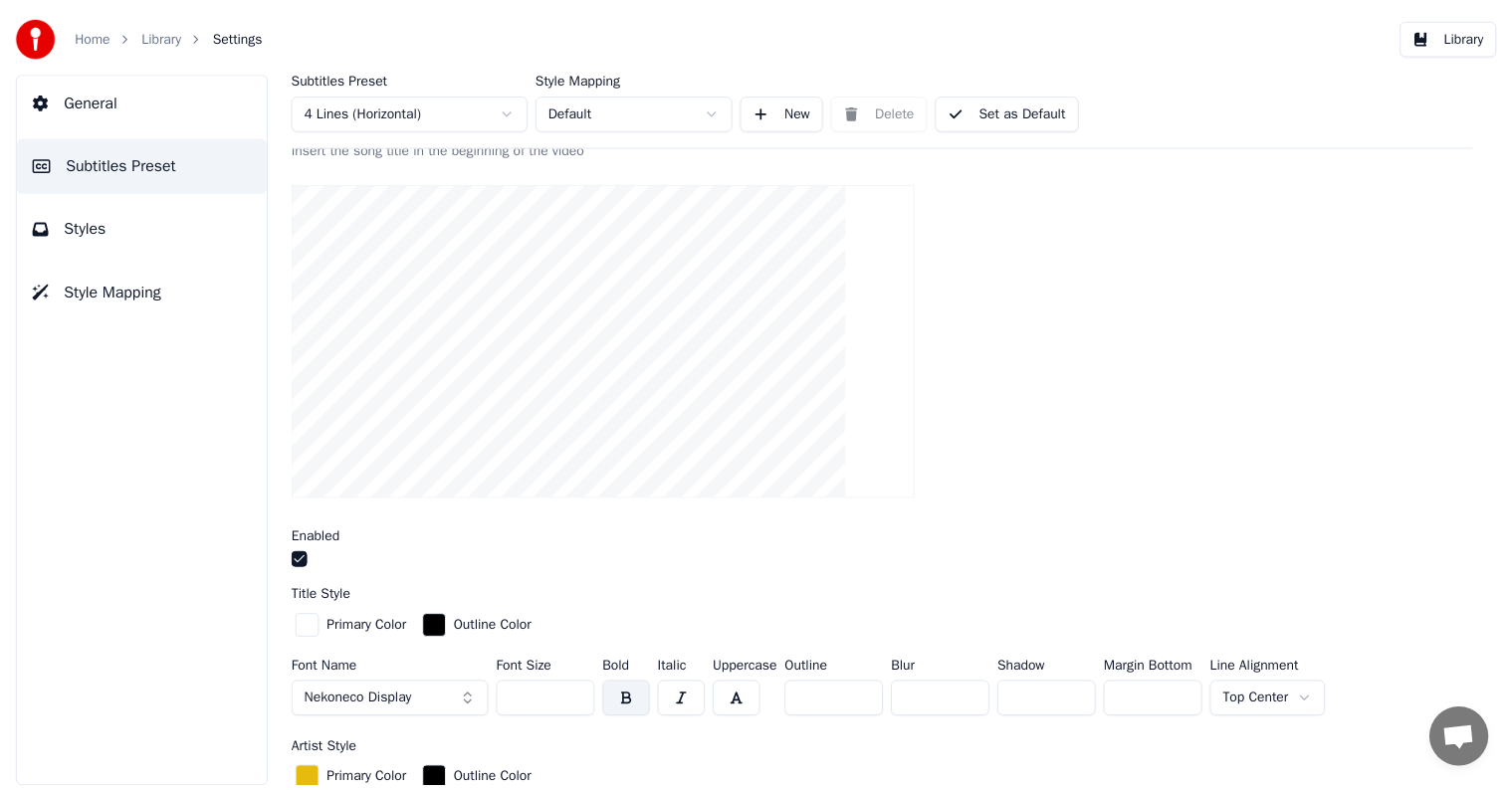 scroll, scrollTop: 398, scrollLeft: 0, axis: vertical 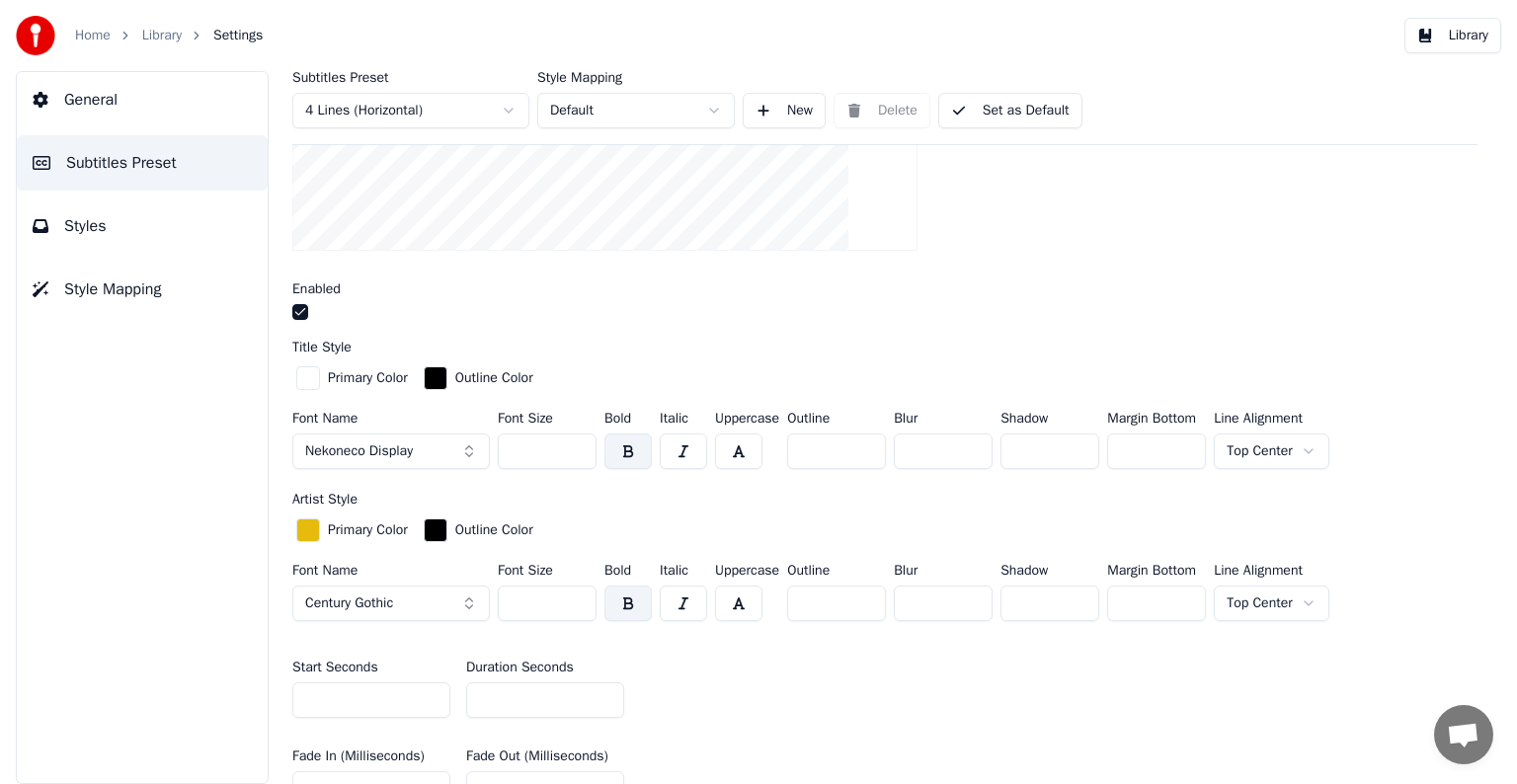 drag, startPoint x: 544, startPoint y: 452, endPoint x: 430, endPoint y: 430, distance: 116.103402 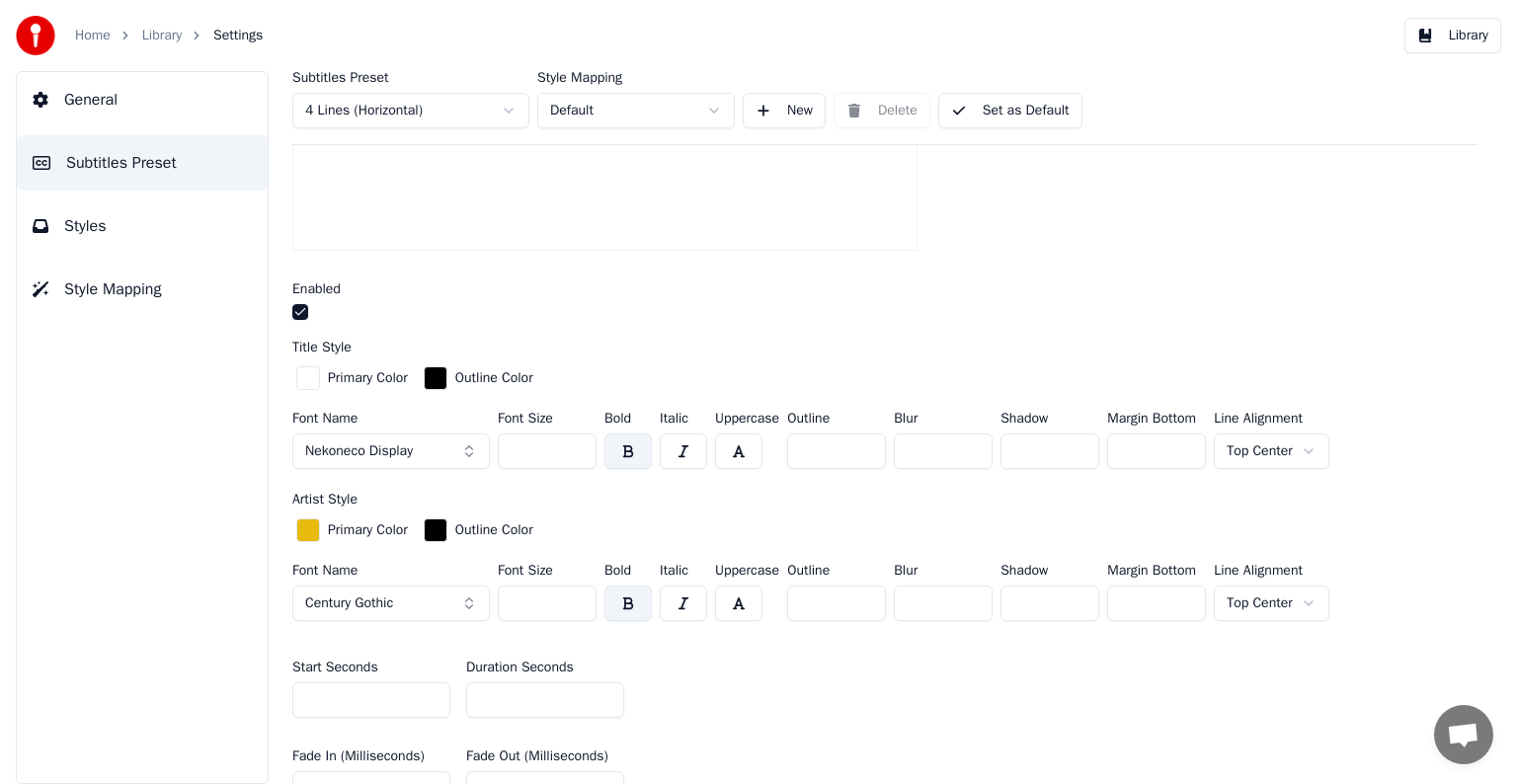 click on "**" at bounding box center (545, 700) 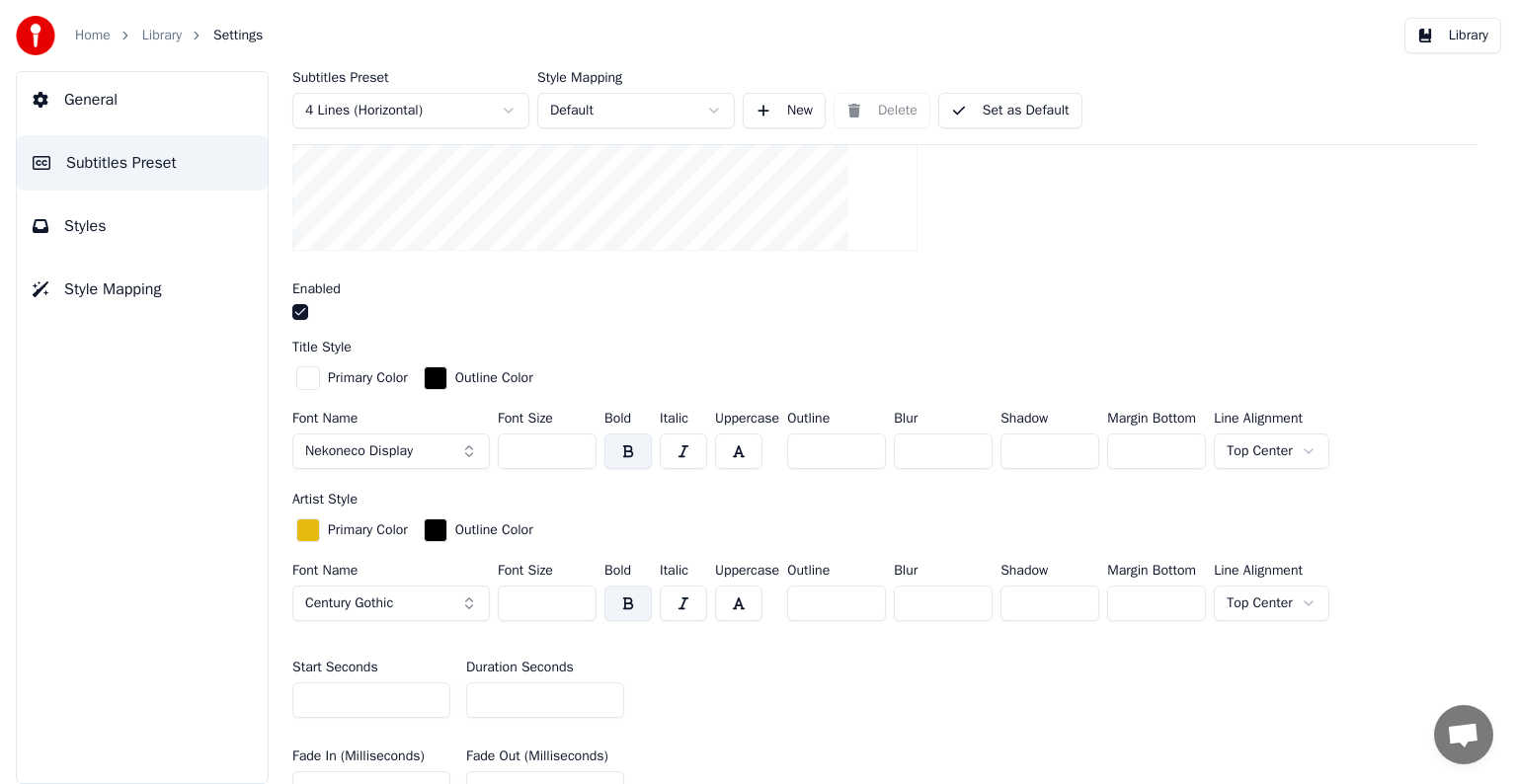click on "**" at bounding box center (545, 700) 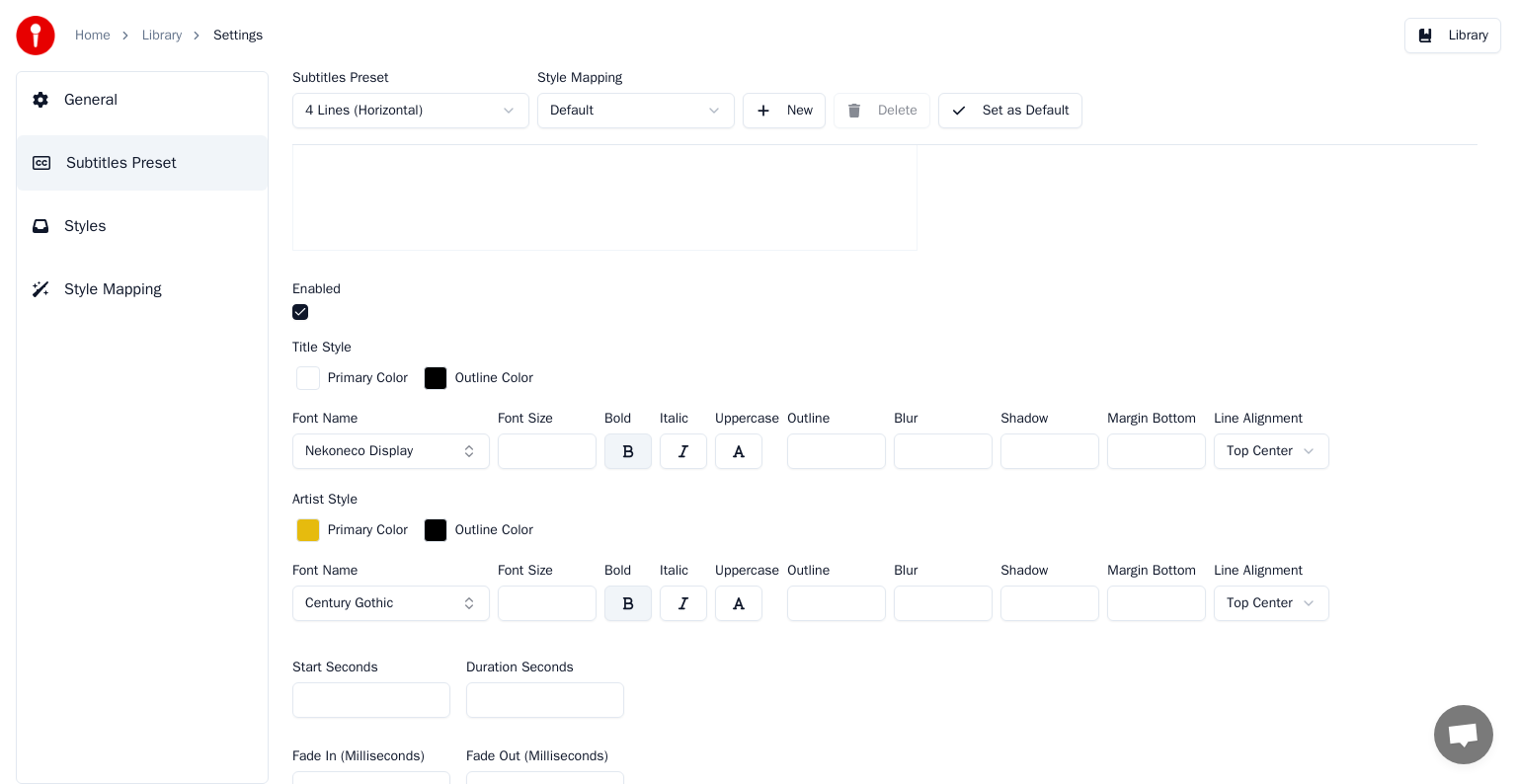 type on "**" 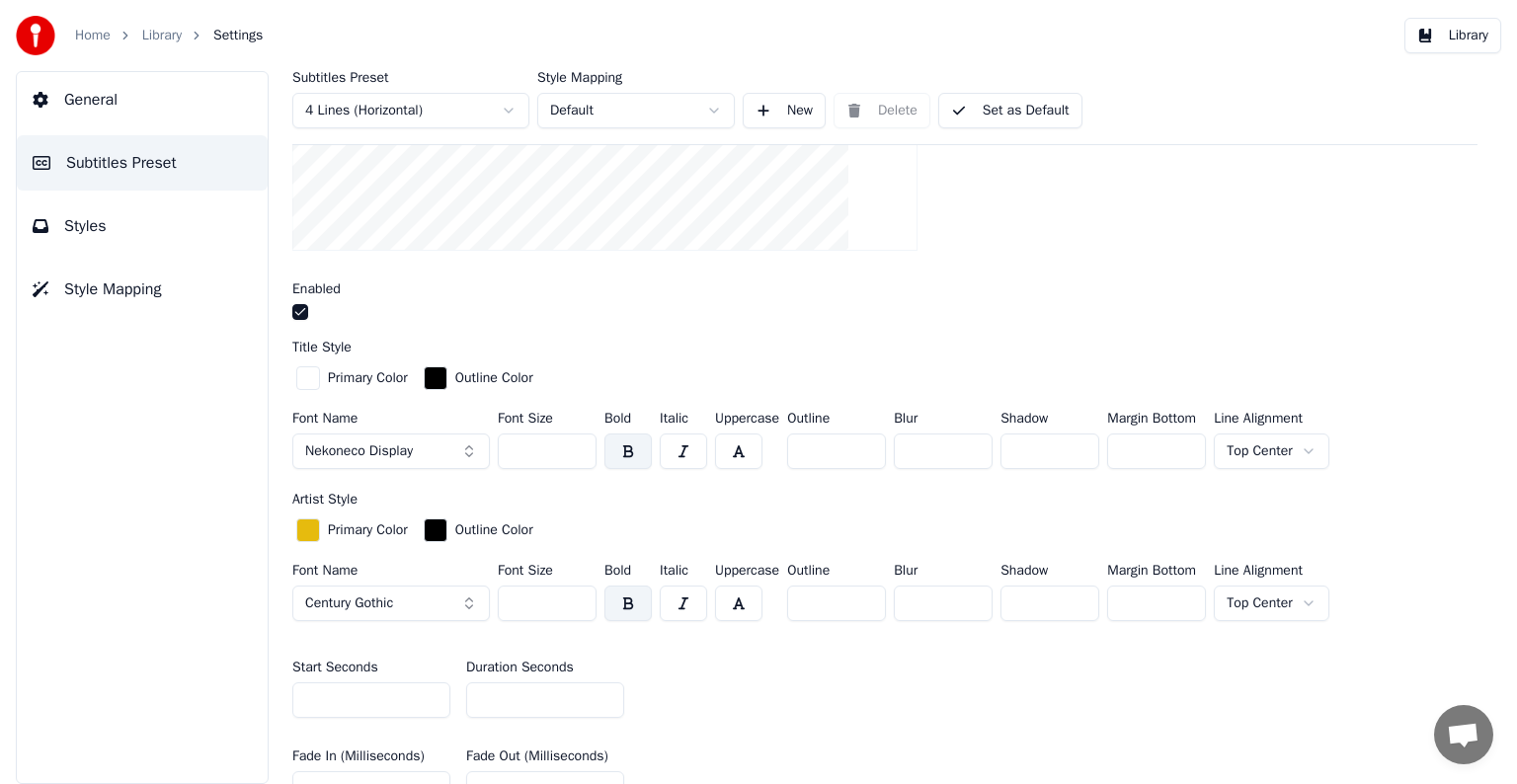 drag, startPoint x: 1021, startPoint y: 104, endPoint x: 873, endPoint y: 102, distance: 148.01351 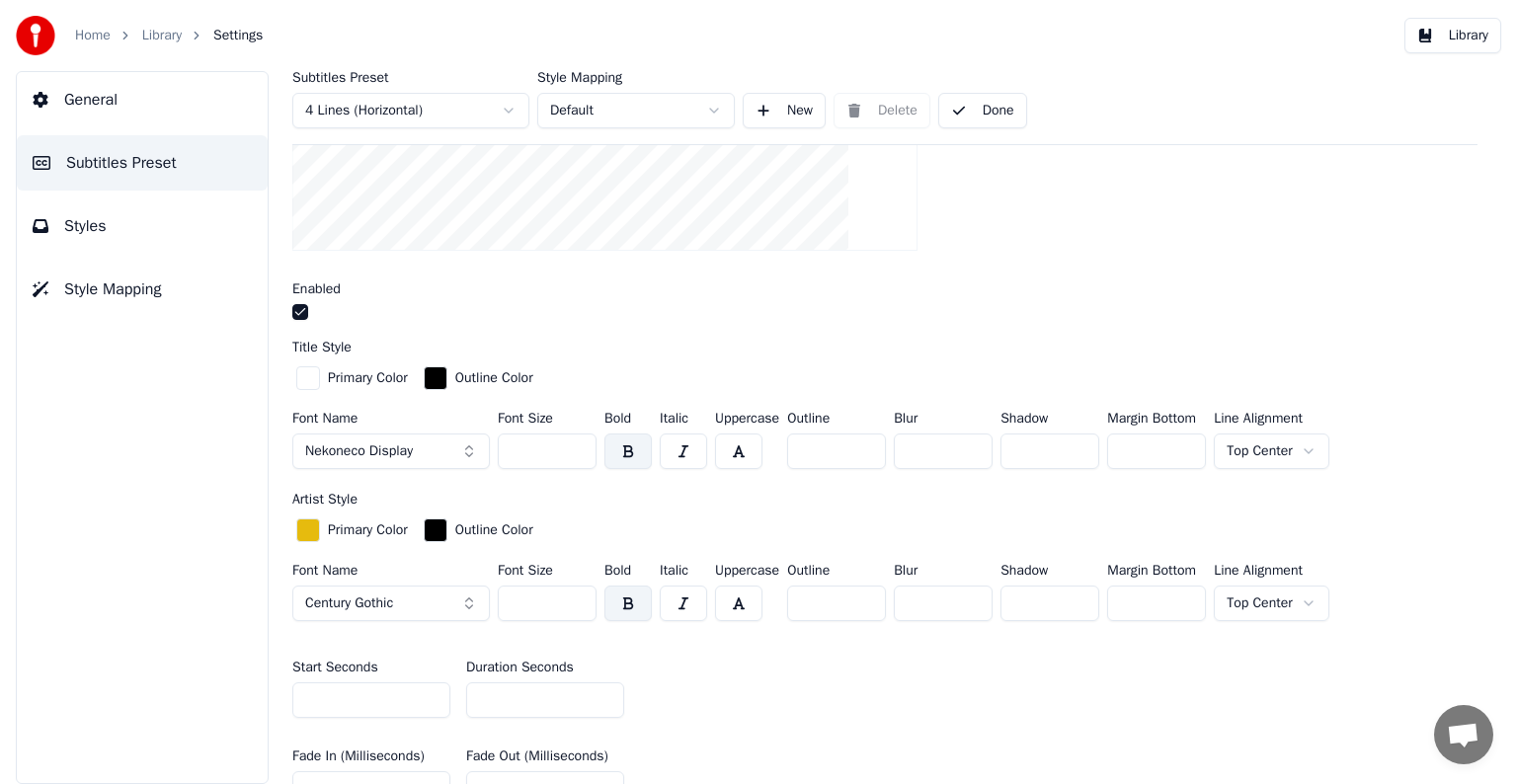 click on "Library" at bounding box center (162, 36) 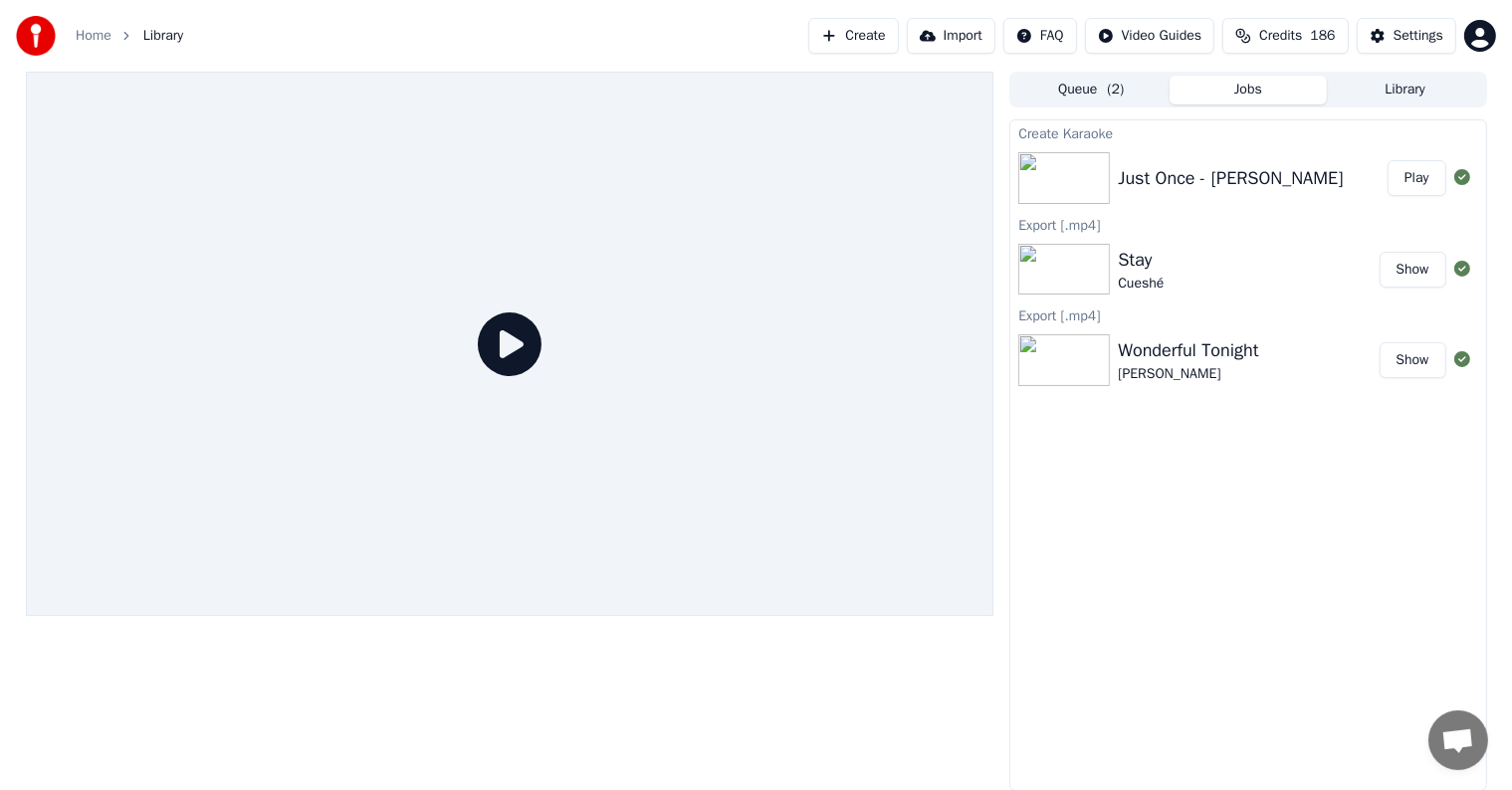 click on "Play" at bounding box center [1416, 178] 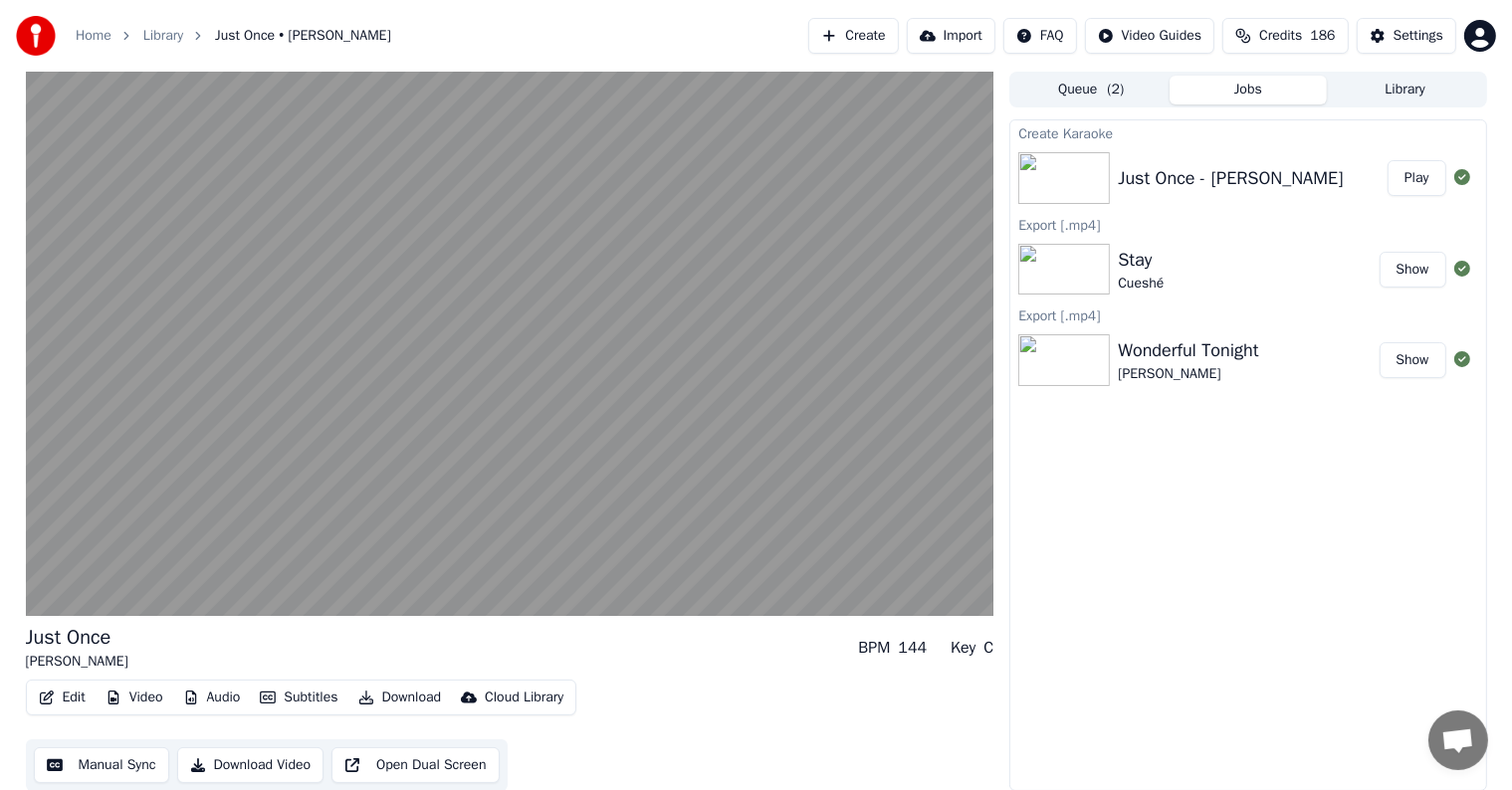 click on "Manual Sync" at bounding box center [102, 765] 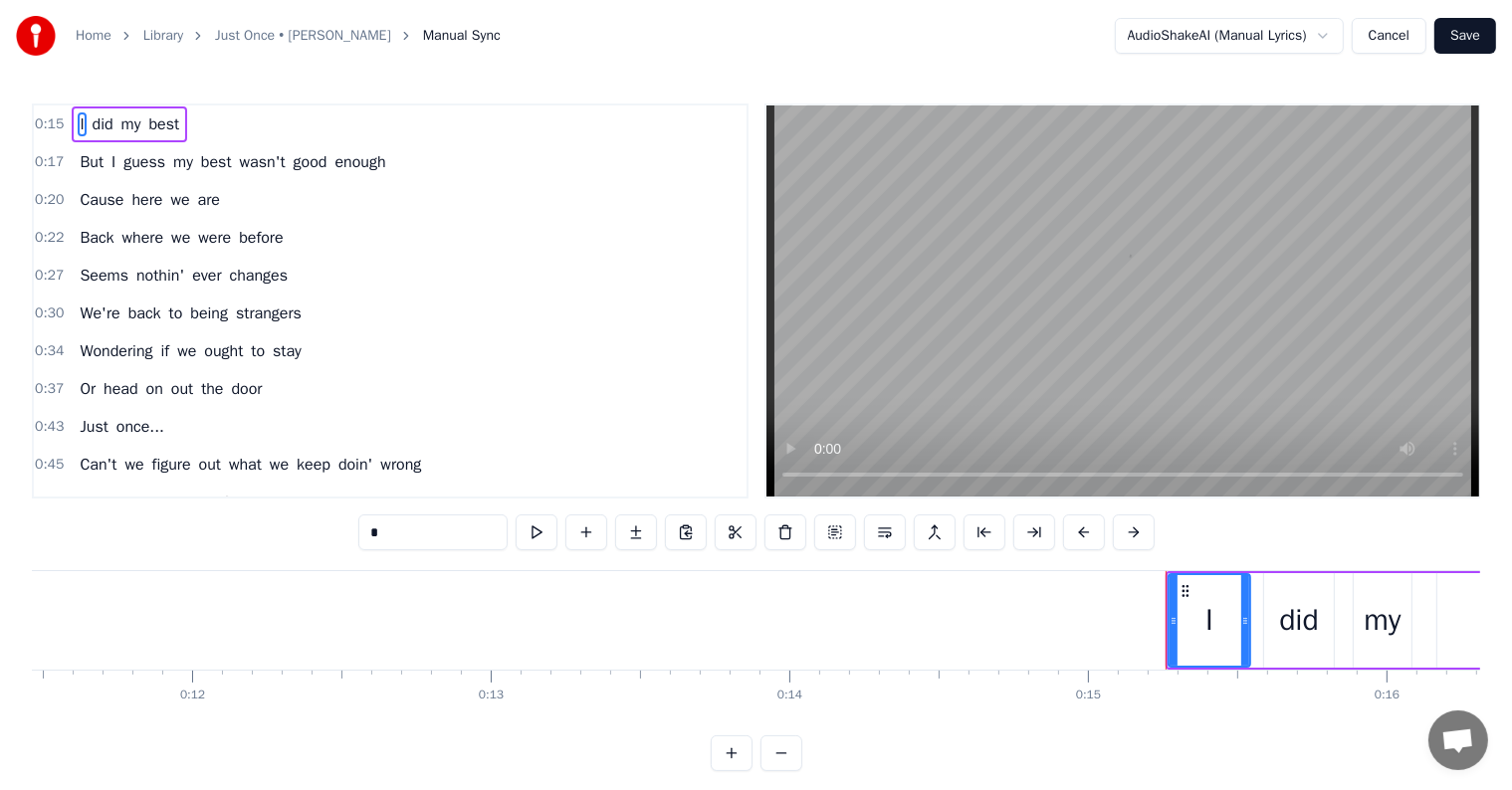 scroll, scrollTop: 0, scrollLeft: 4456, axis: horizontal 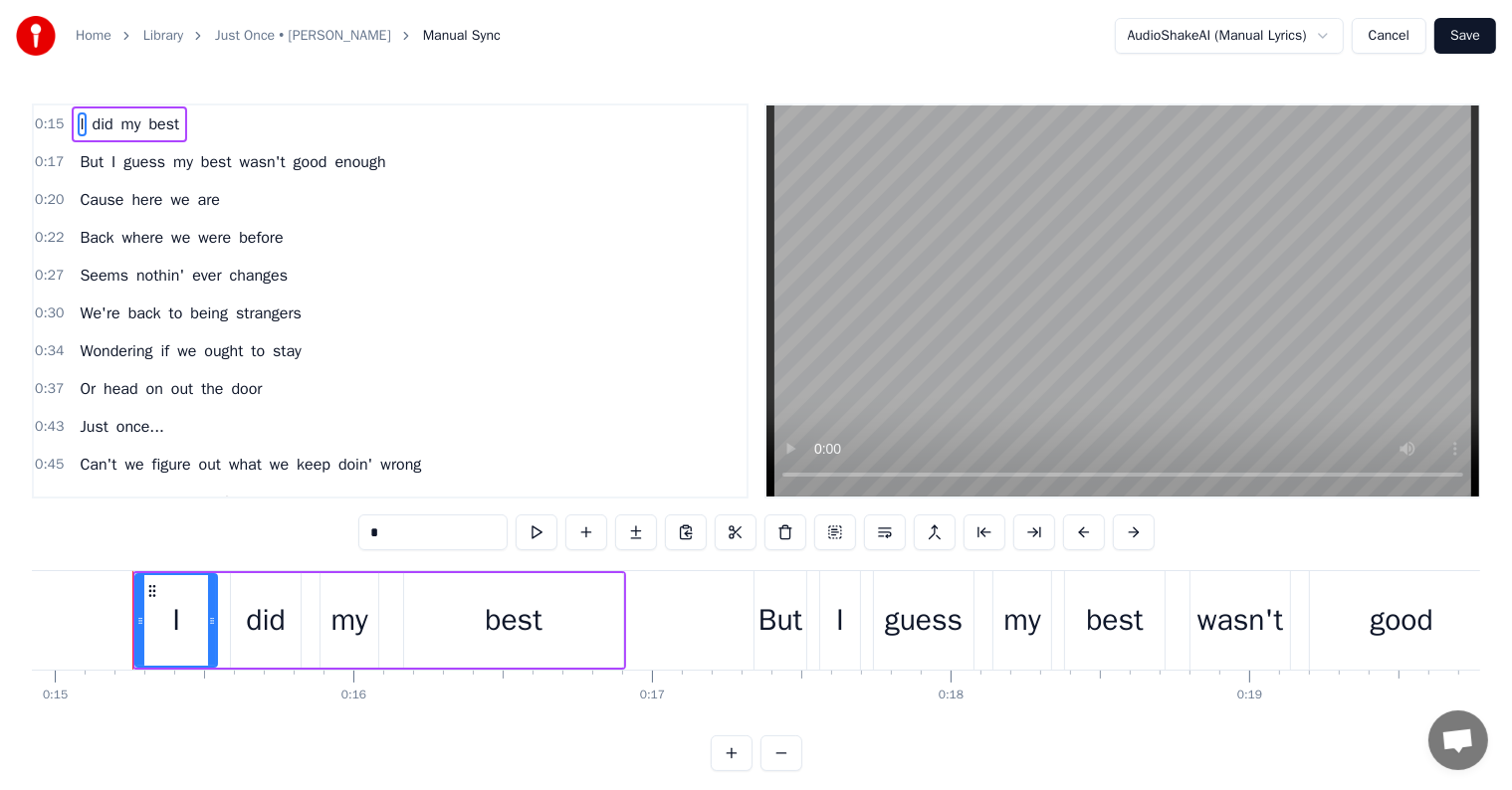click at bounding box center (36108, 620) 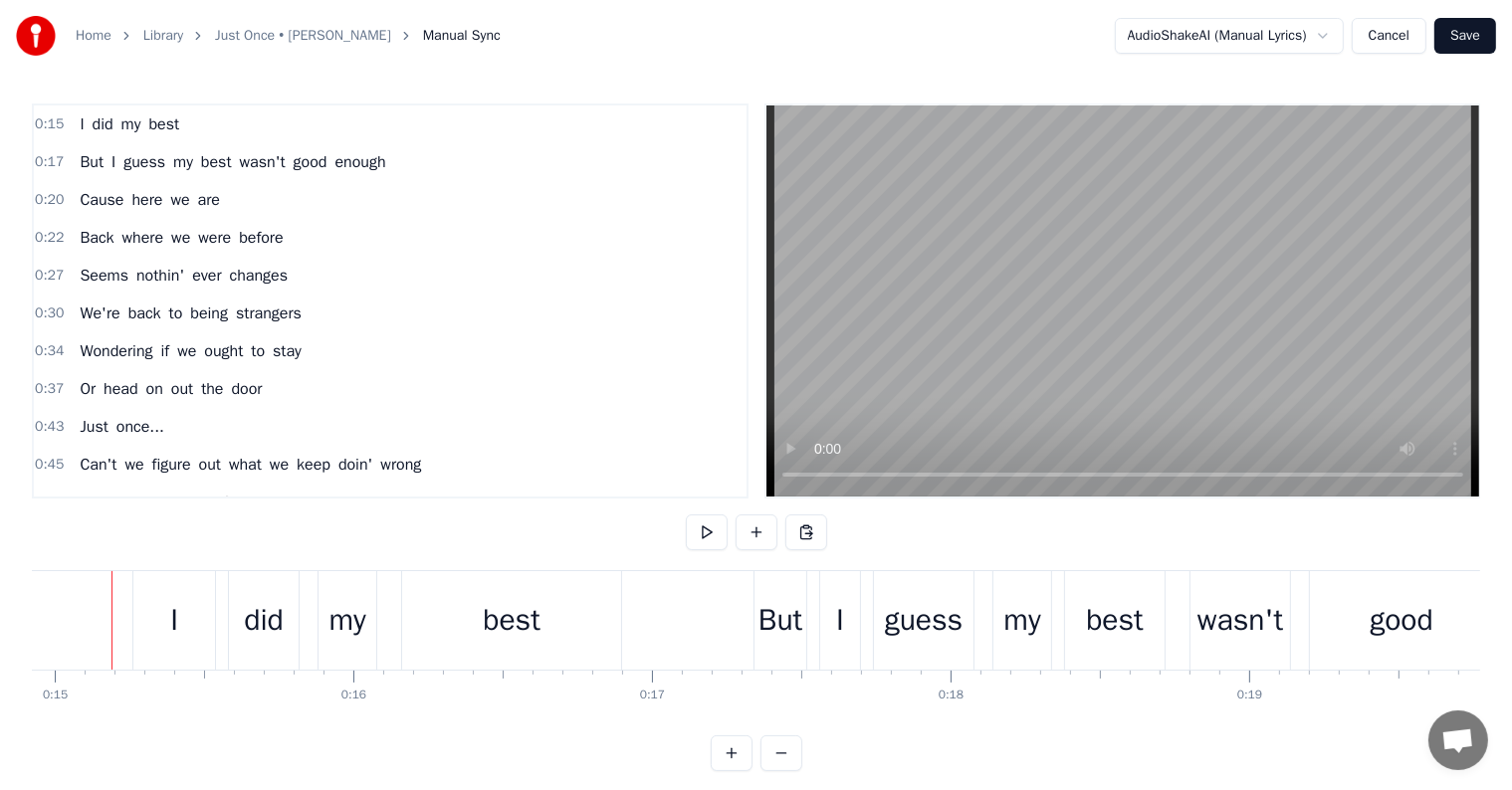 scroll, scrollTop: 0, scrollLeft: 4435, axis: horizontal 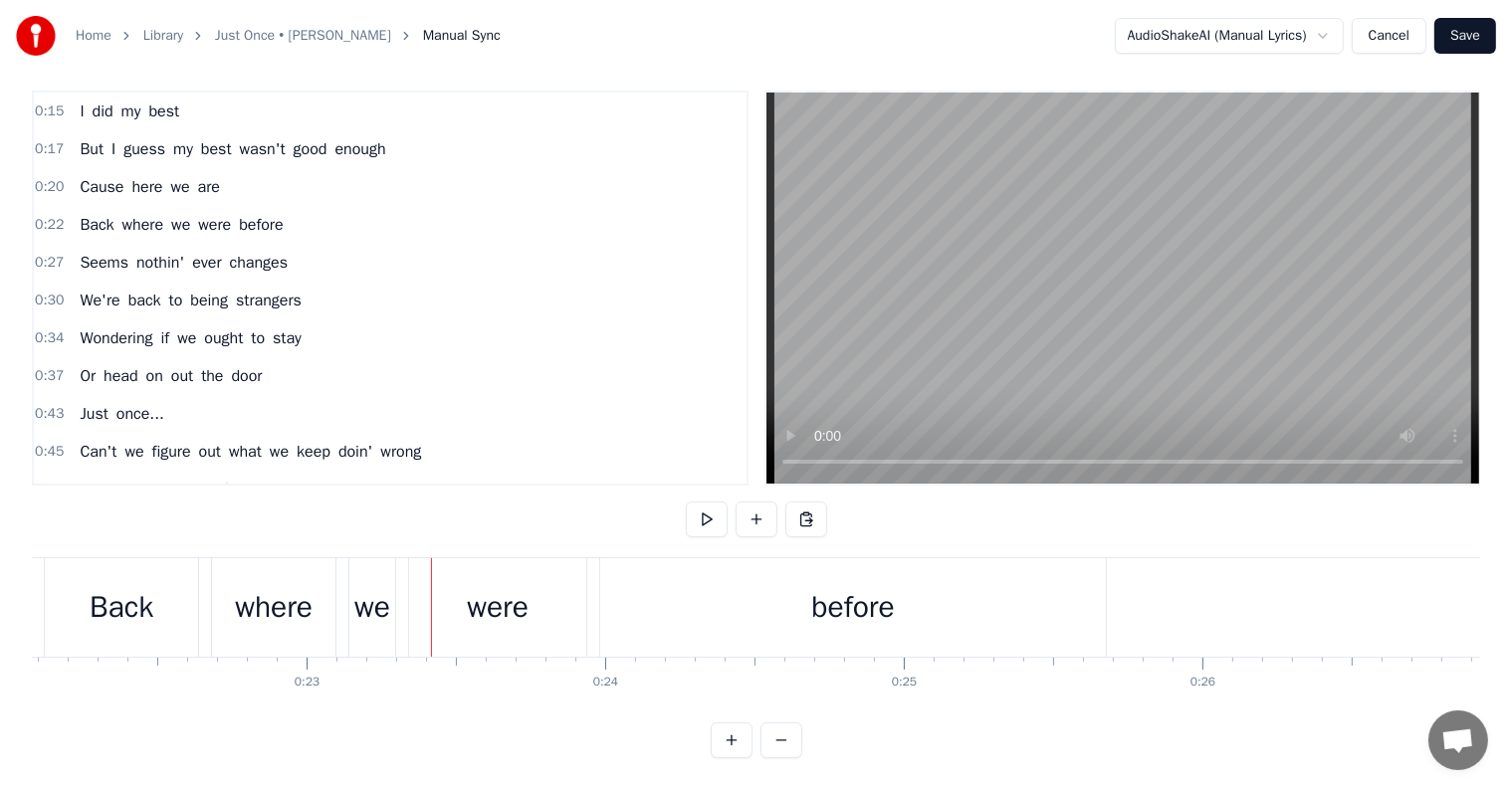 click on "were" at bounding box center (498, 607) 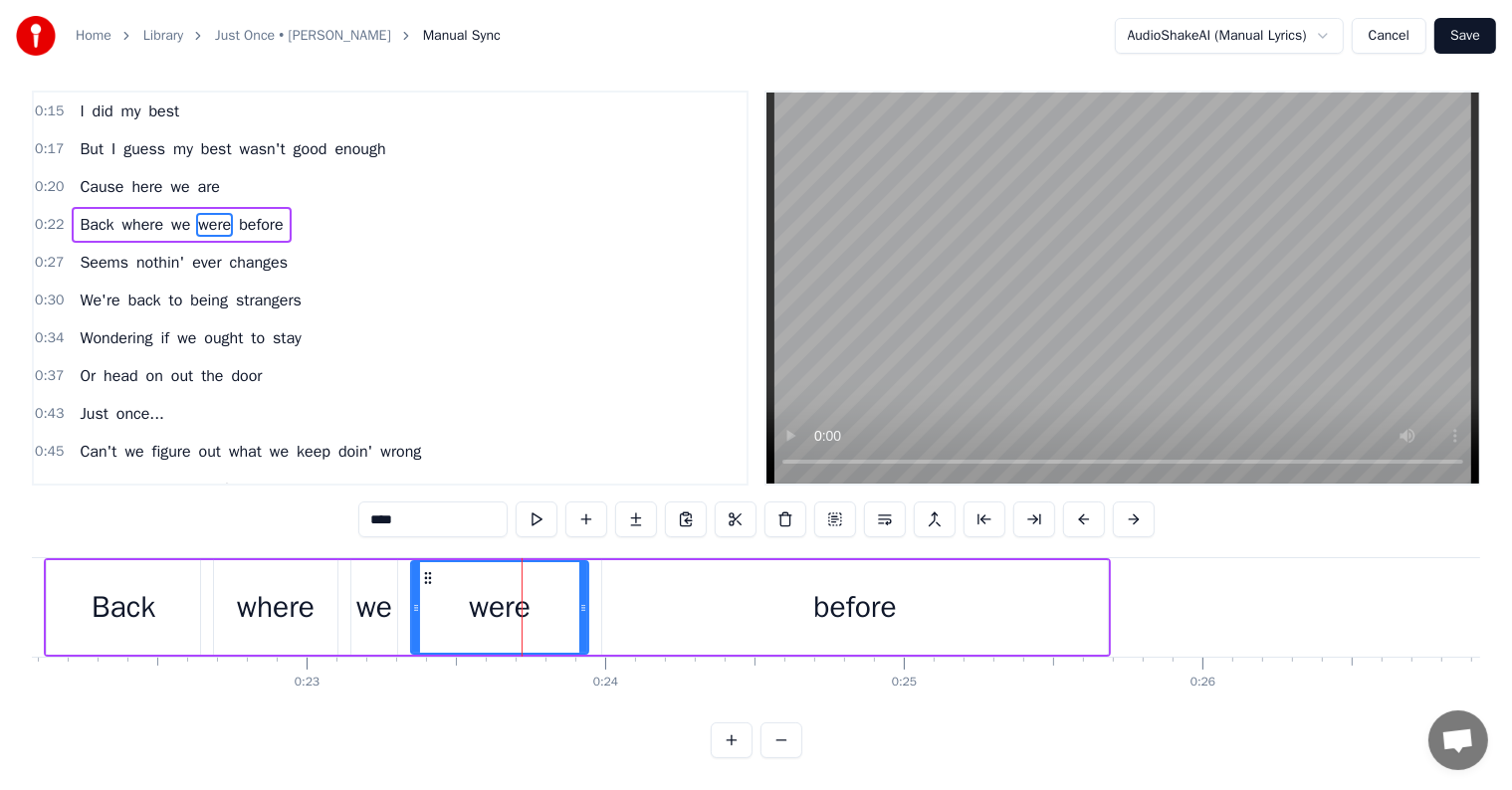 scroll, scrollTop: 0, scrollLeft: 0, axis: both 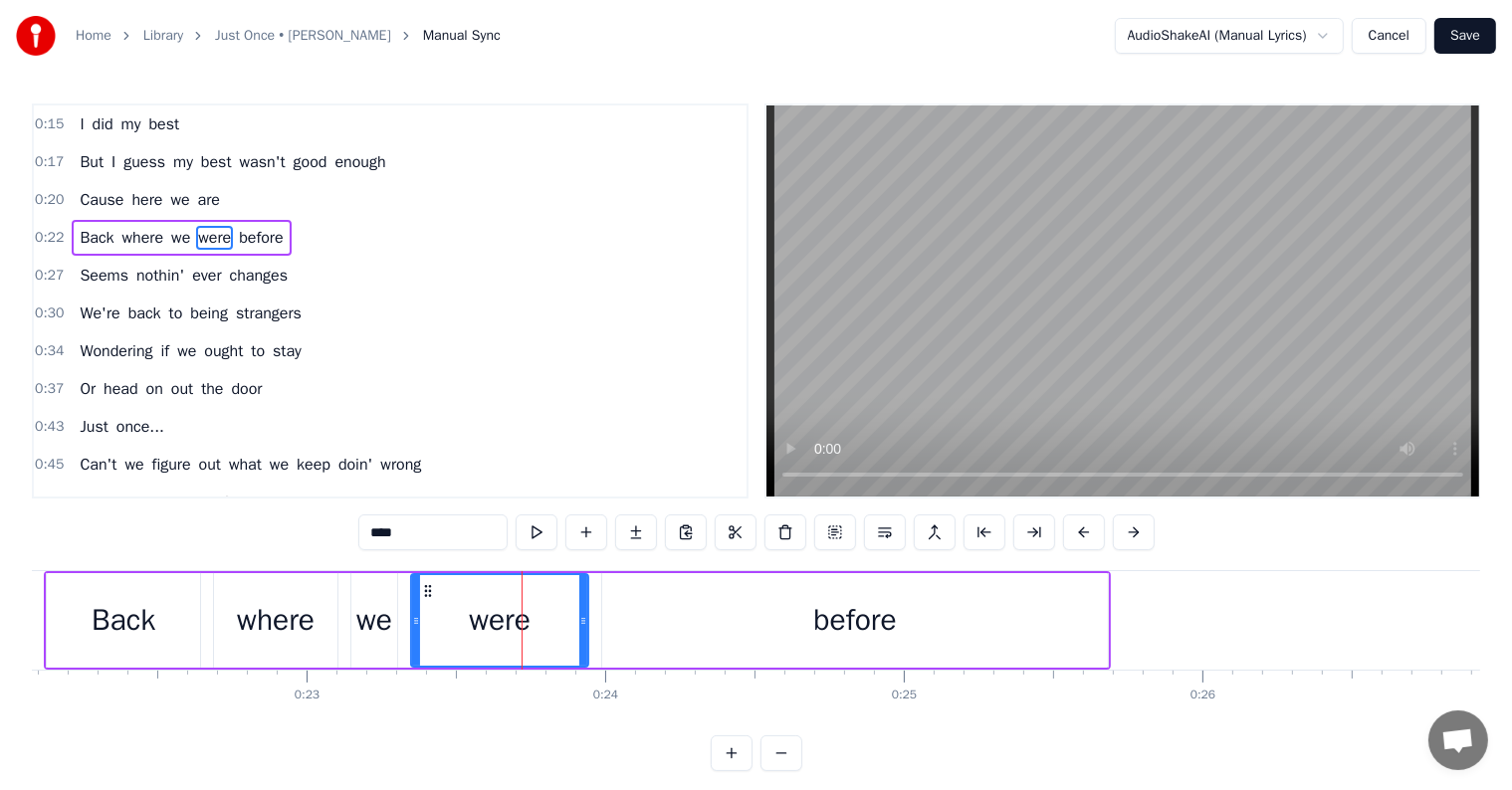 click at bounding box center [885, 532] 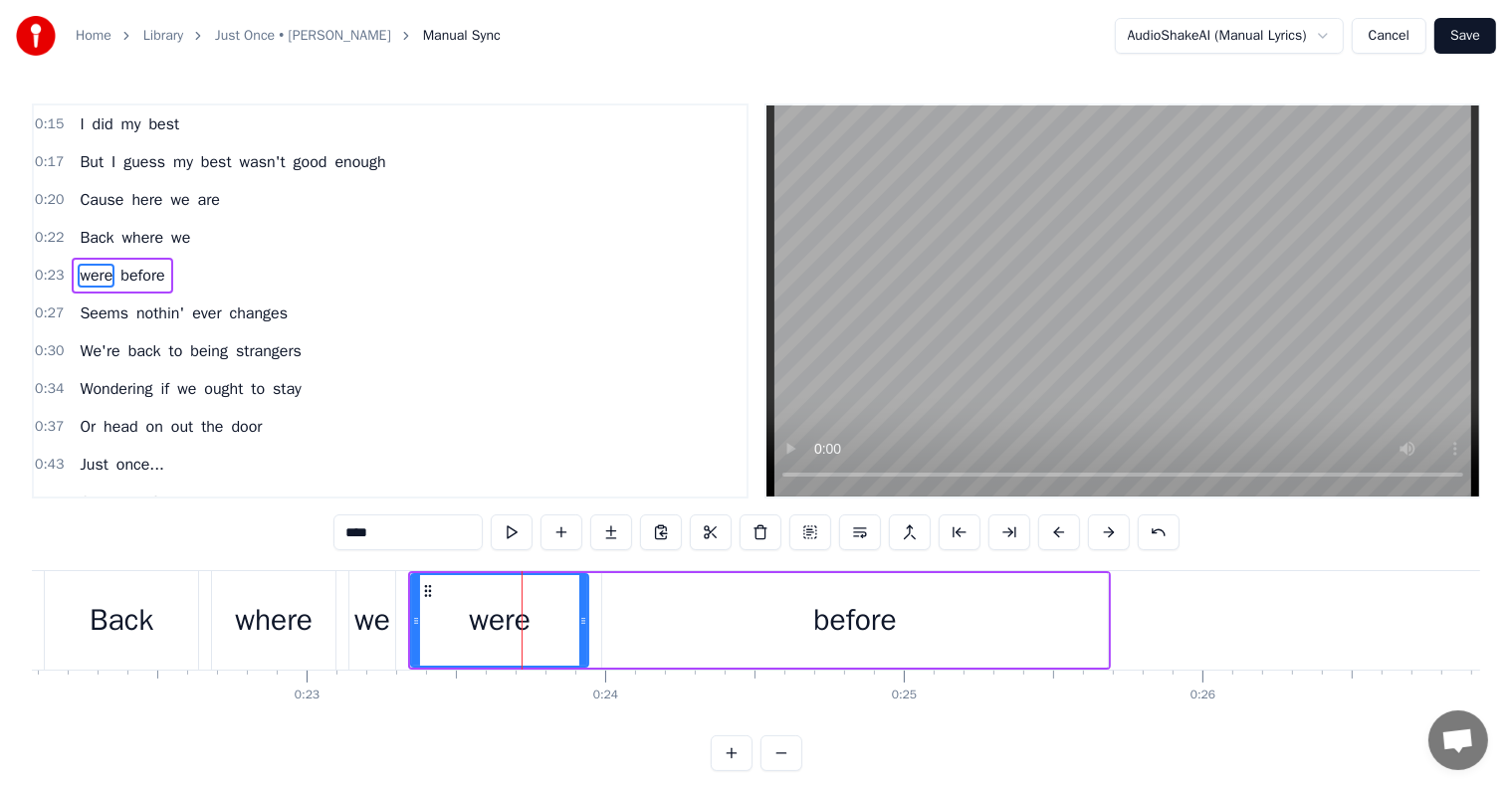 click on "Home Library Just Once • [PERSON_NAME] Manual Sync AudioShakeAI (Manual Lyrics) Cancel Save 0:15 I did my best 0:17 But I guess my best wasn't good enough 0:20 Cause here we are 0:22 Back where we 0:23 were before 0:27 Seems nothin' ever changes 0:30 We're back to being strangers 0:34 Wondering if we ought to stay 0:37 Or head on out the door 0:43 Just once... 0:45 Can't we figure out what we keep doin' wrong 0:52 Why we never last for very long 0:58 What are we doin' wrong 1:03 Just once... 1:05 Can't we find a way to finally make it right 1:12 To make the magic last for more than just one night 1:19 If we could just get to it 1:22 I know we could break through it 1:30 (Hmm hmmmm) 1:40 I gave my all 1:42 But I think my all may have been too much 1:45 Cause Lord knows we're not gettin' anywhere 1:52 Seems we're always blowin' 1:55 Whatever we've got goin' 1:58 And it seems at times with all we've got 2:02 We haven't got a prayer 2:08 Just once... 2:10 Can't we figure out what we keep doin' wrong 2:17 Why the" at bounding box center (756, 385) 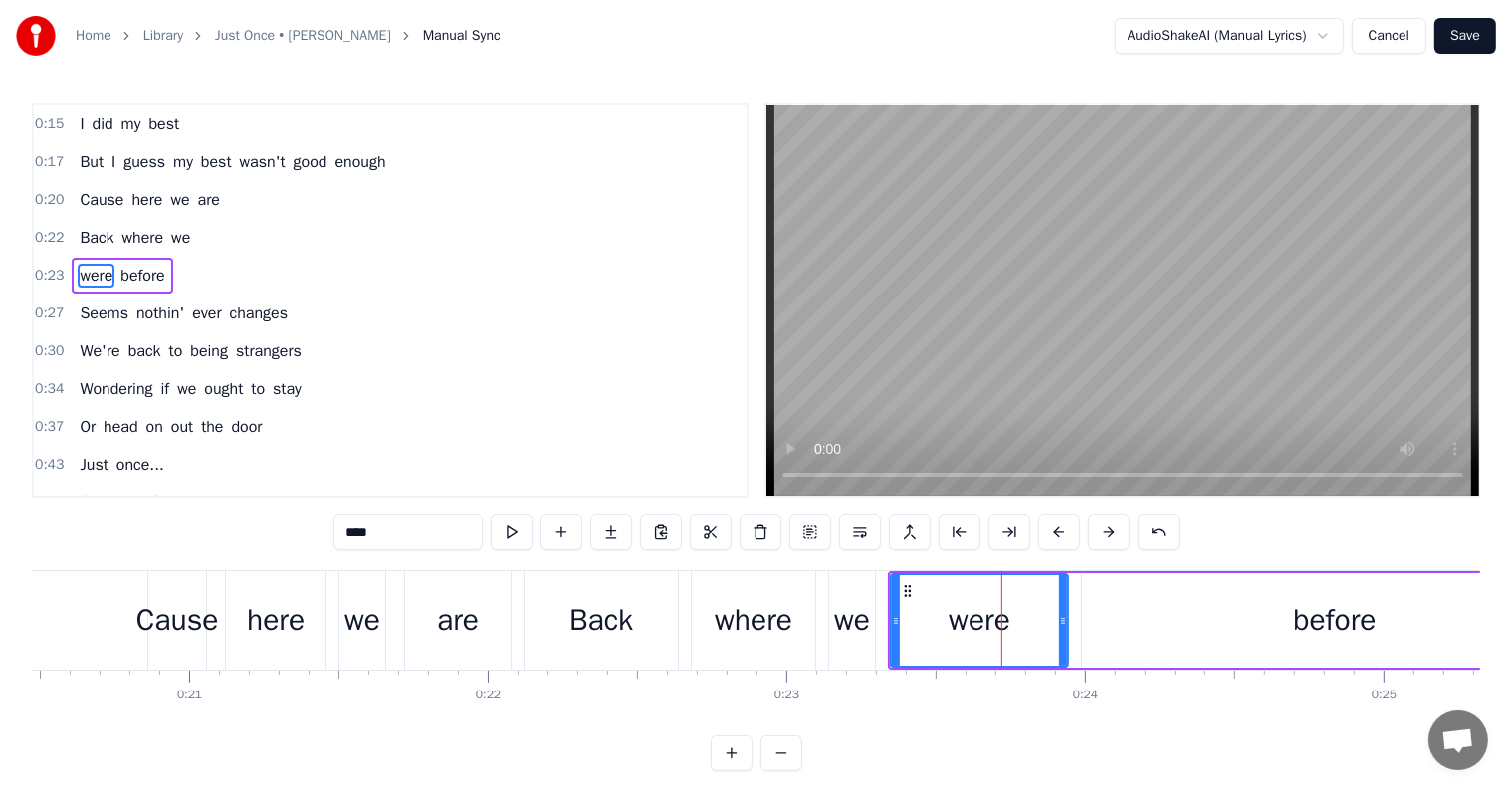 click on "I did my best But I guess my best wasn't good enough Cause here we are Back where we were before Seems nothin' ever changes We're back to being strangers Wondering if we ought to stay Or head on out the door Just once... Can't we figure out what we keep doin' wrong Why we never last for very long What are we doin' wrong Just once... Can't we find a way to finally make it right To make the magic last for more than just one night If we could just get to it I know we could break through it (Hmm hmmmm) I gave my all But I think my all may have been too much Cause Lord knows we're not gettin' anywhere Seems we're always blowin' Whatever we've got goin' And it seems at times with all we've got We haven't got a prayer Just once... Can't we figure out what we keep doin' wrong Why the good times never last for long Where are we goin' wrong Just once... Can't we find a way to finally make it right To make the magic last for more than just one night I know we could break through it If we could just get to it Just once I" at bounding box center [34451, 620] 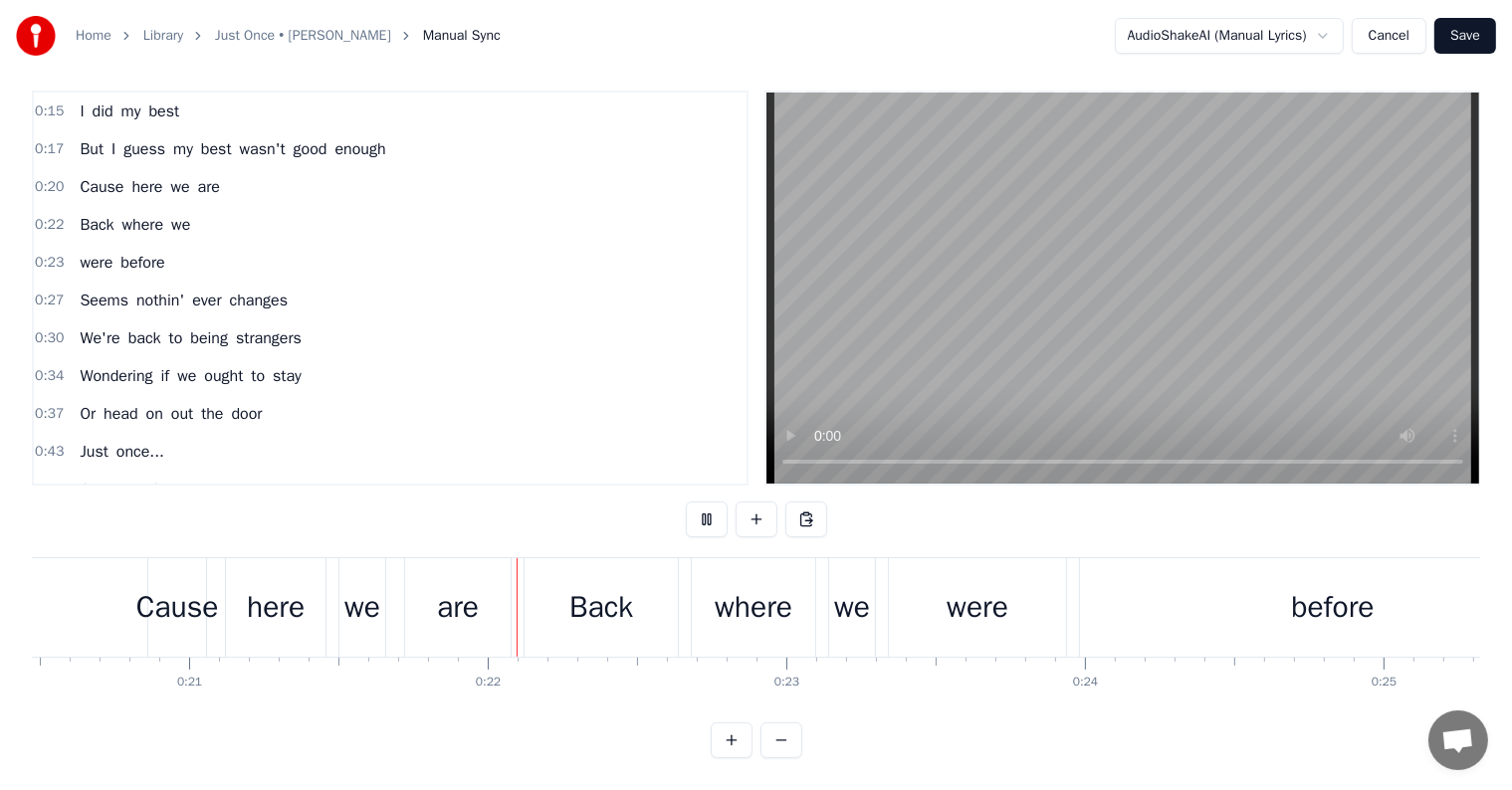 scroll, scrollTop: 30, scrollLeft: 0, axis: vertical 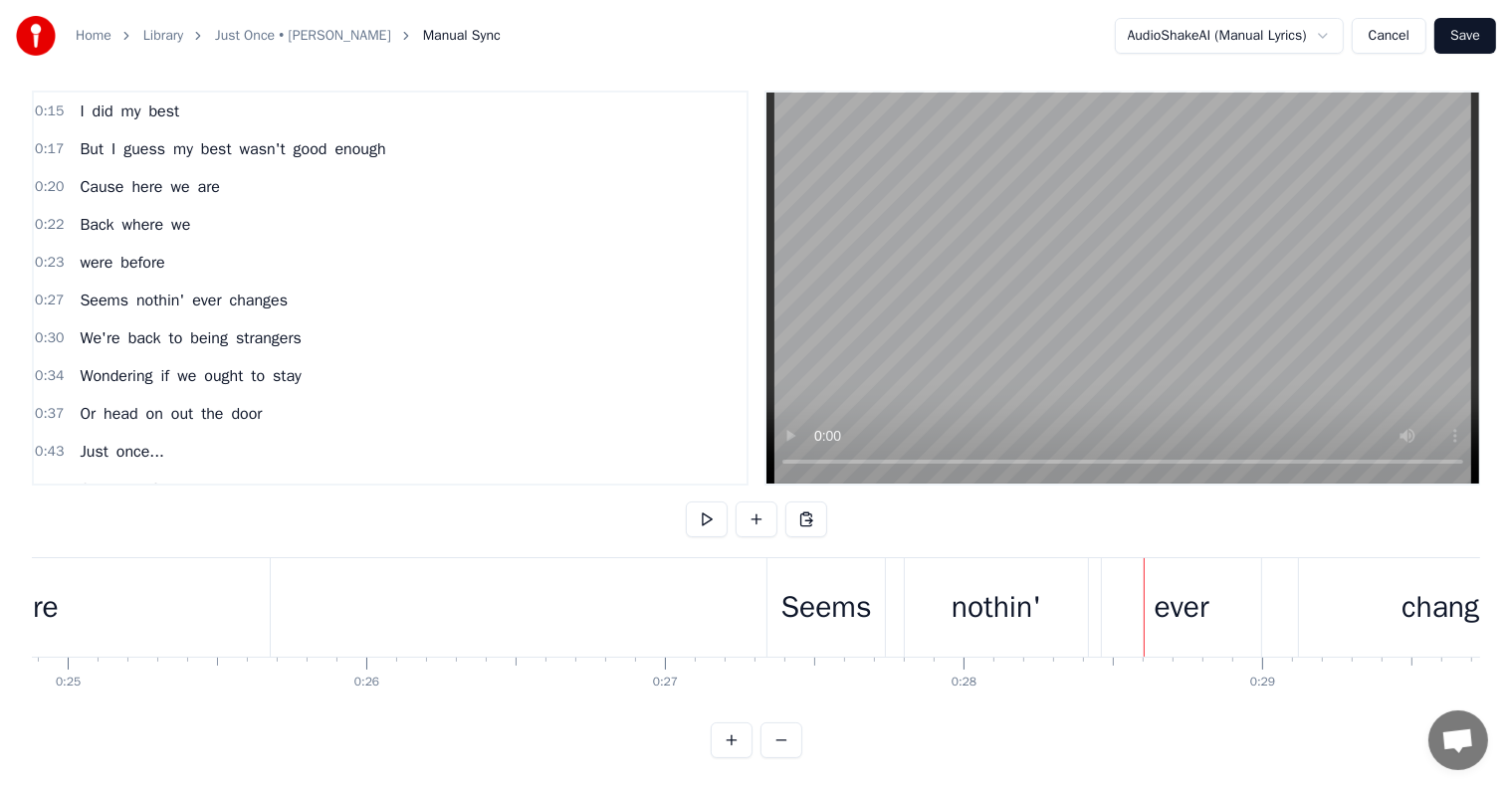 click on "ever" at bounding box center [1182, 607] 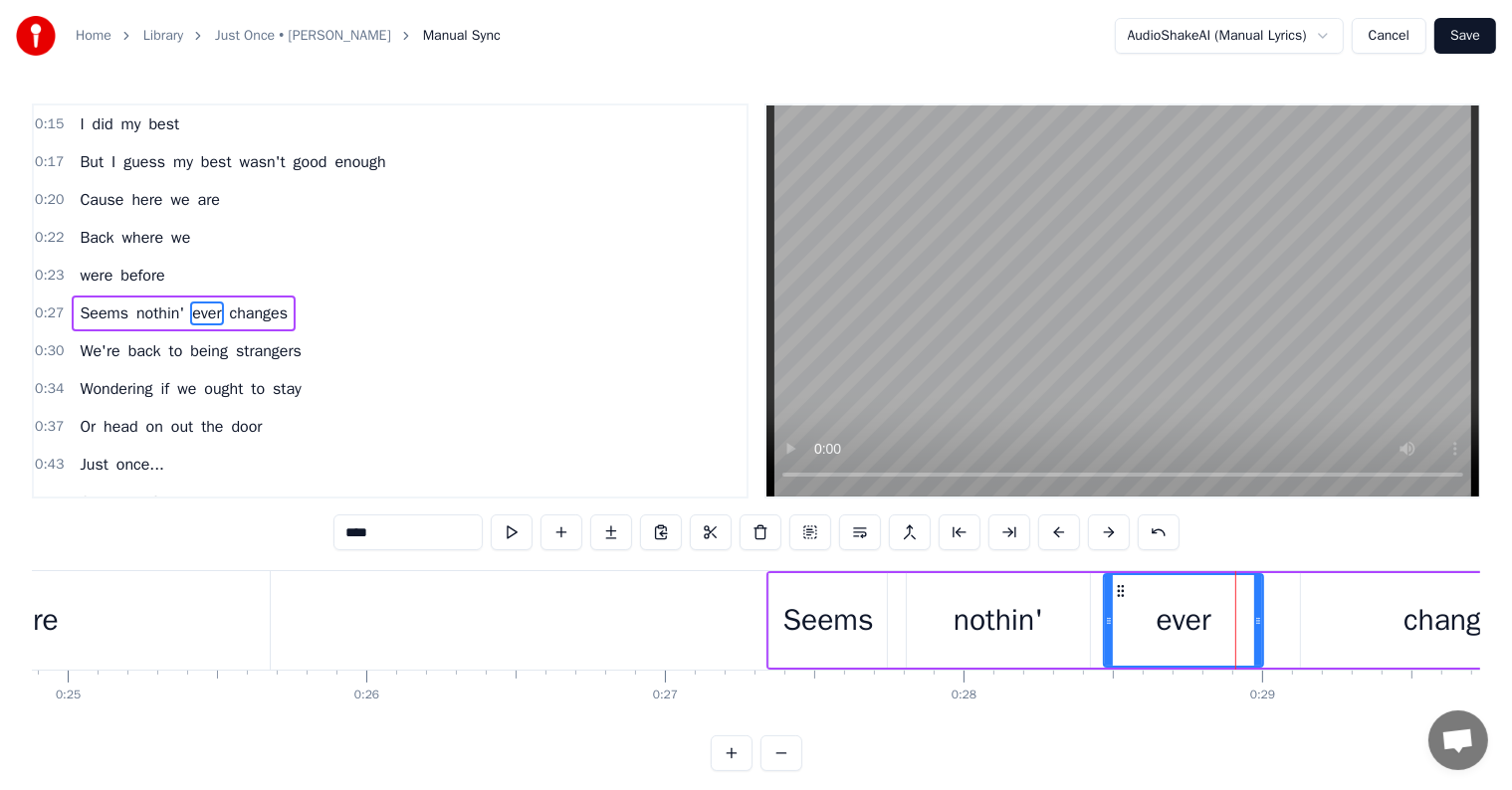 scroll, scrollTop: 5, scrollLeft: 0, axis: vertical 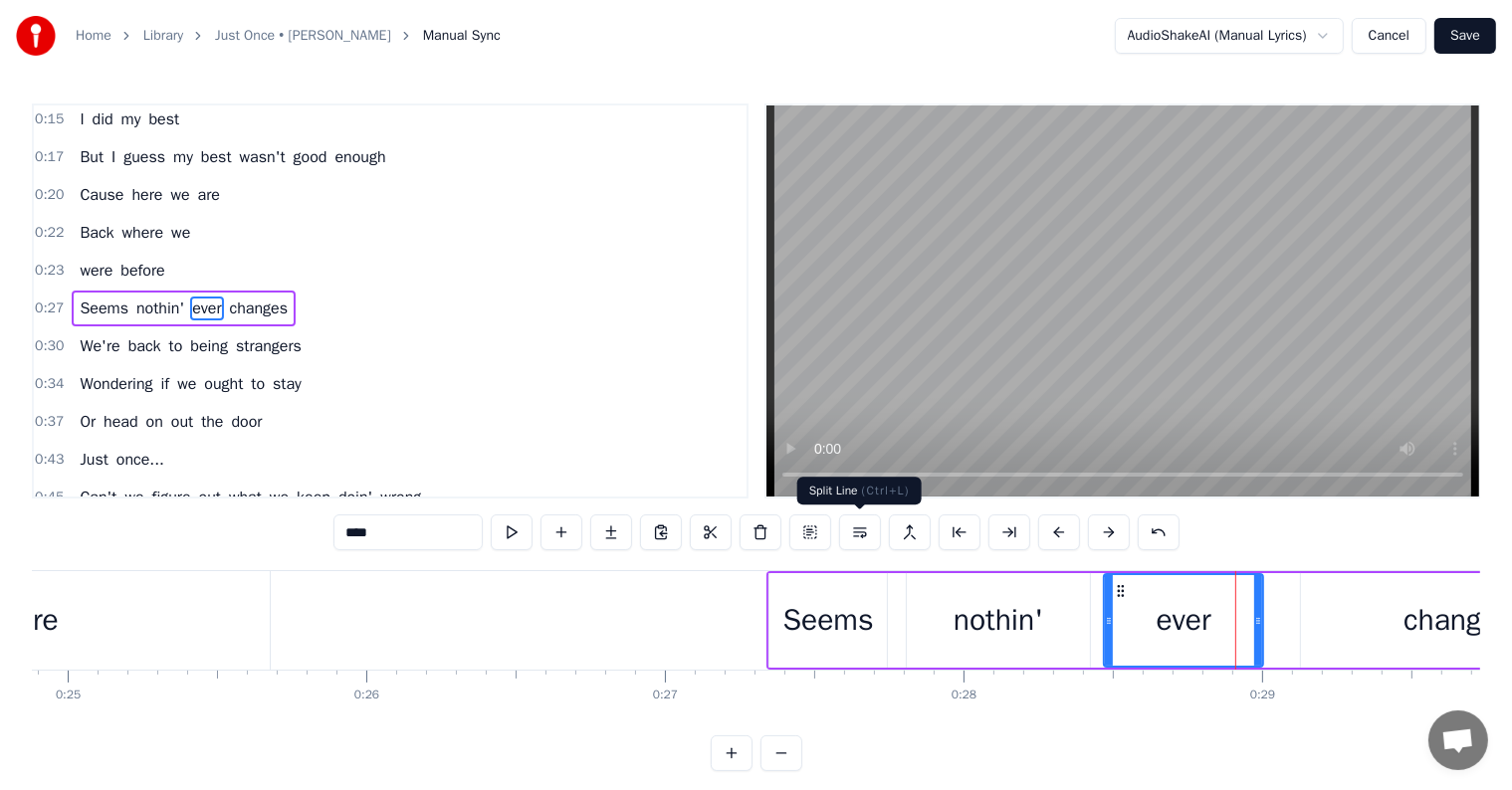 click at bounding box center [860, 532] 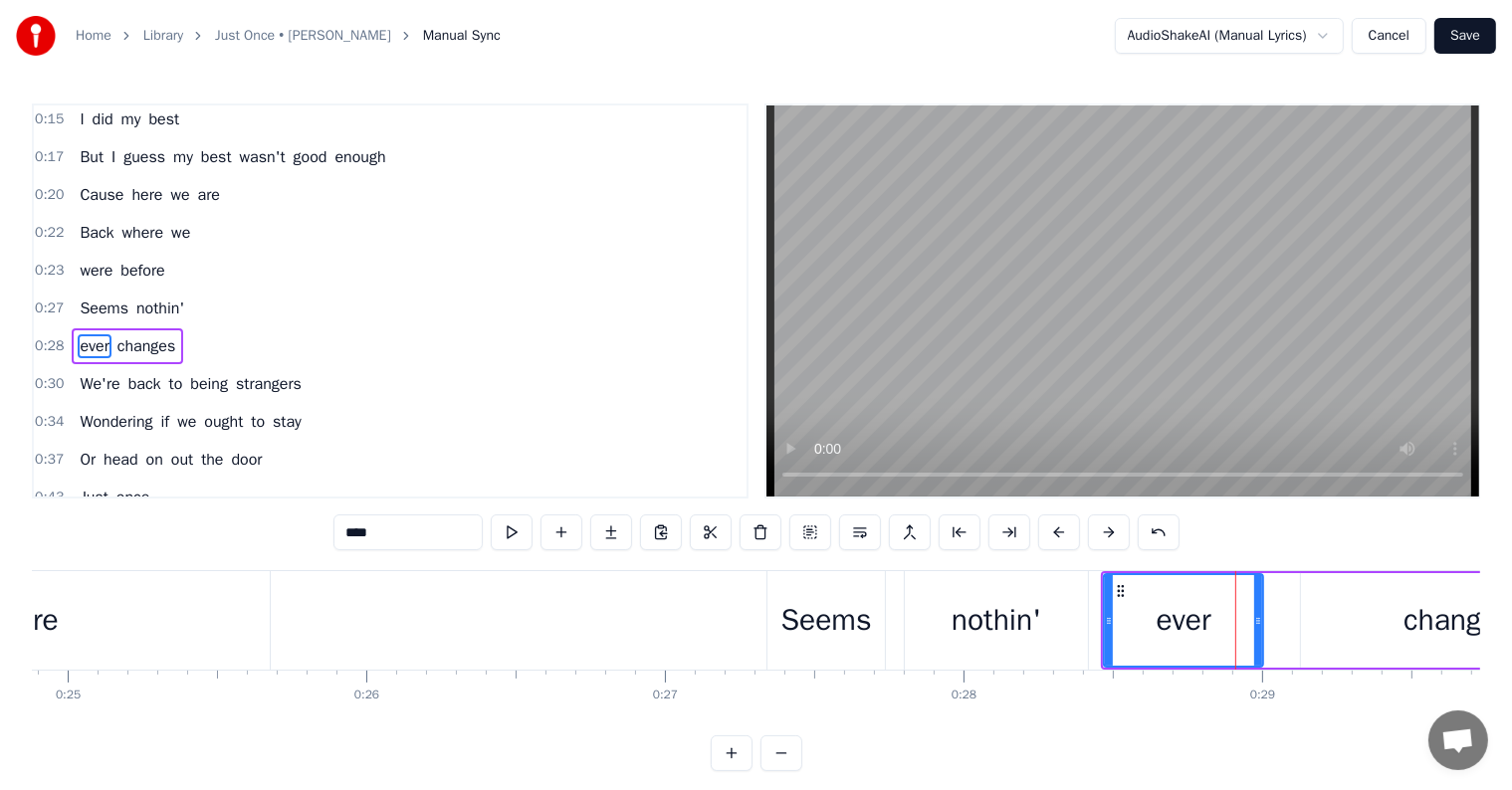 scroll, scrollTop: 42, scrollLeft: 0, axis: vertical 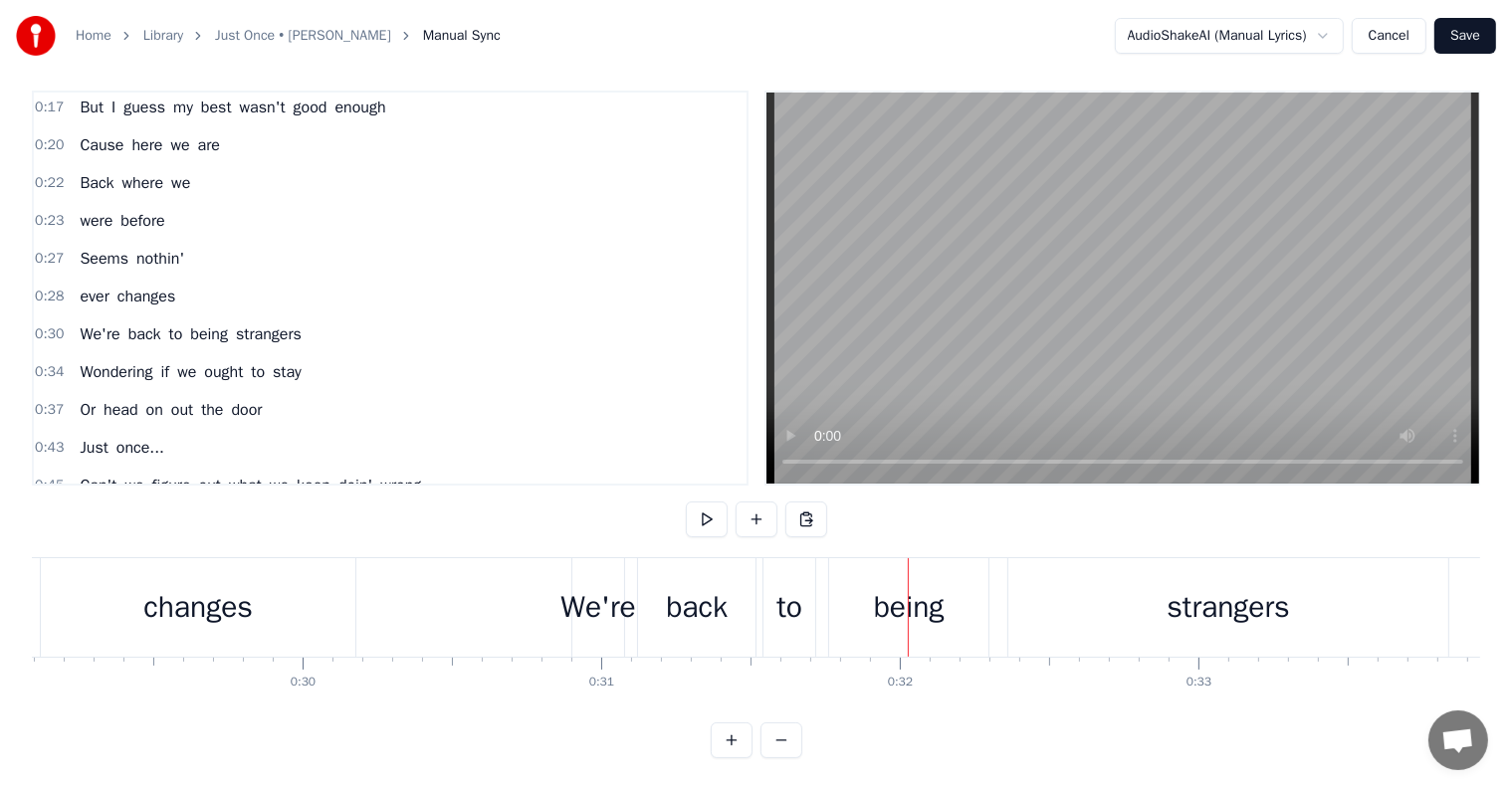 click on "being" at bounding box center (909, 607) 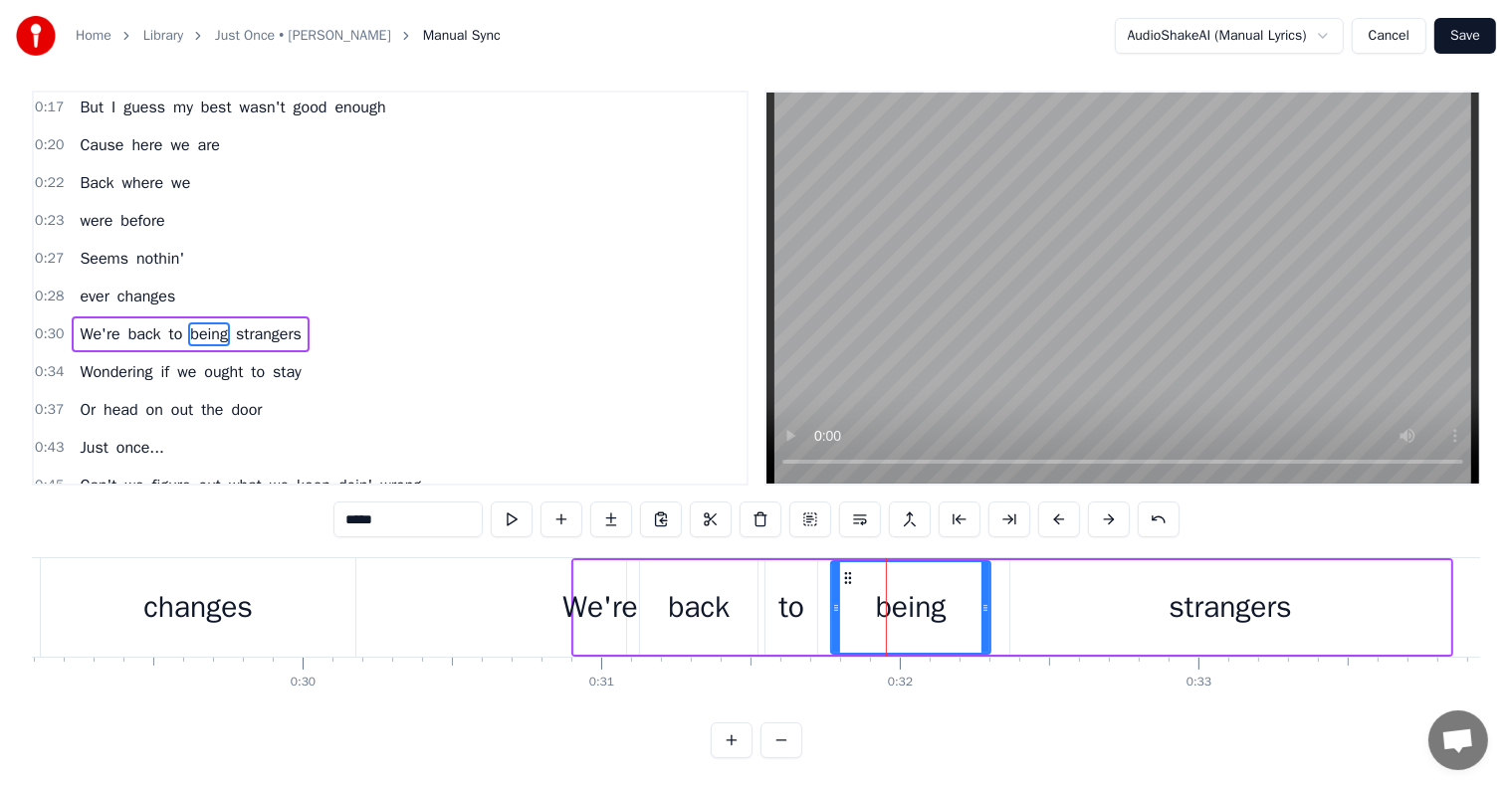 scroll, scrollTop: 0, scrollLeft: 0, axis: both 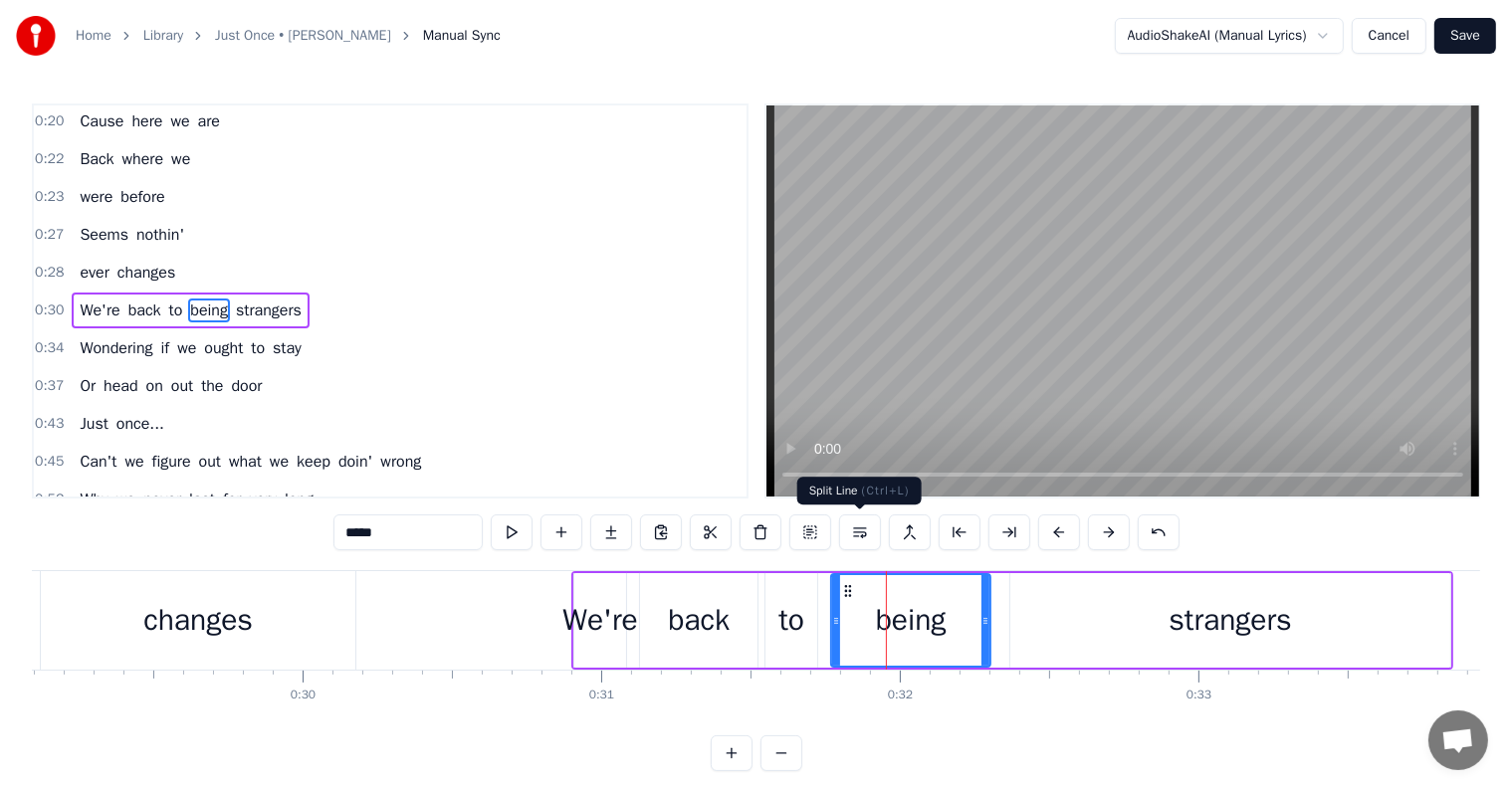 click at bounding box center (860, 532) 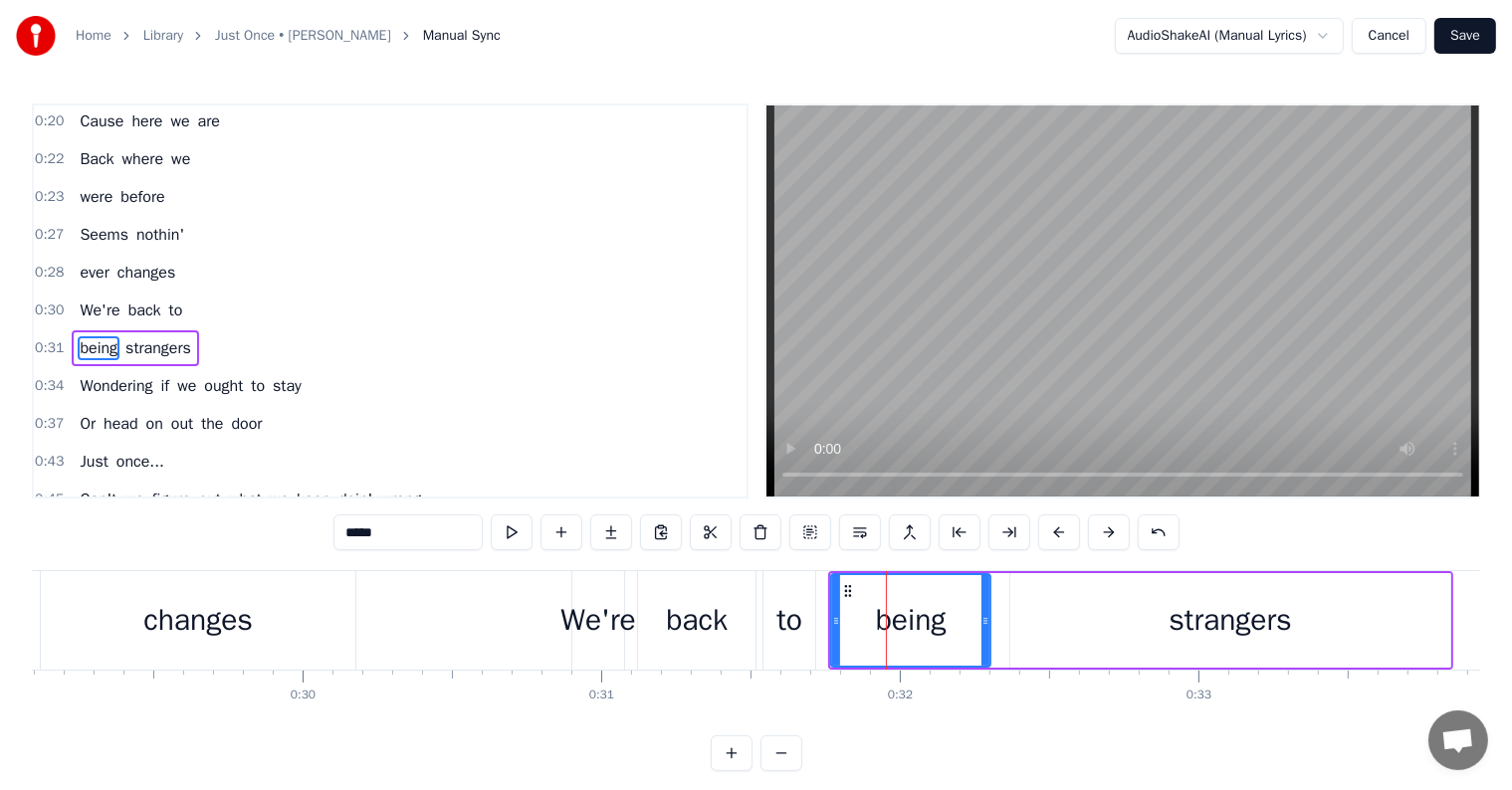 scroll, scrollTop: 115, scrollLeft: 0, axis: vertical 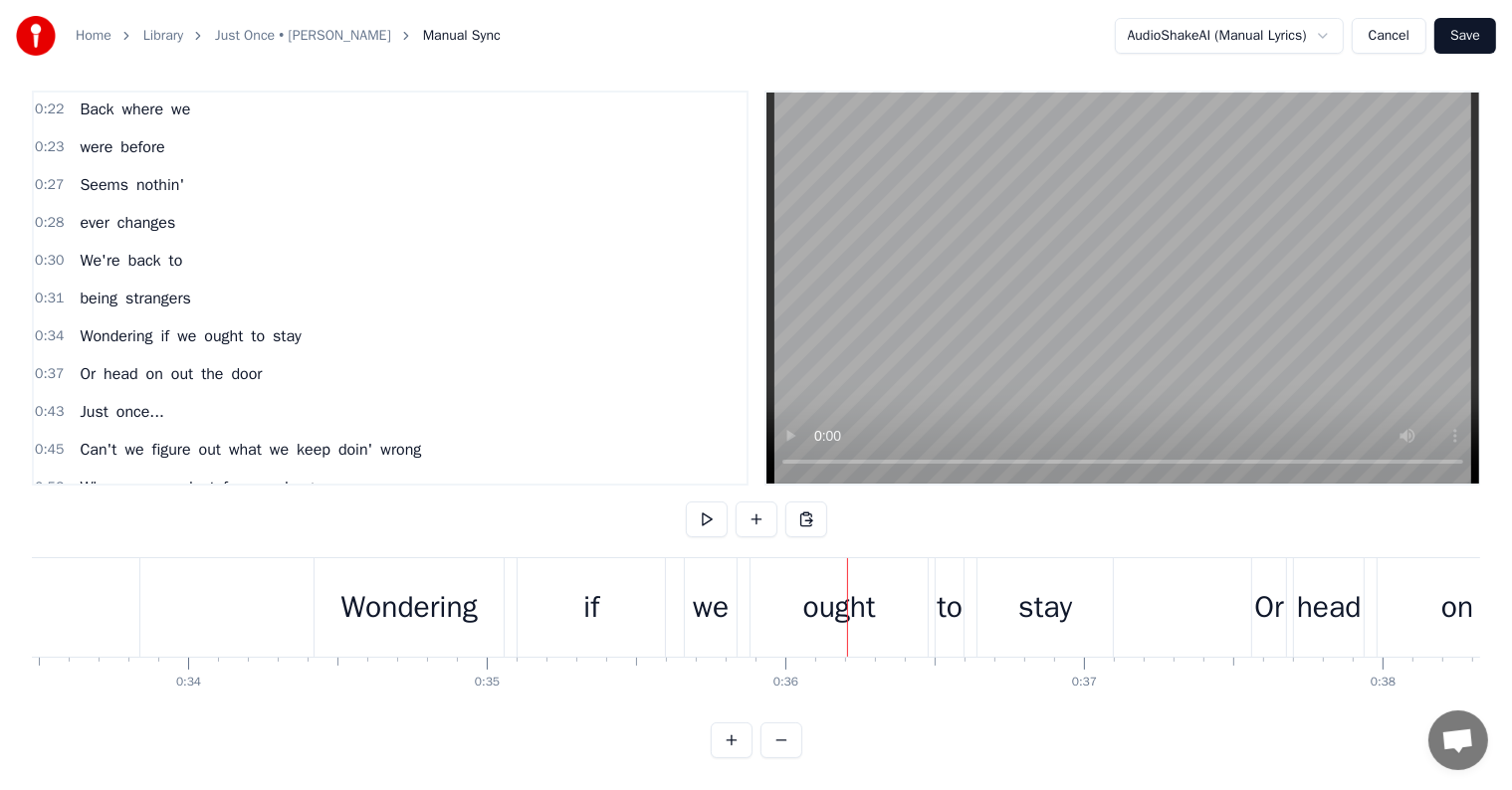 click on "ought" at bounding box center [839, 607] 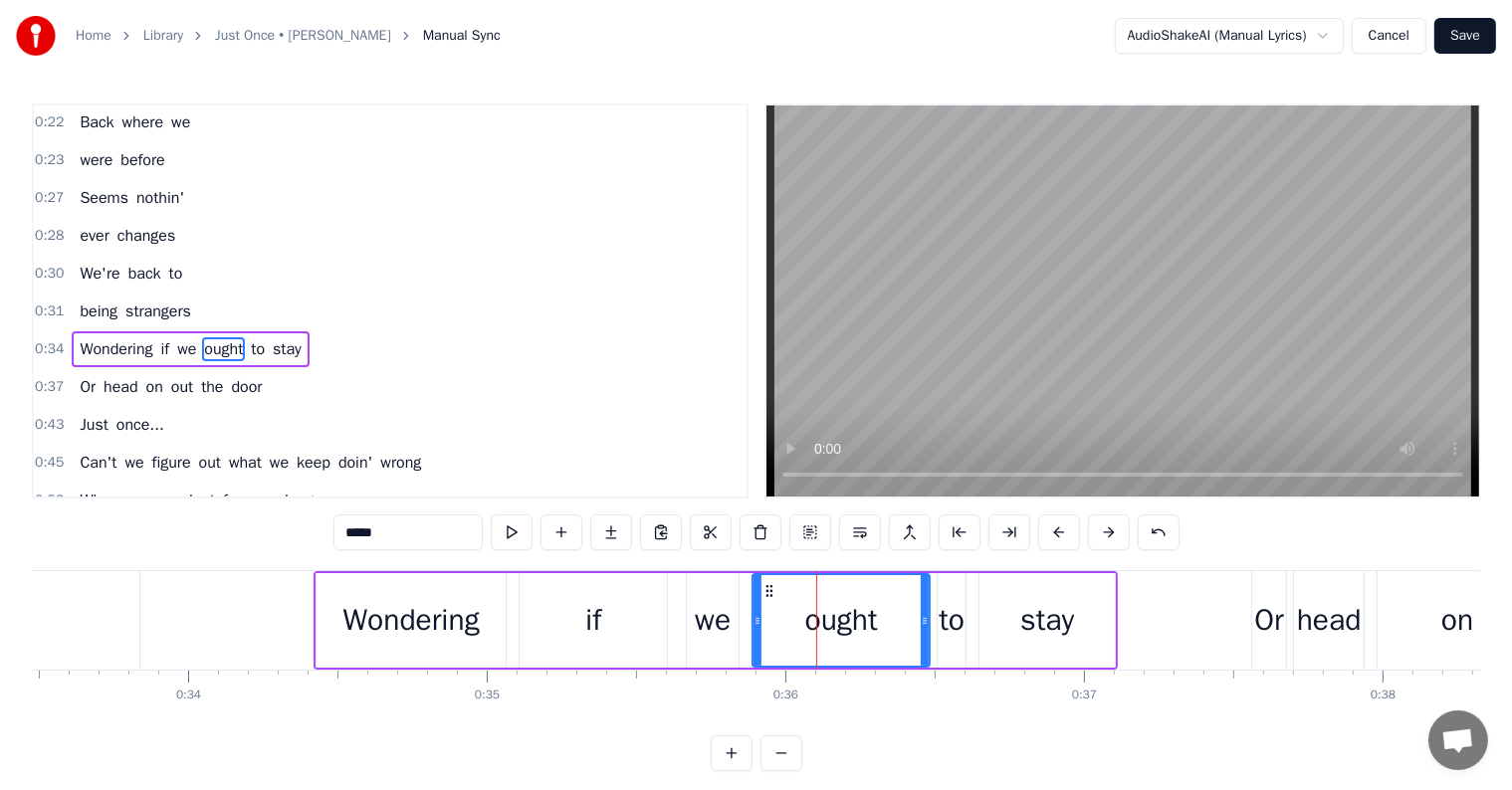 scroll, scrollTop: 151, scrollLeft: 0, axis: vertical 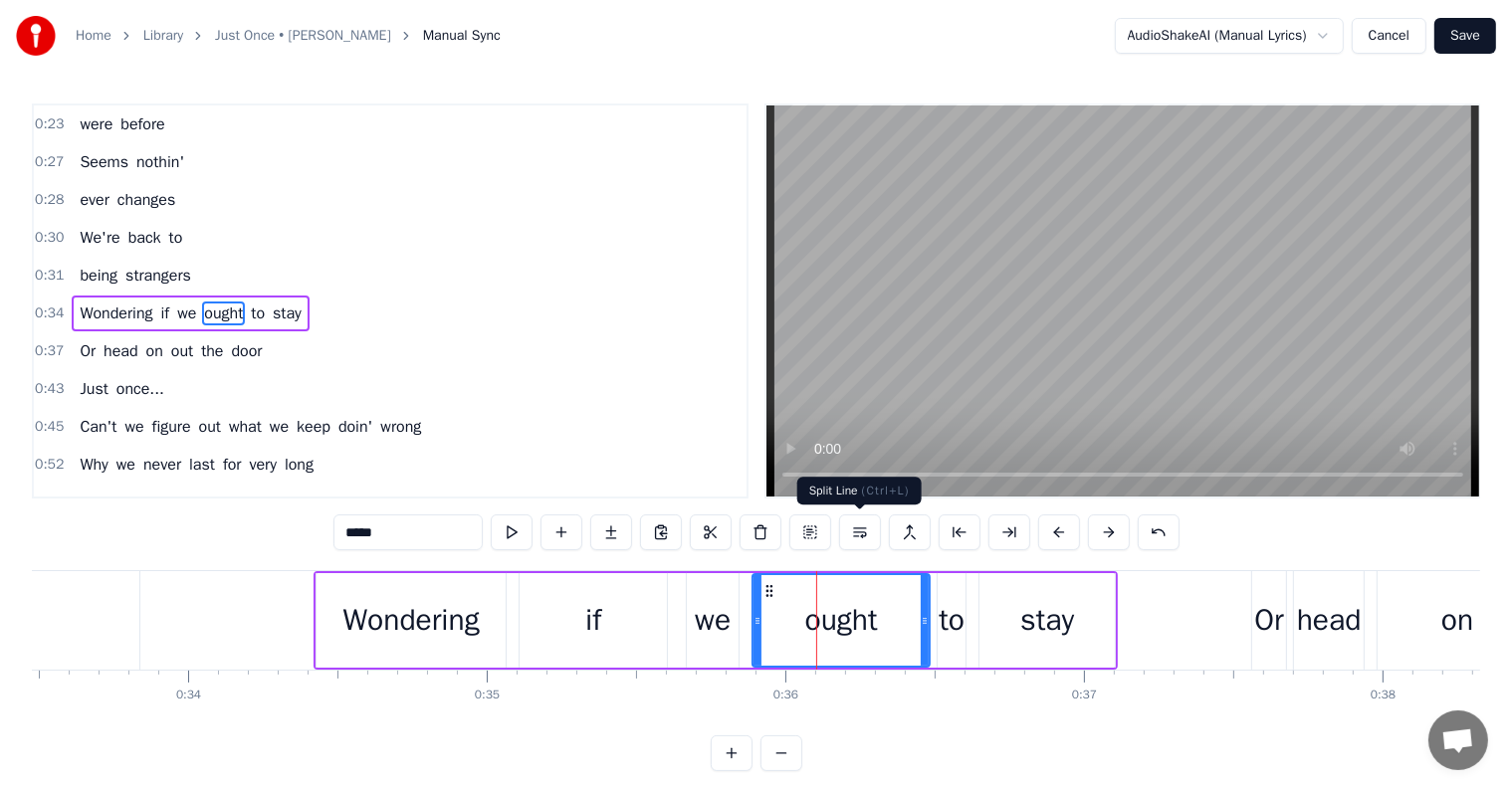 click at bounding box center (860, 532) 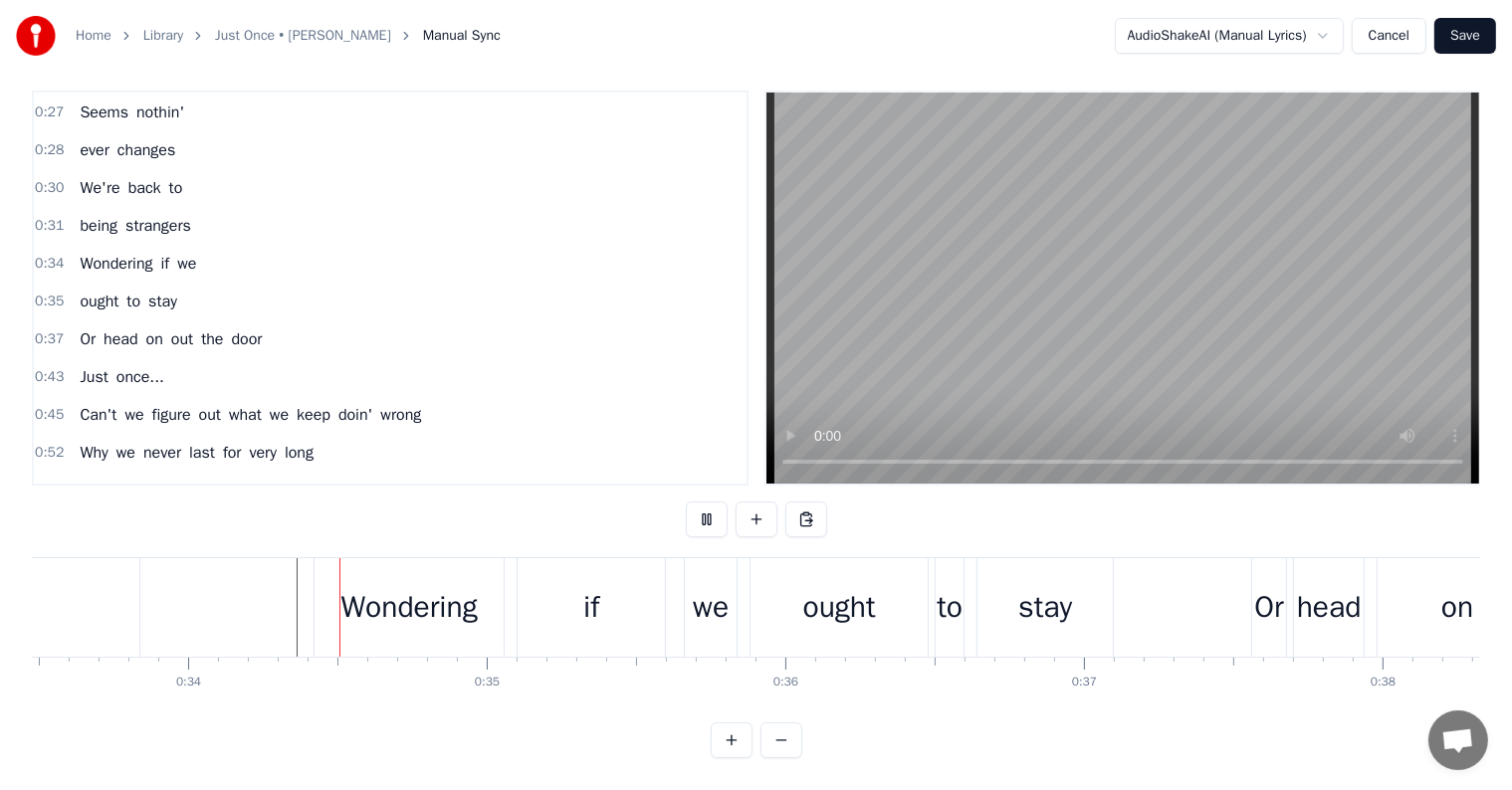 scroll, scrollTop: 30, scrollLeft: 0, axis: vertical 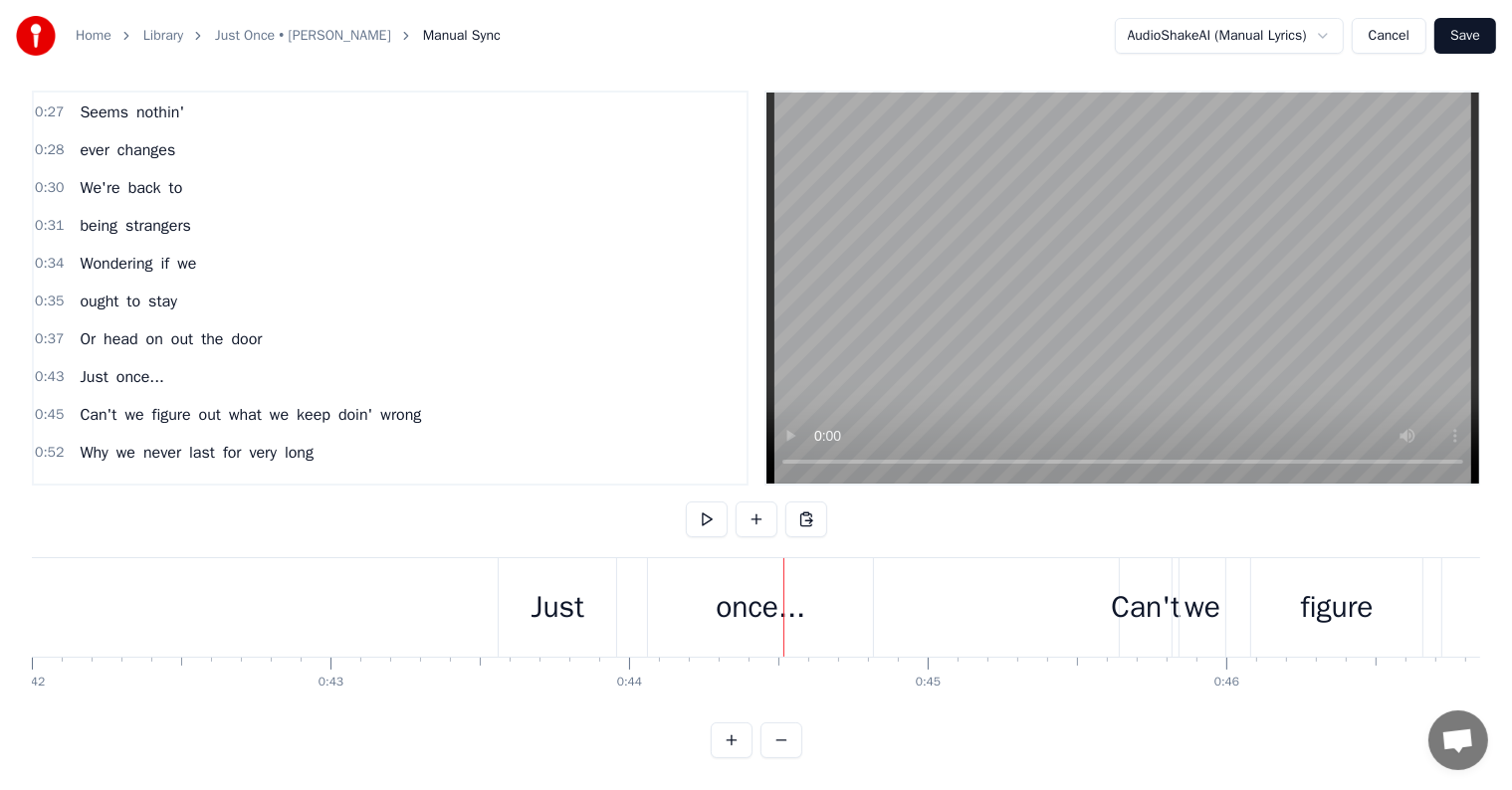 click on "once..." at bounding box center [760, 607] 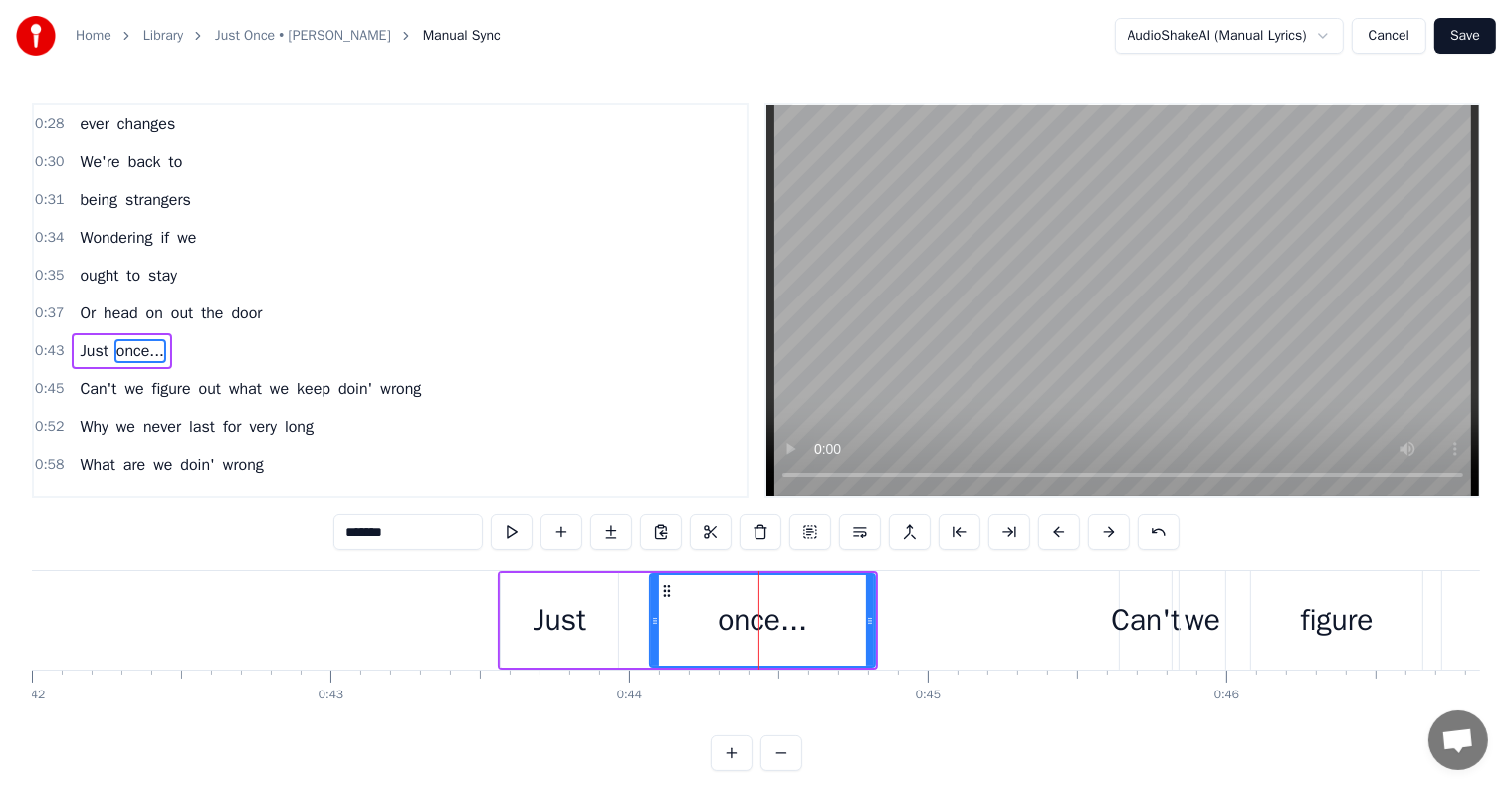 scroll, scrollTop: 262, scrollLeft: 0, axis: vertical 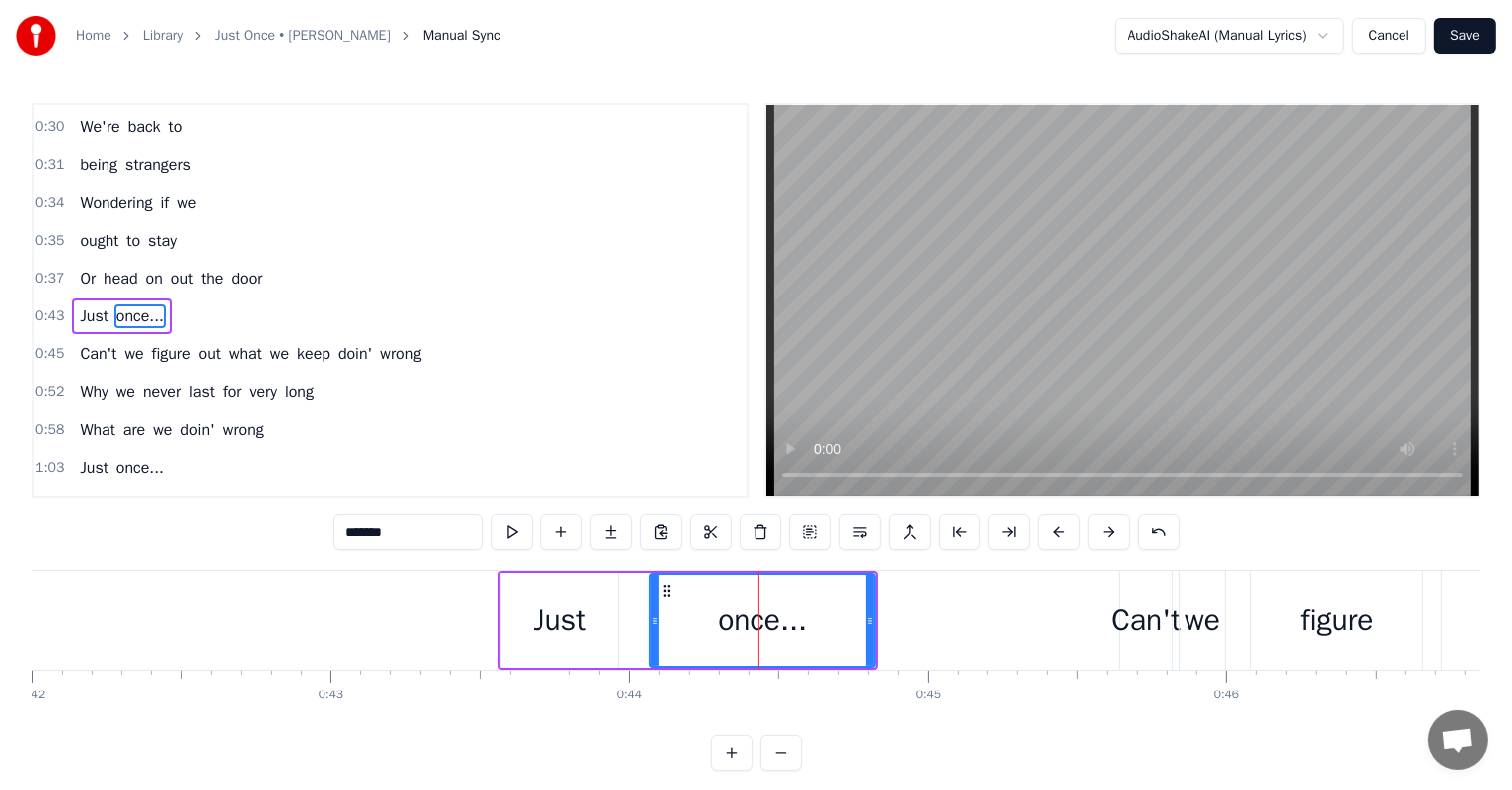 click on "*******" at bounding box center [408, 532] 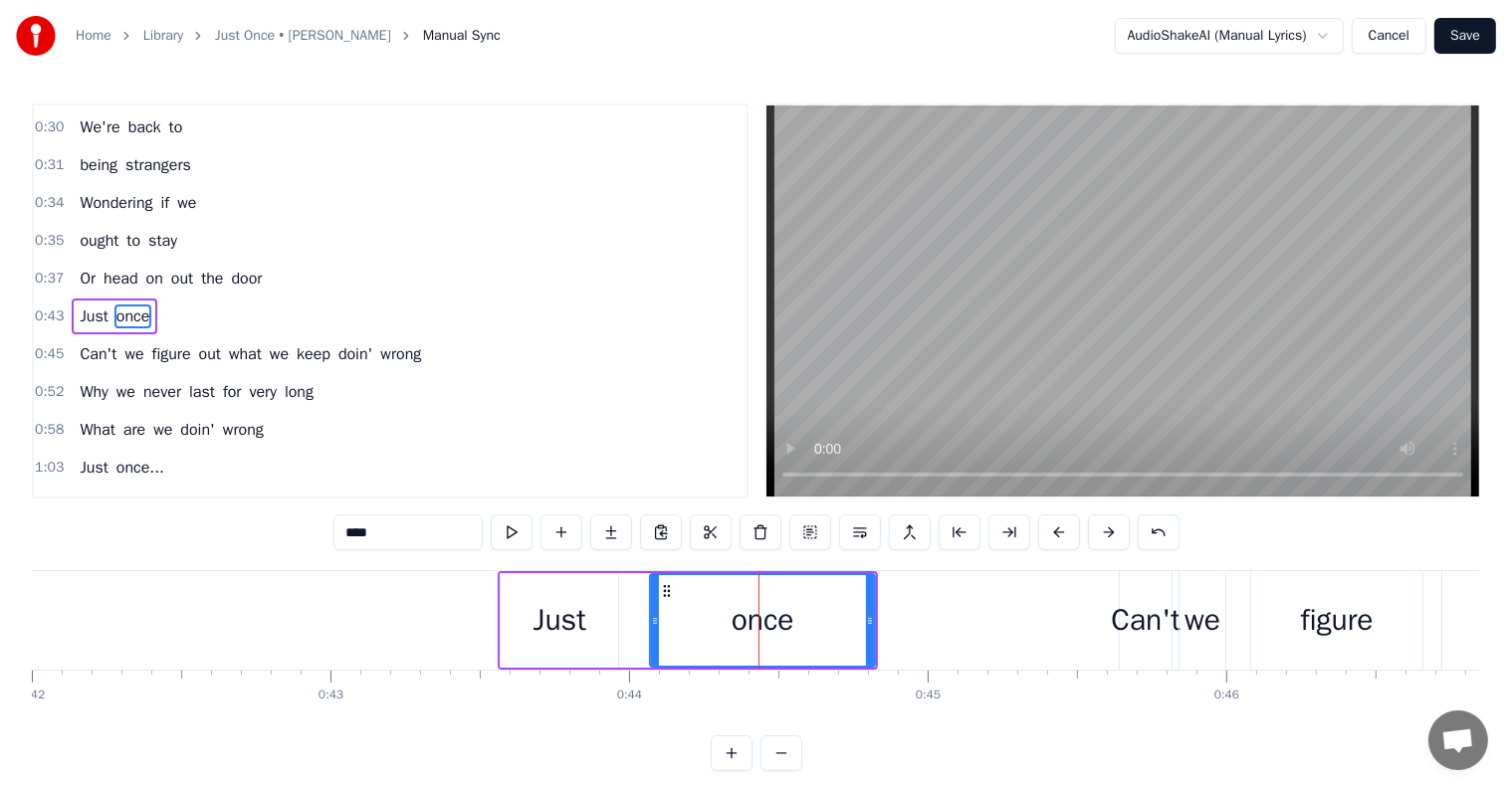 type on "****" 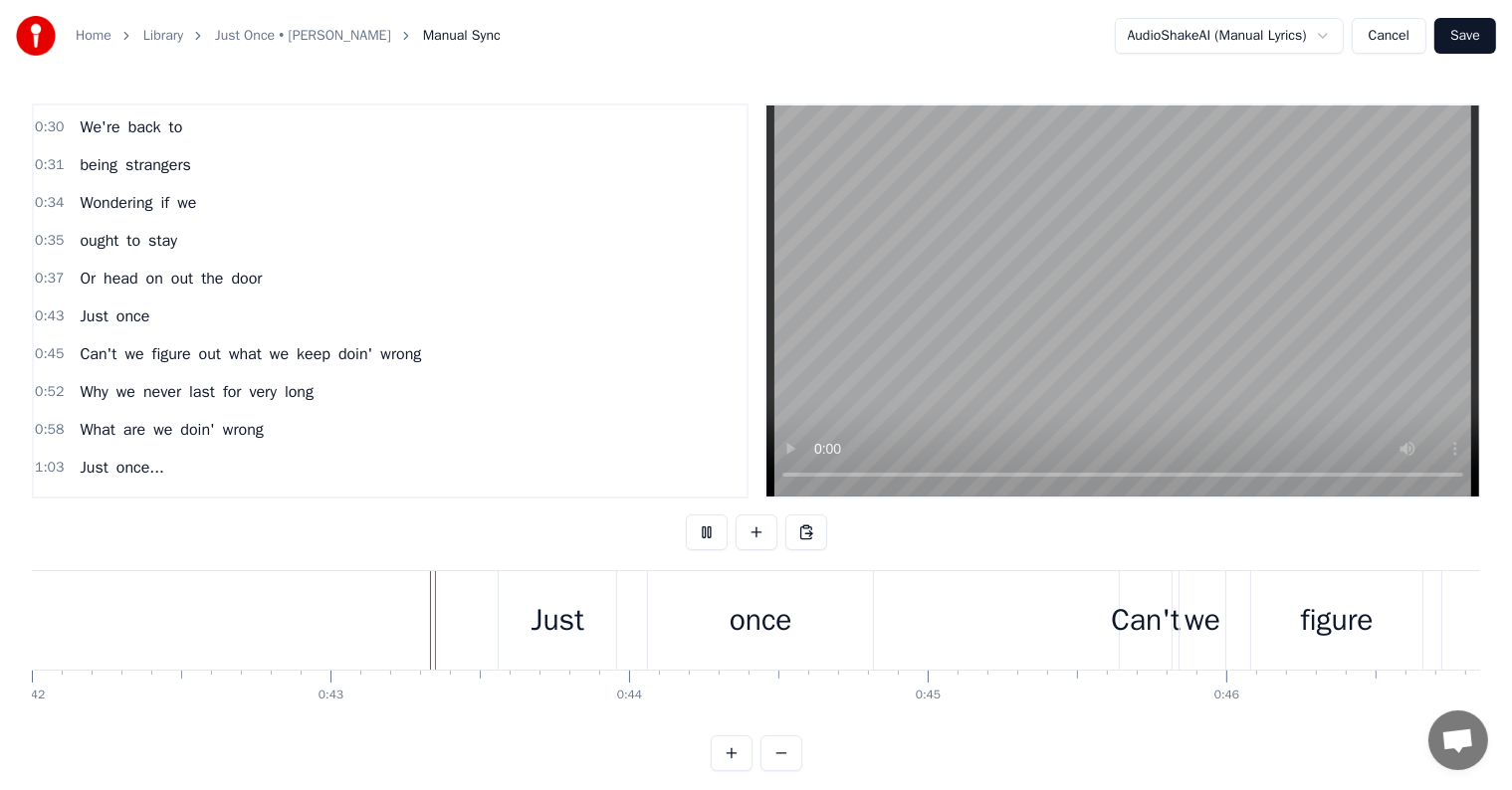 scroll, scrollTop: 30, scrollLeft: 0, axis: vertical 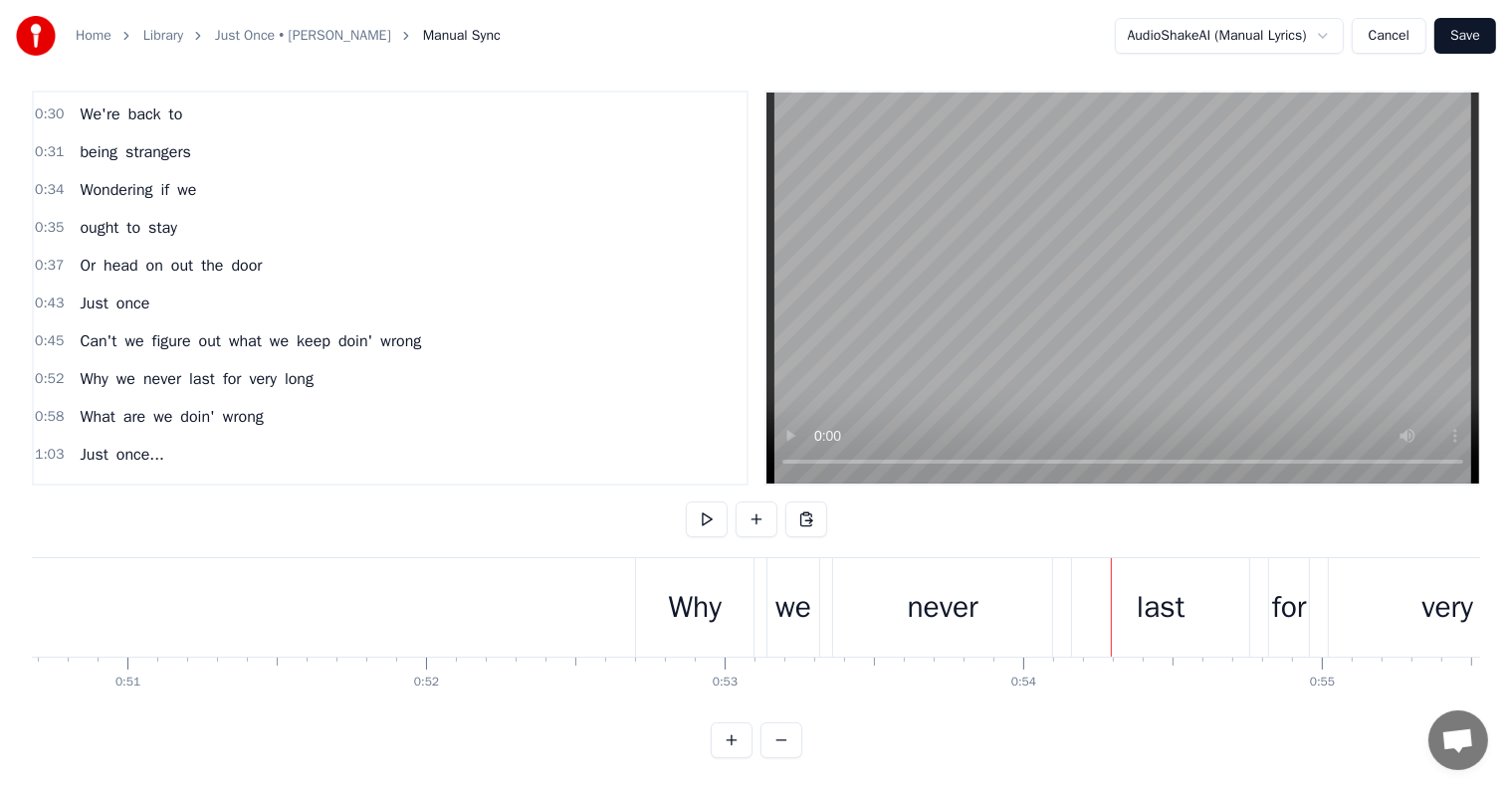 click on "last" at bounding box center [1161, 607] 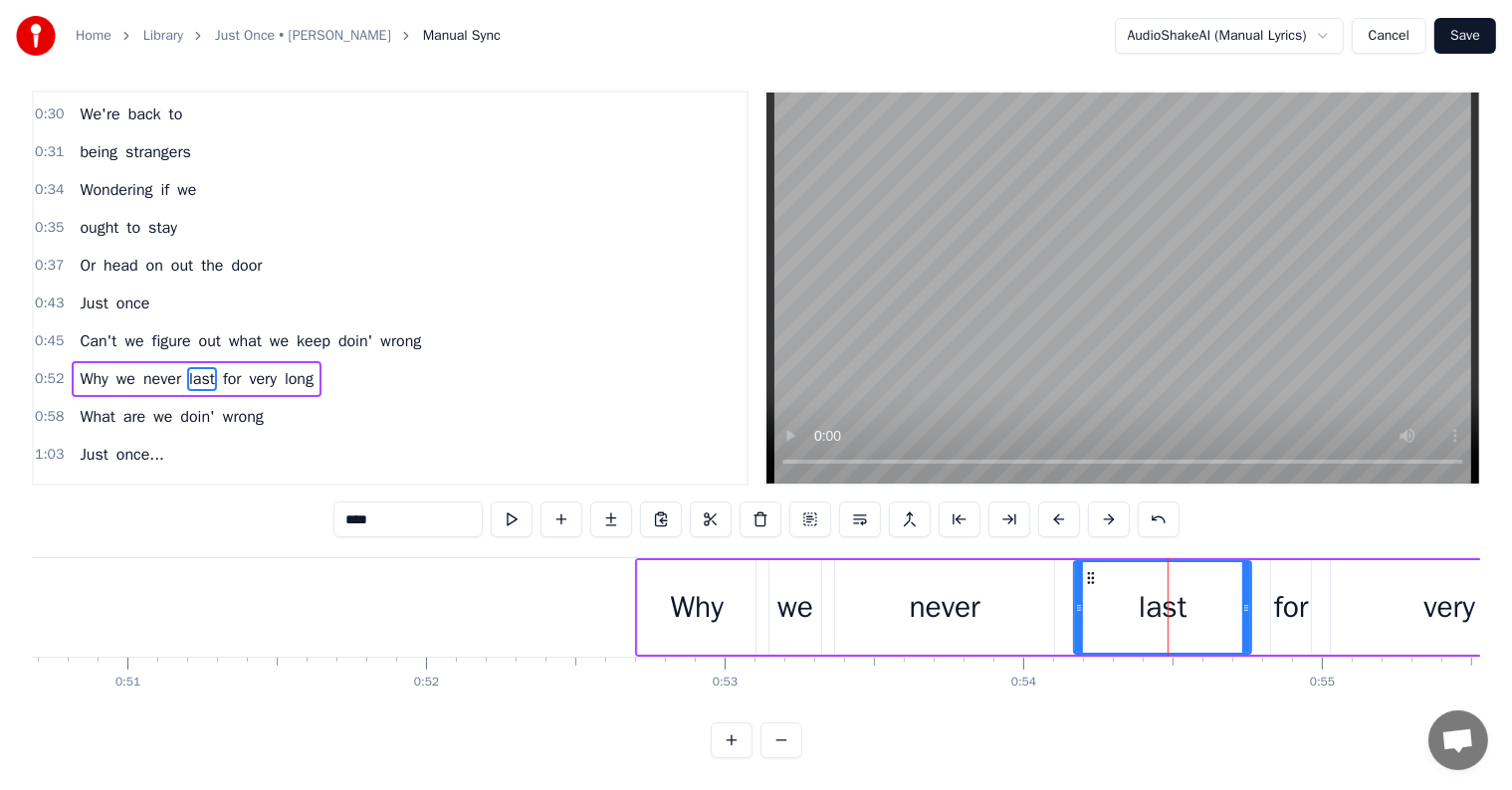 scroll, scrollTop: 0, scrollLeft: 0, axis: both 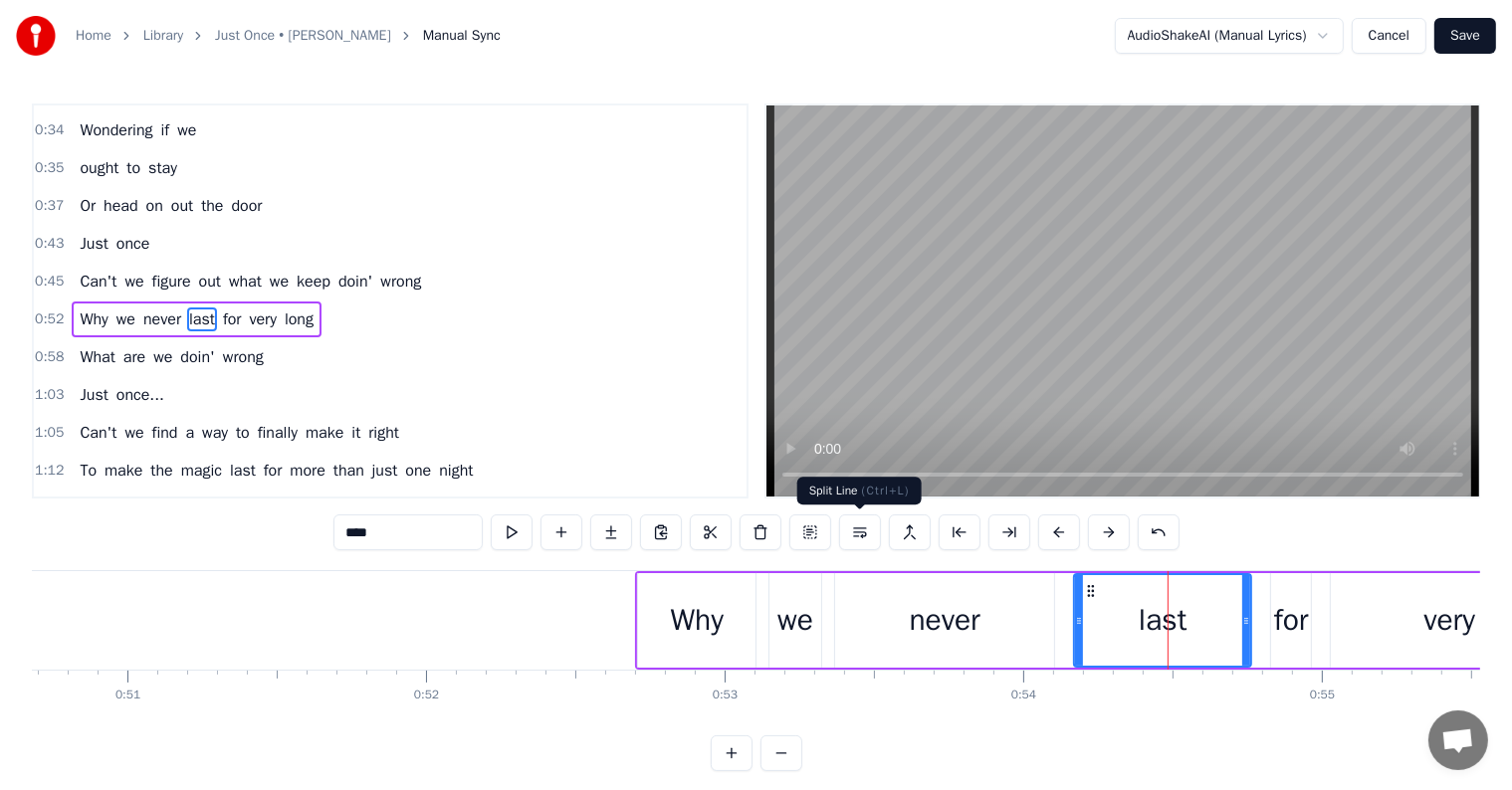 click at bounding box center (860, 532) 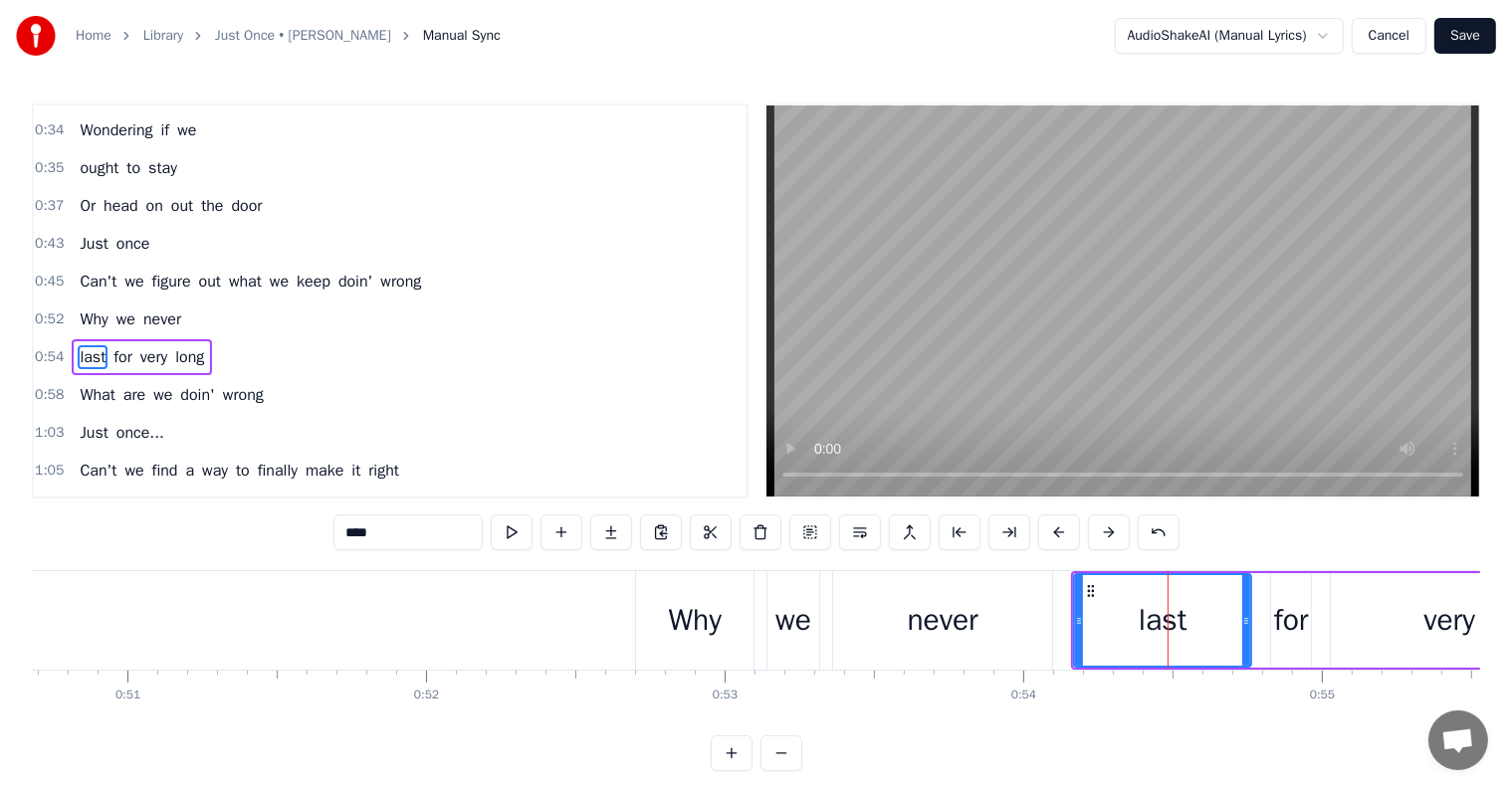 scroll, scrollTop: 371, scrollLeft: 0, axis: vertical 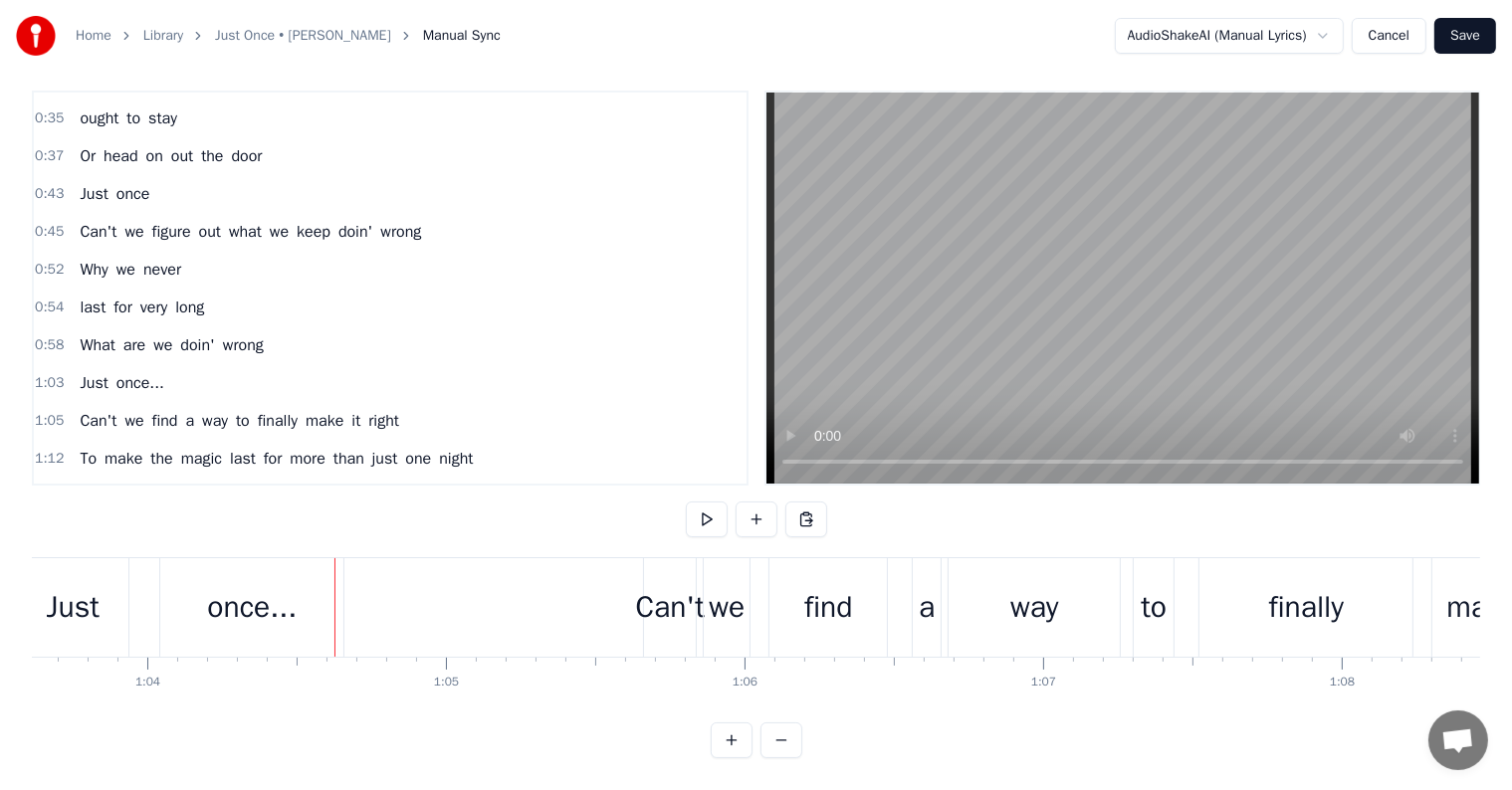 click on "once..." at bounding box center [252, 607] 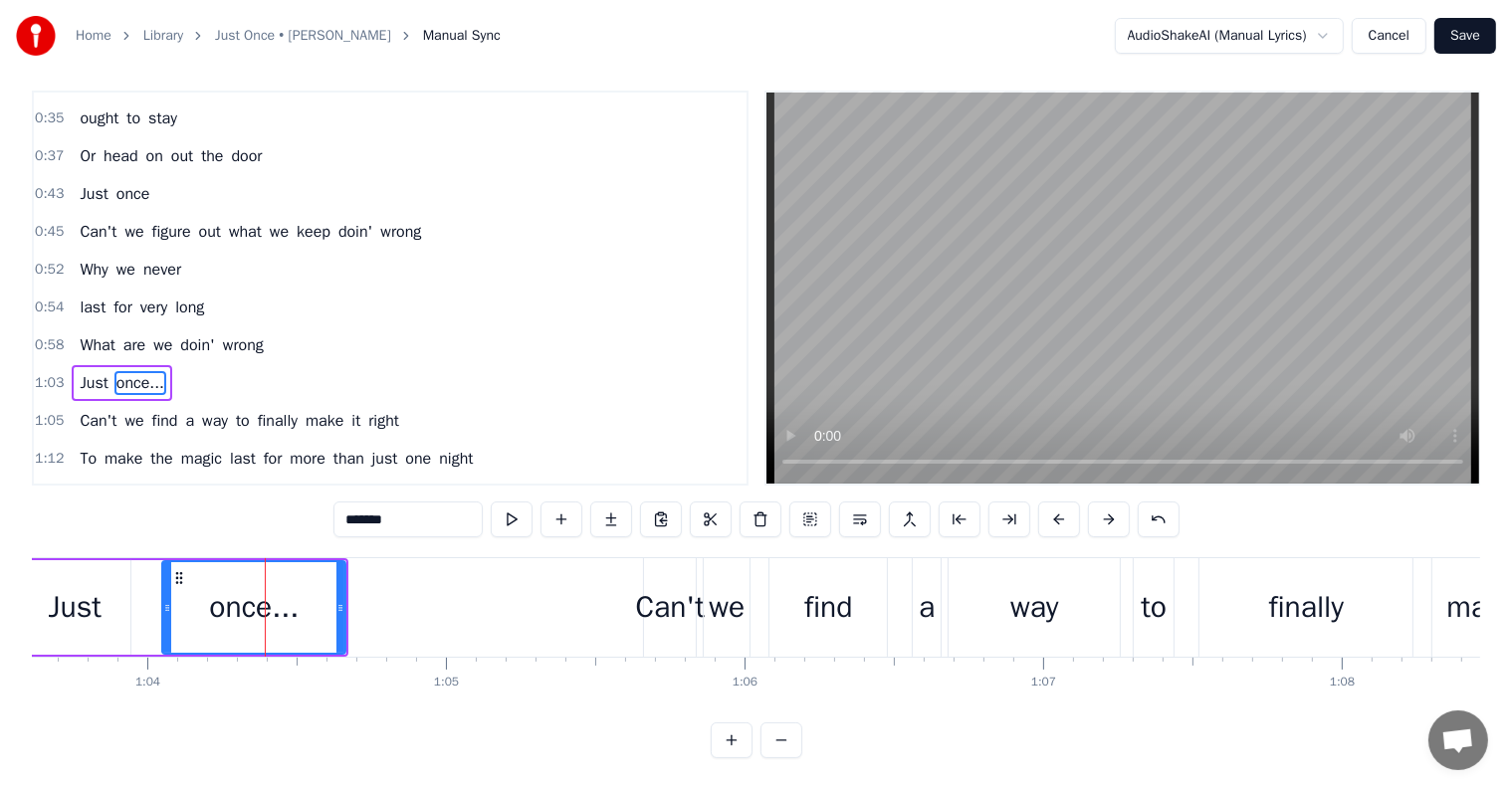 scroll, scrollTop: 0, scrollLeft: 0, axis: both 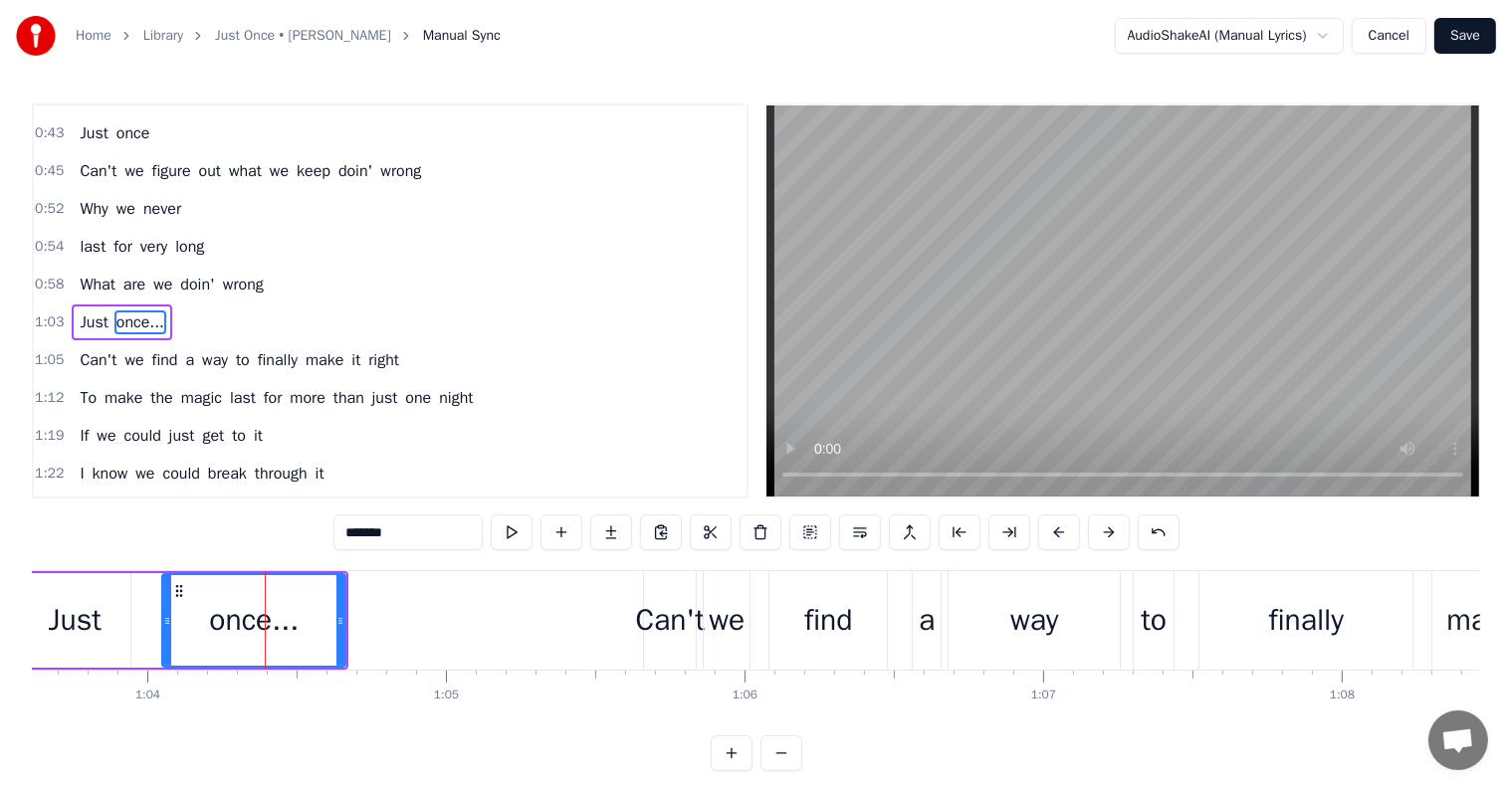 click on "*******" at bounding box center (408, 532) 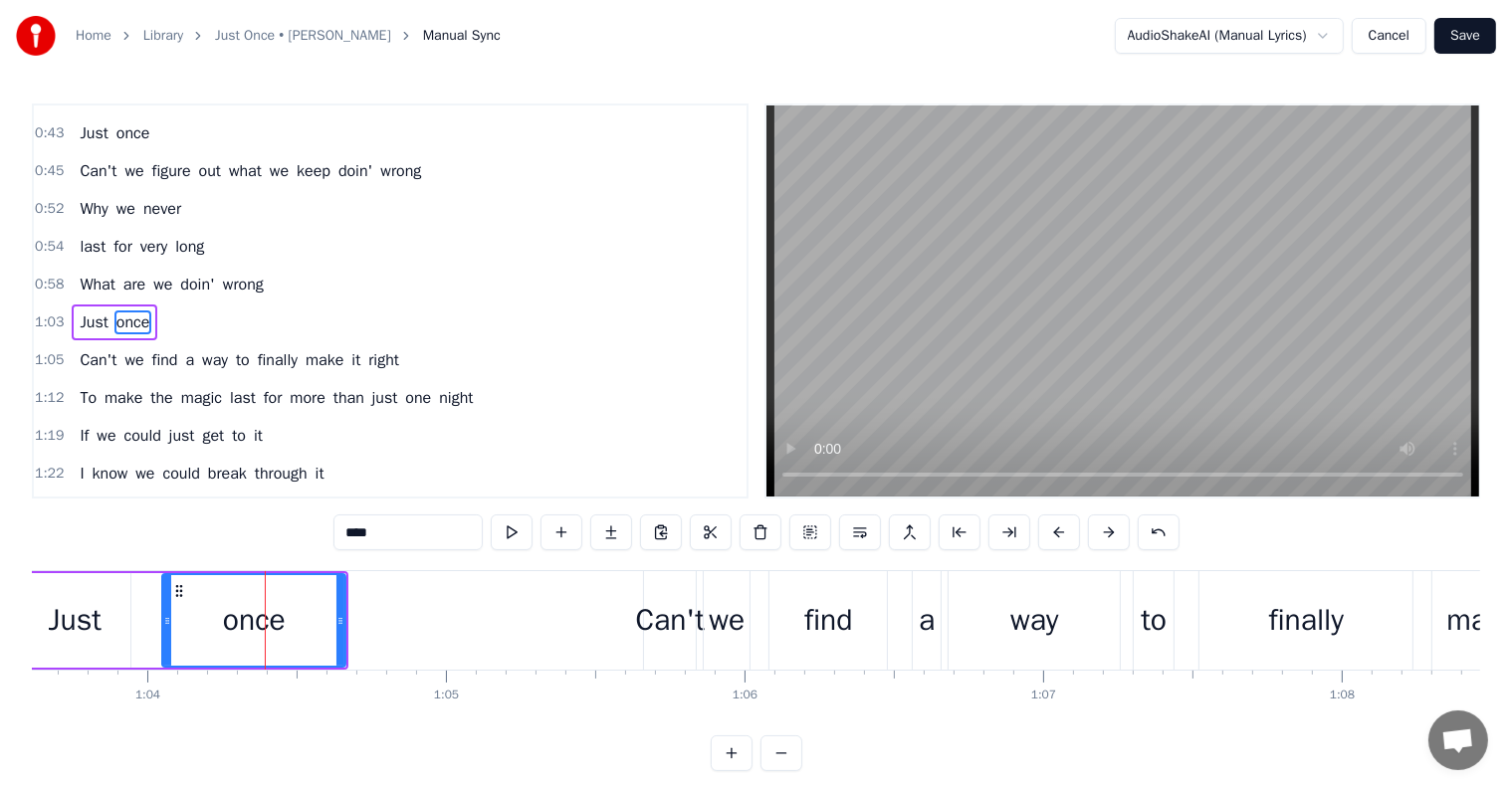 type on "****" 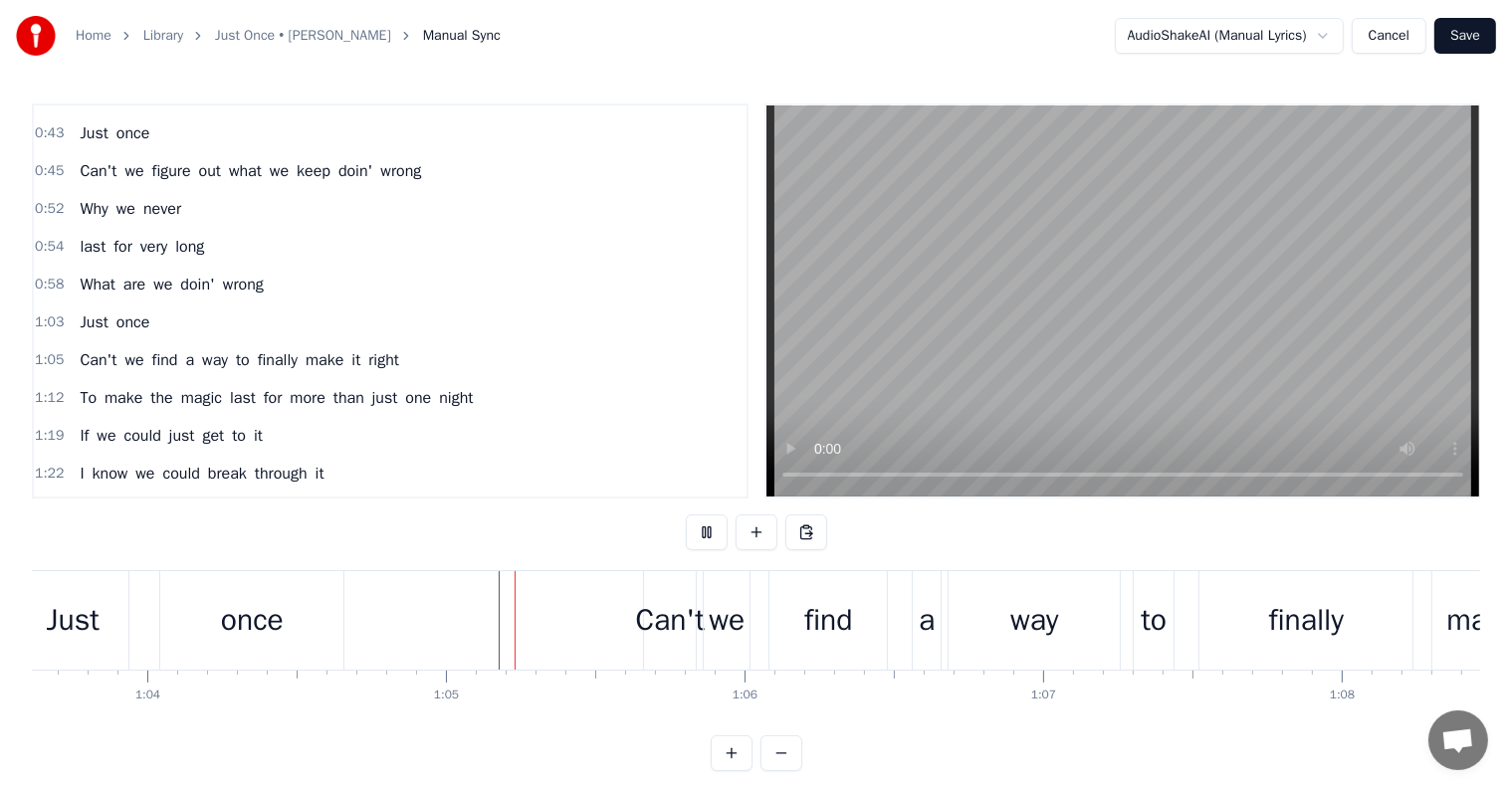 scroll, scrollTop: 30, scrollLeft: 0, axis: vertical 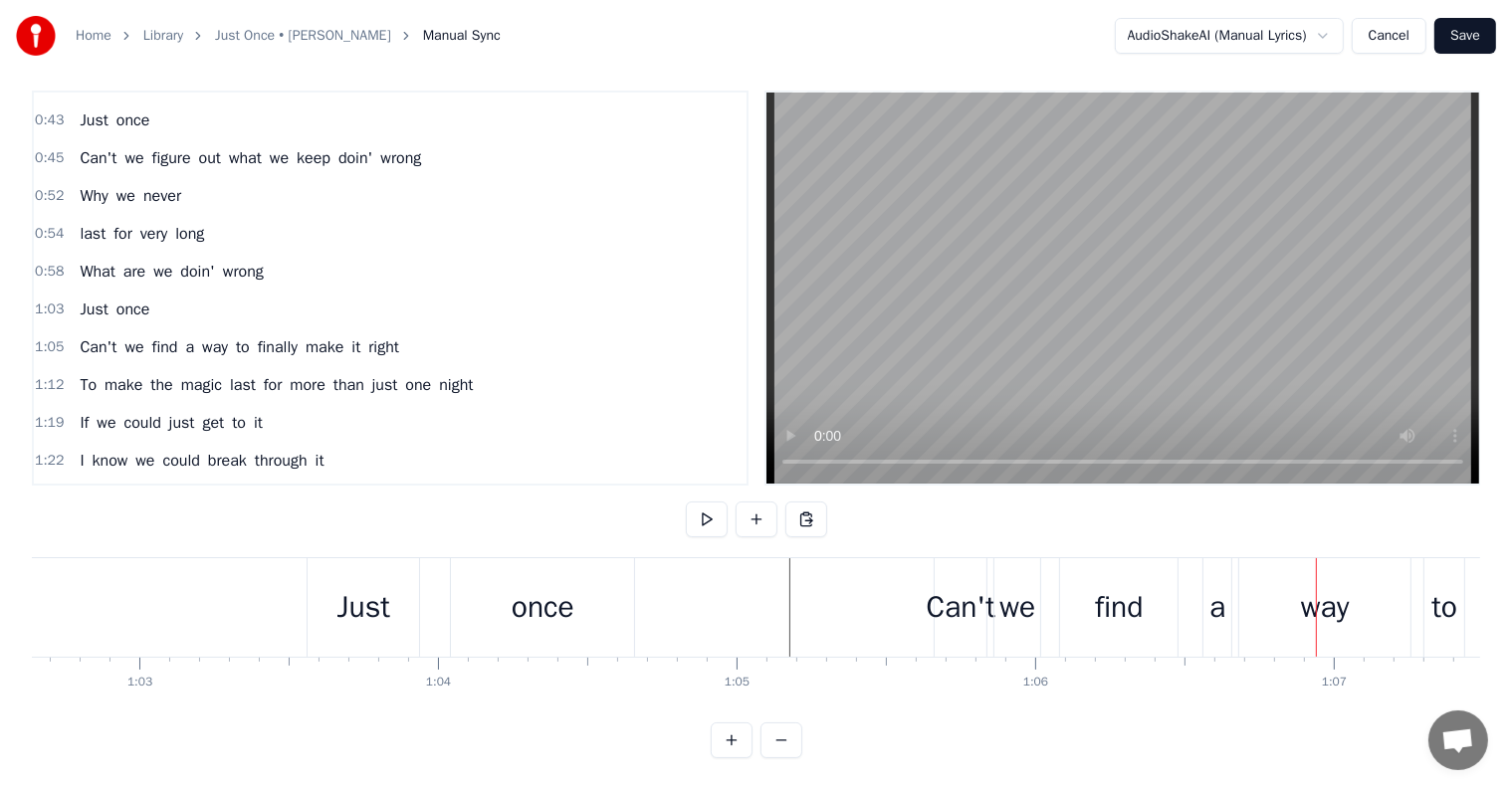 click at bounding box center [21859, 607] 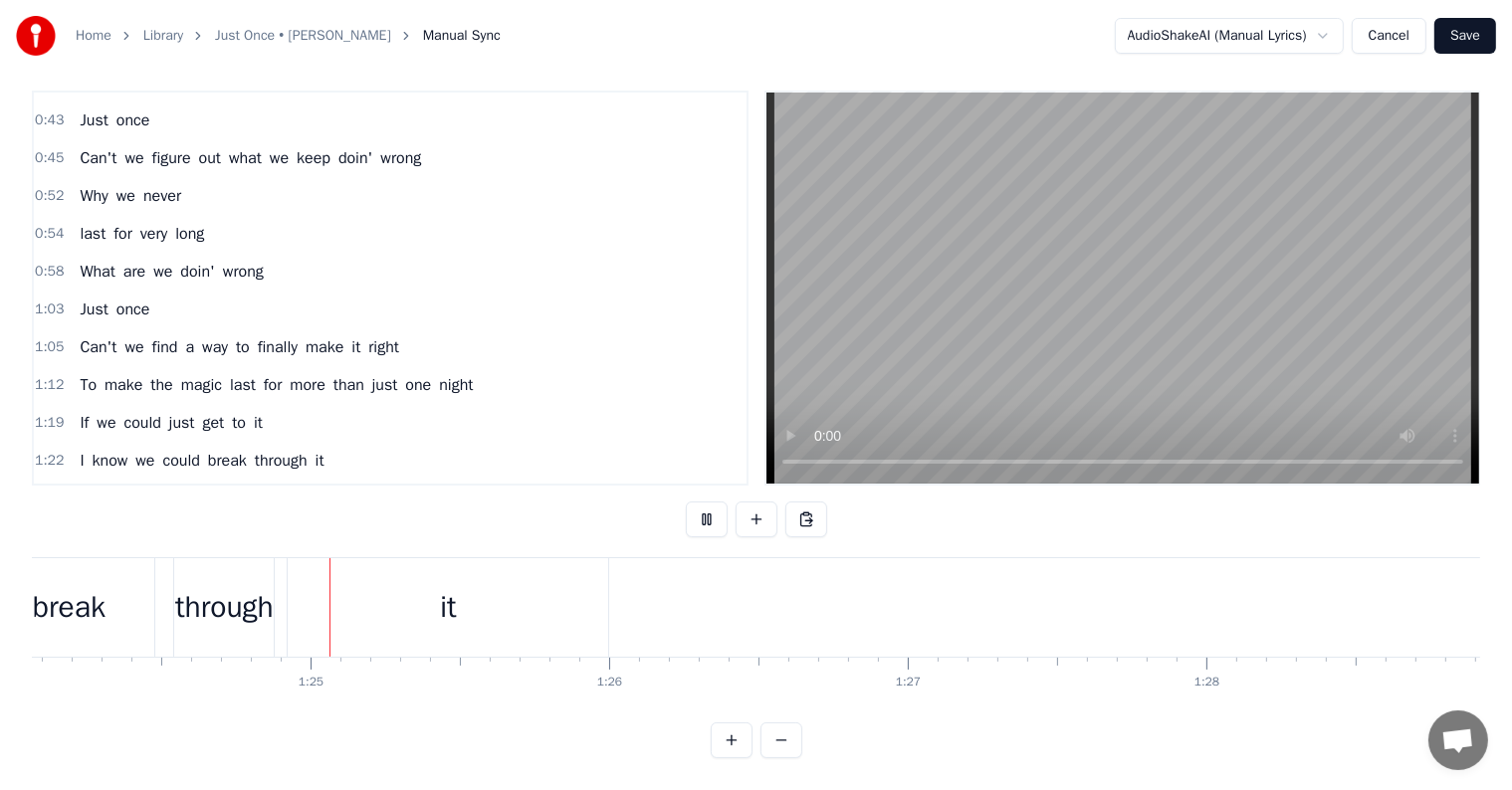 scroll, scrollTop: 0, scrollLeft: 25106, axis: horizontal 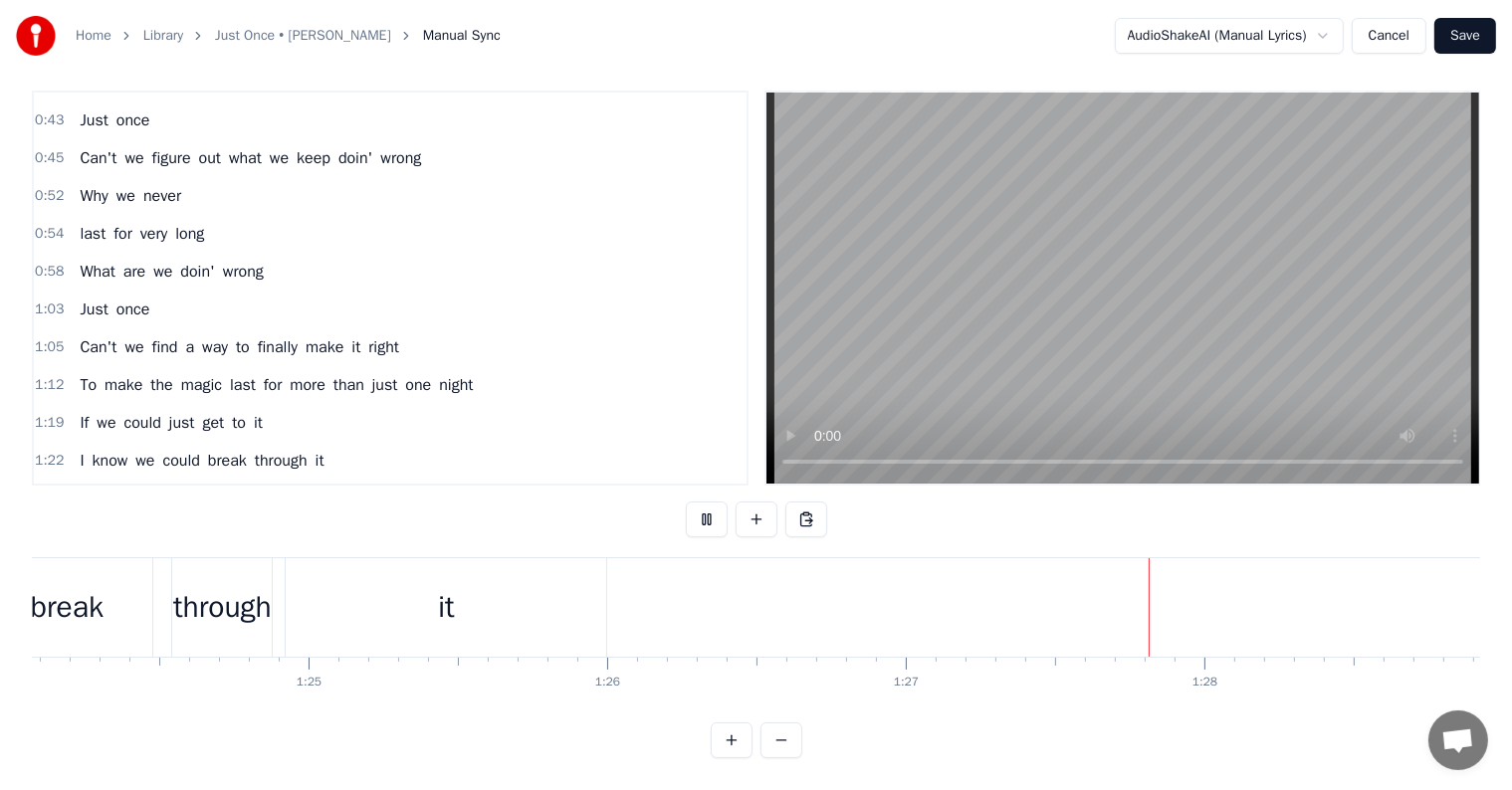 click on "hmmmm)" at bounding box center [162, 498] 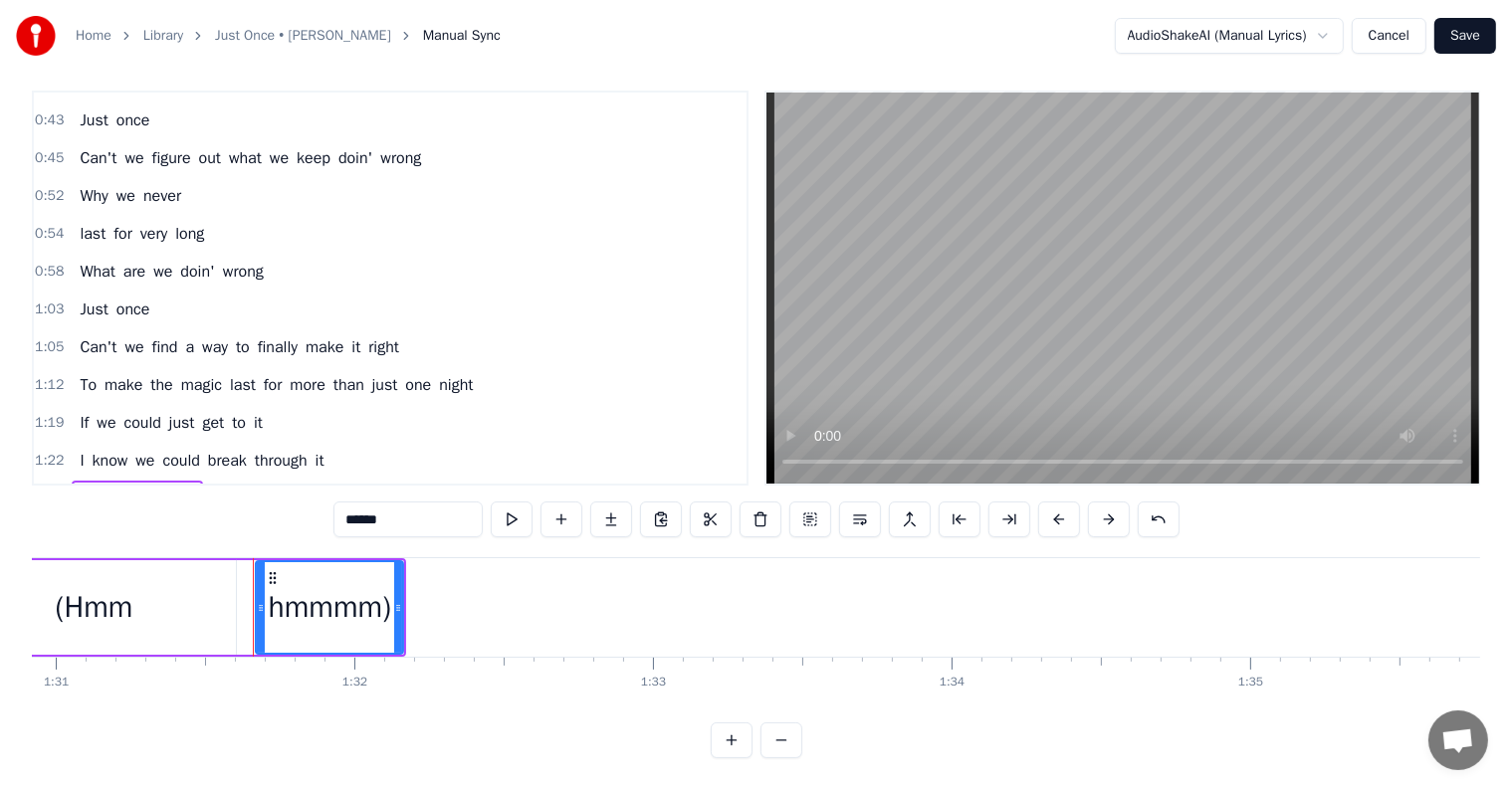 scroll, scrollTop: 0, scrollLeft: 27272, axis: horizontal 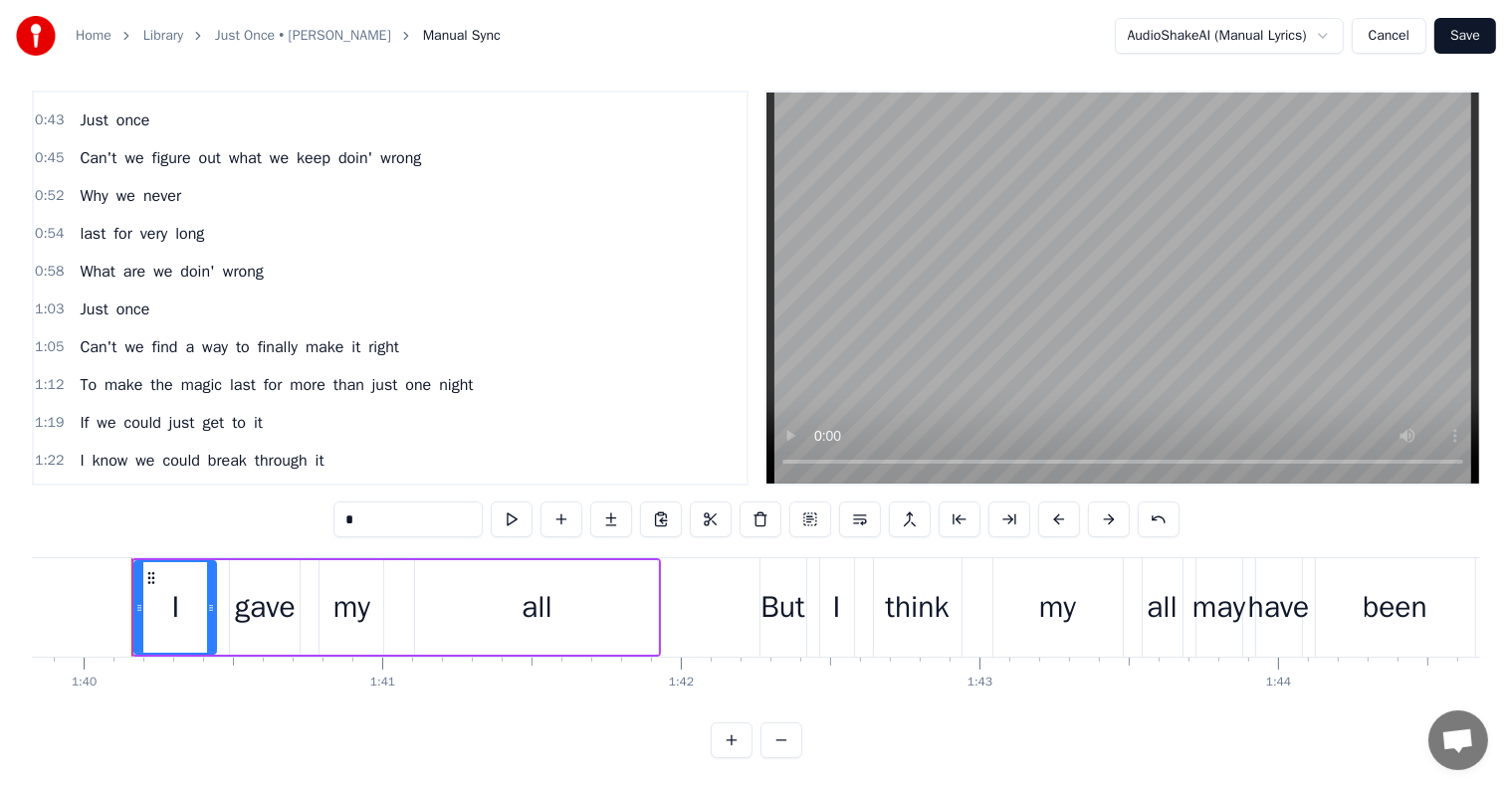 click on "(Hmm" at bounding box center (101, 498) 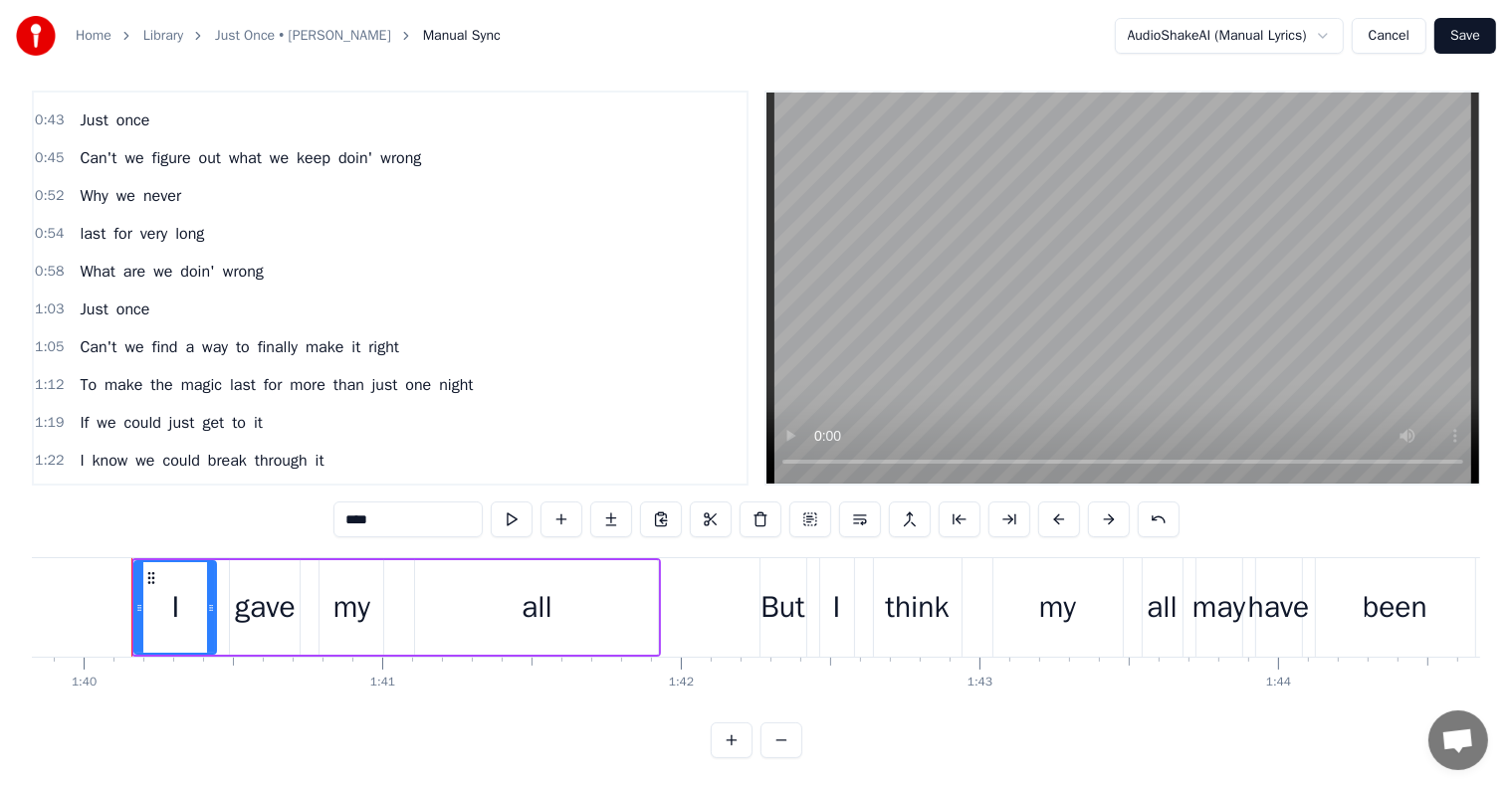 scroll, scrollTop: 0, scrollLeft: 0, axis: both 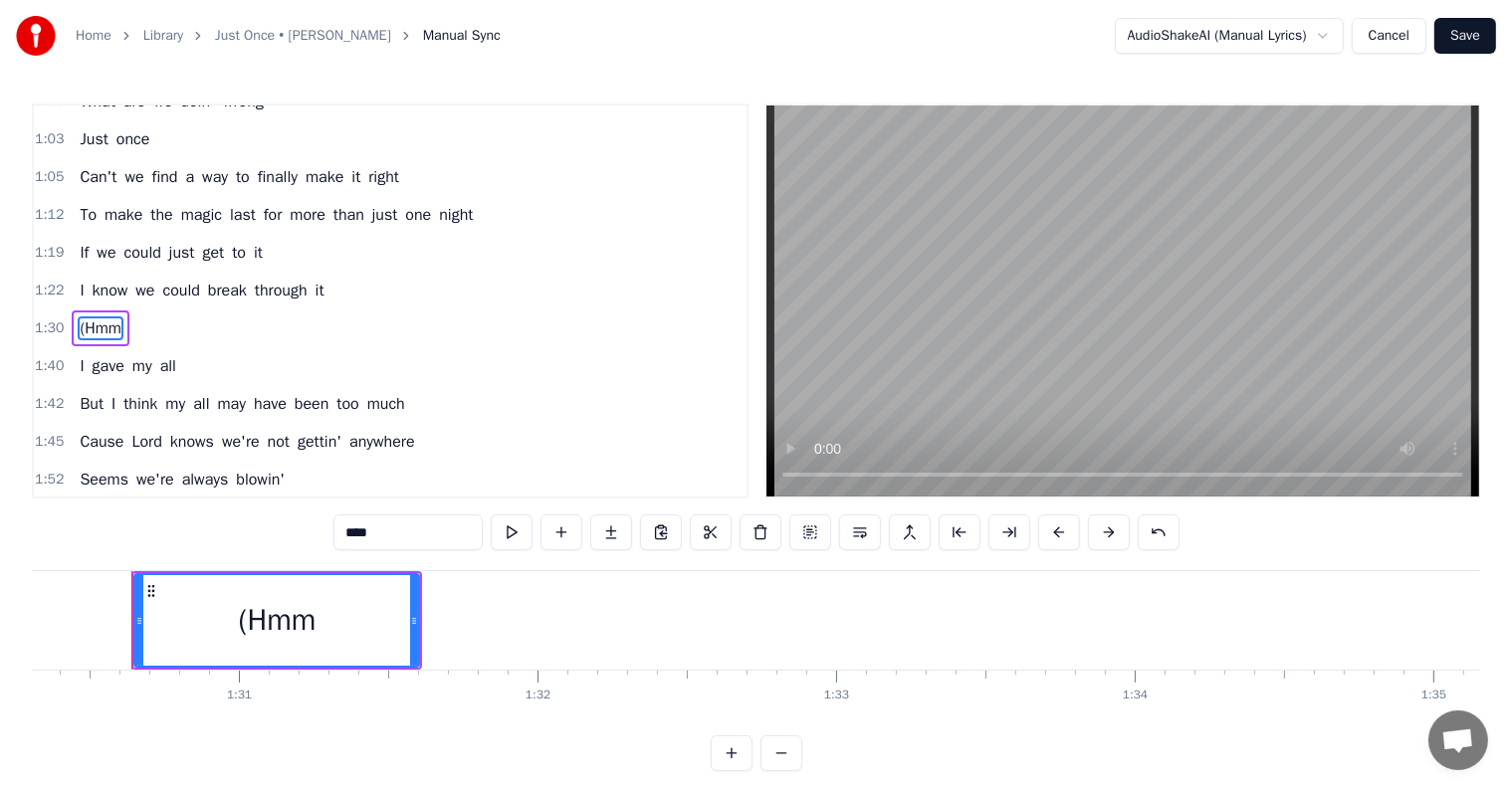 type on "*" 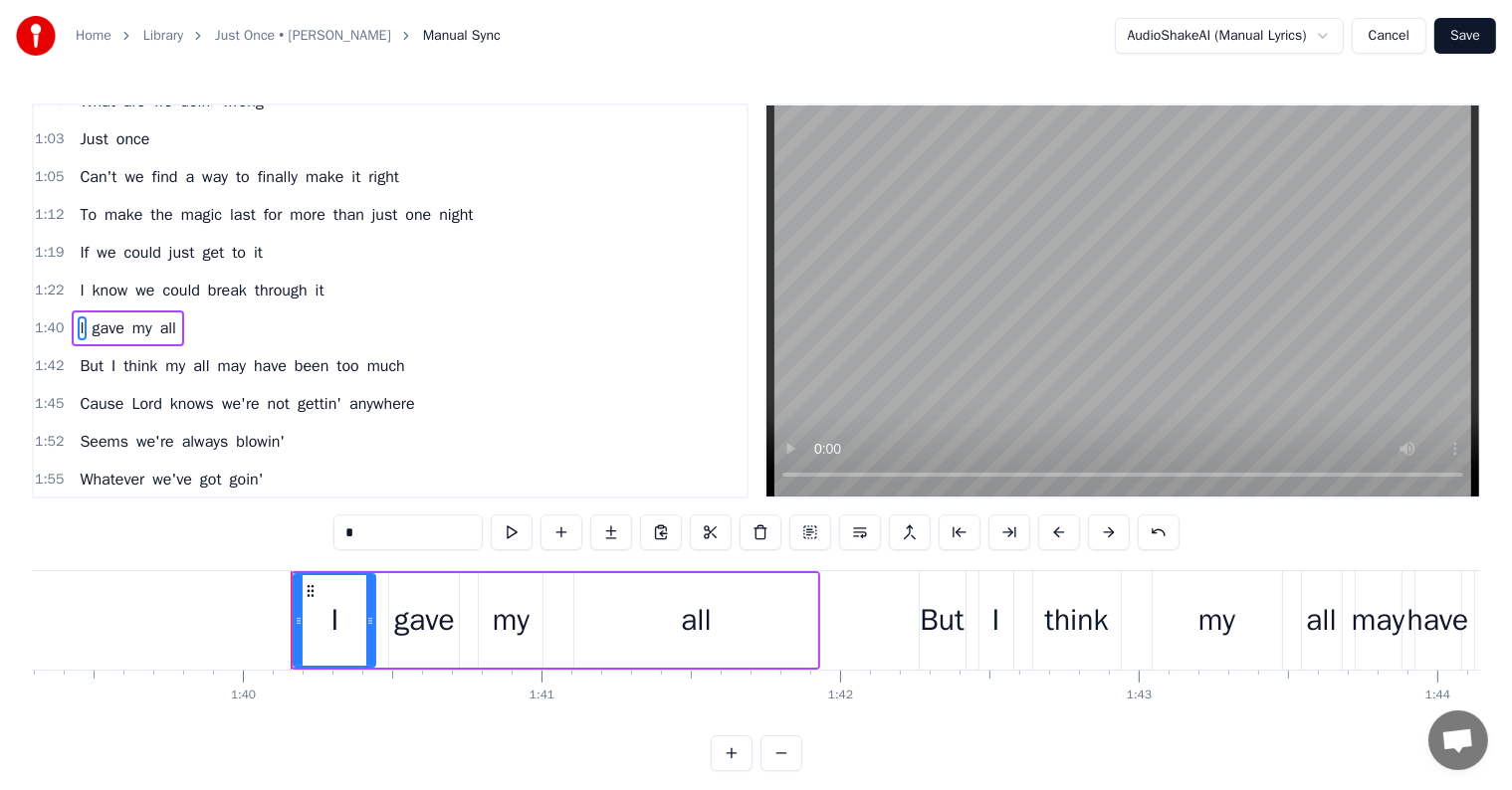 scroll, scrollTop: 0, scrollLeft: 29810, axis: horizontal 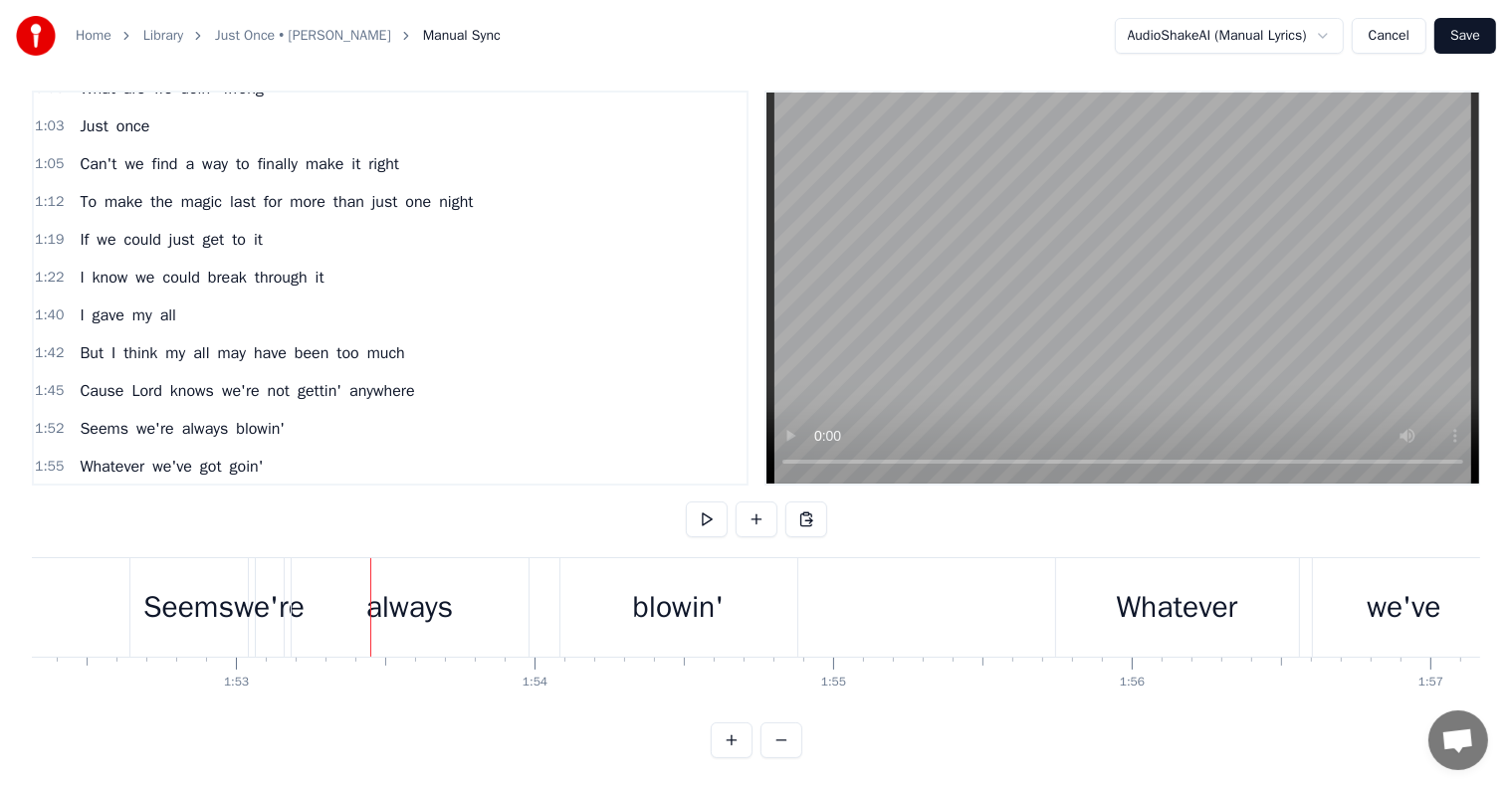 click on "always" at bounding box center [409, 607] 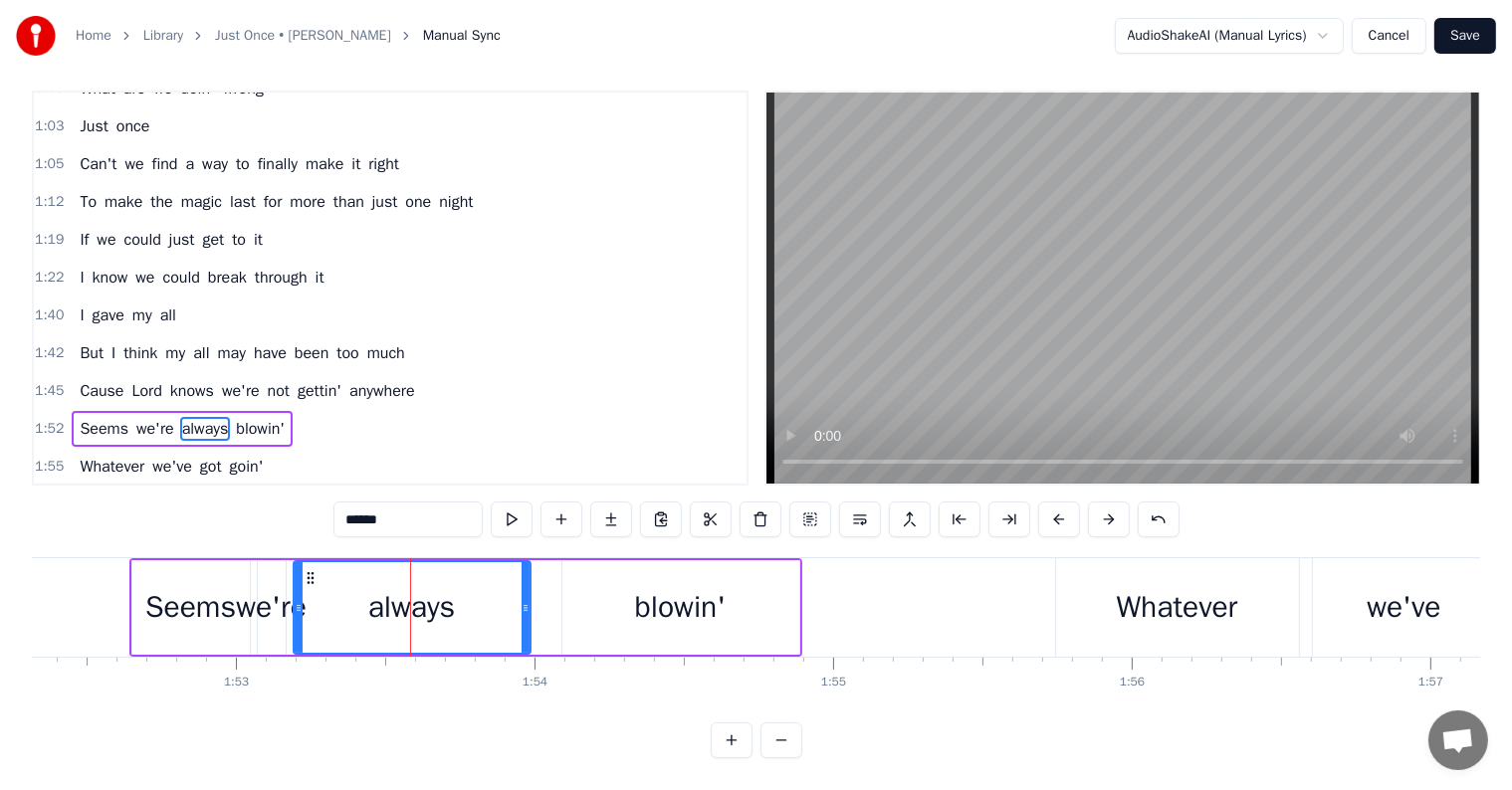 scroll, scrollTop: 0, scrollLeft: 0, axis: both 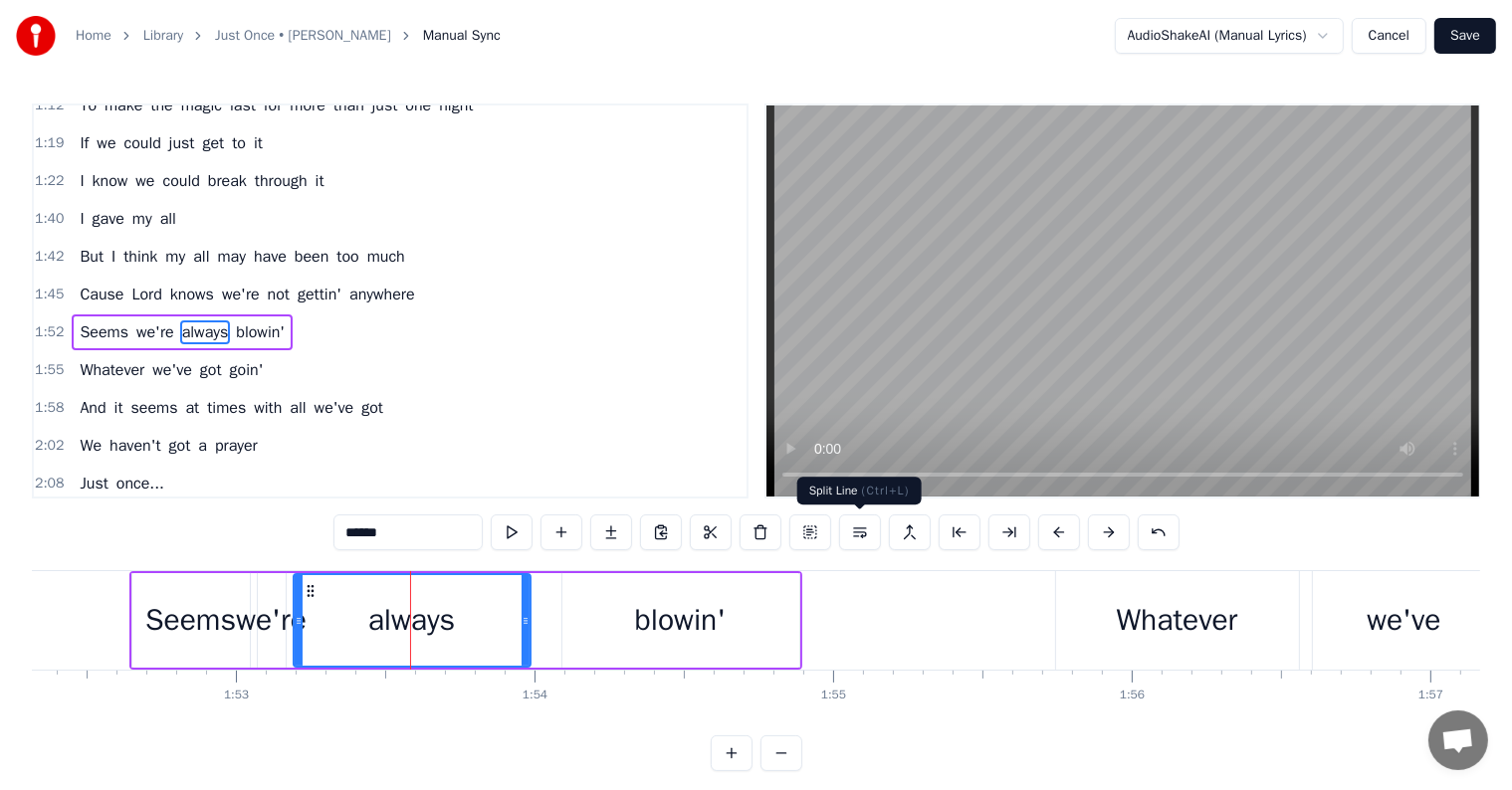 click at bounding box center [860, 532] 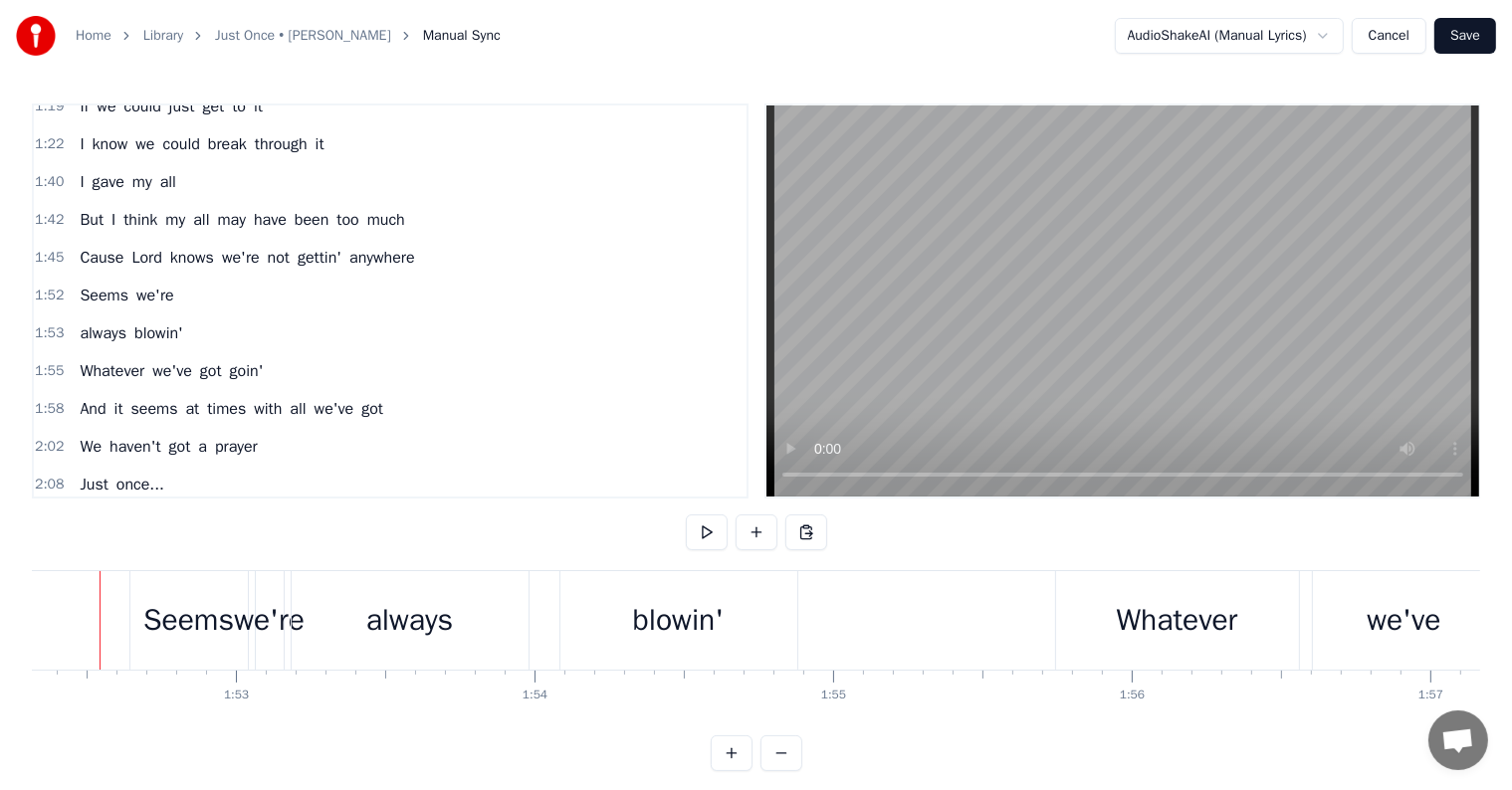 click at bounding box center [7024, 620] 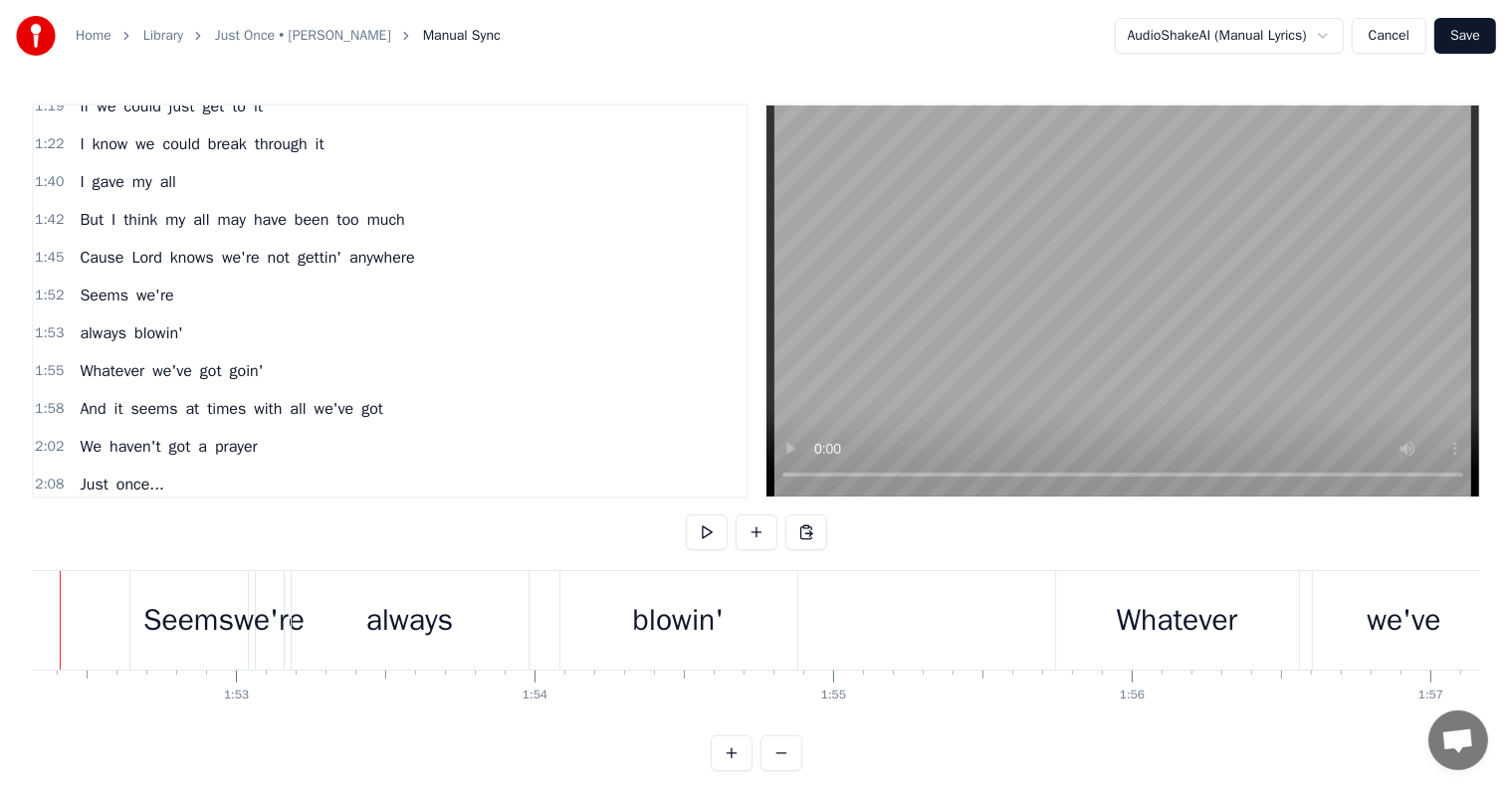 scroll, scrollTop: 0, scrollLeft: 33508, axis: horizontal 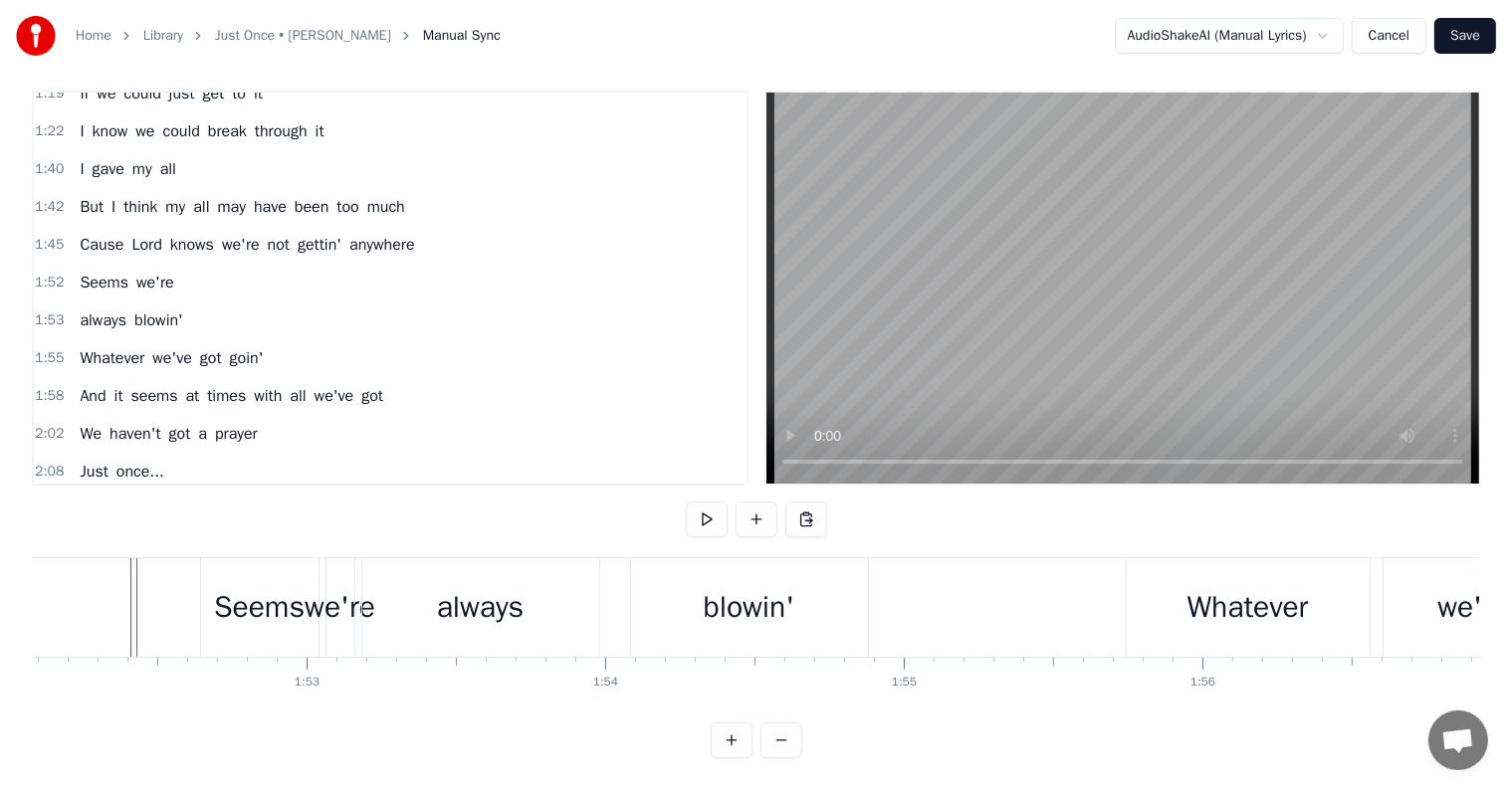 click at bounding box center [7095, 607] 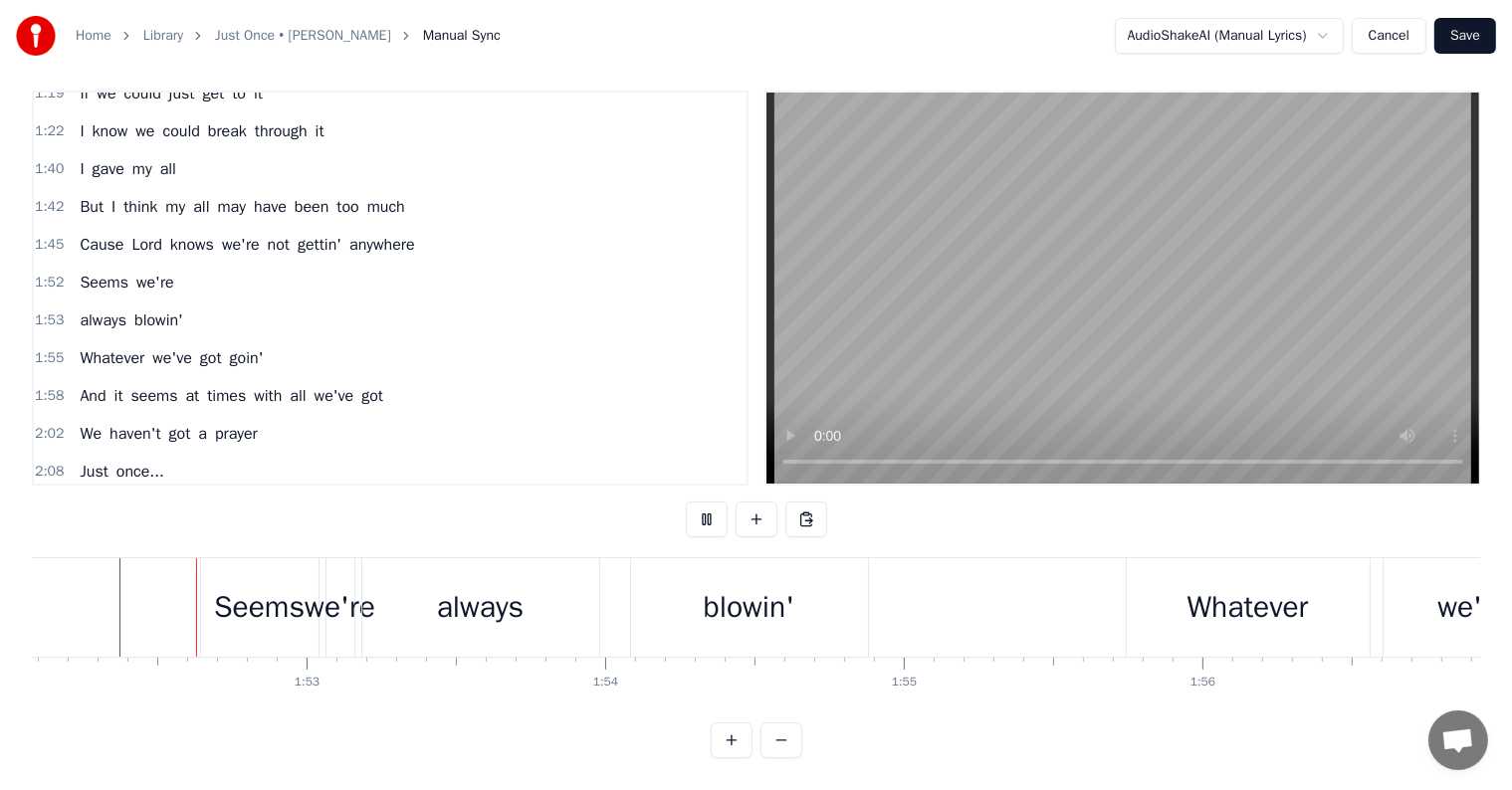 scroll, scrollTop: 0, scrollLeft: 33457, axis: horizontal 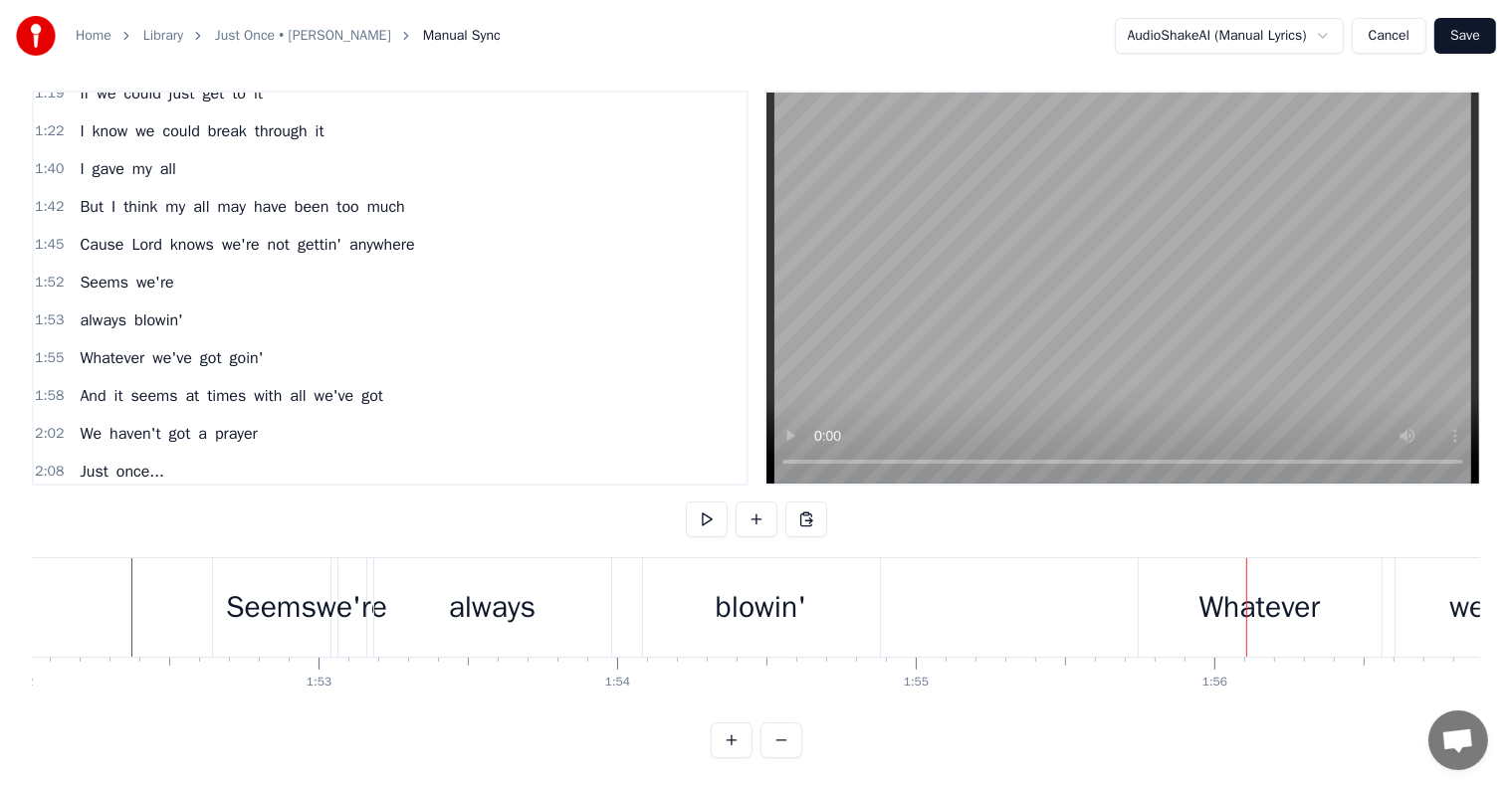 click at bounding box center [7107, 607] 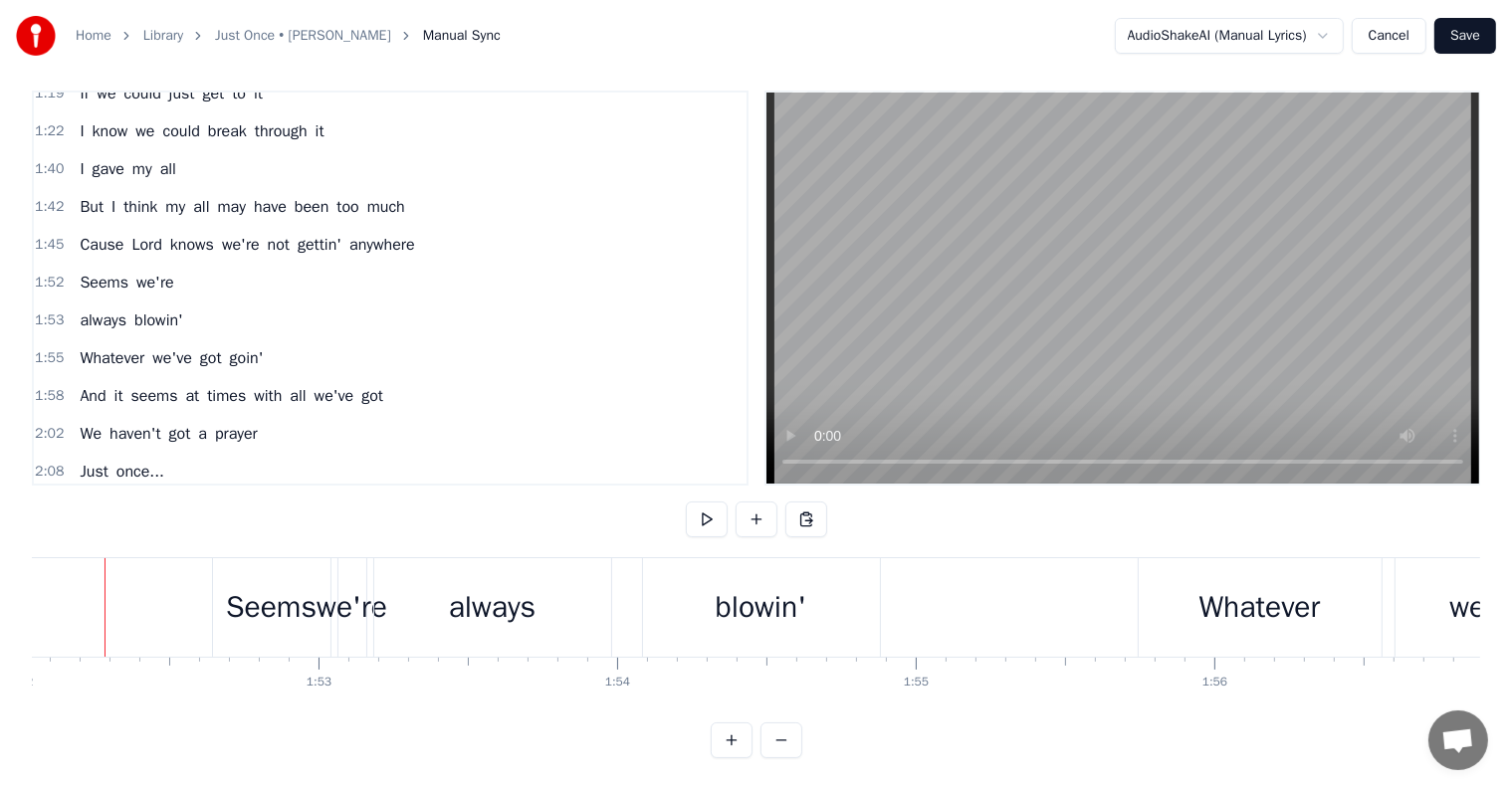 scroll, scrollTop: 0, scrollLeft: 33429, axis: horizontal 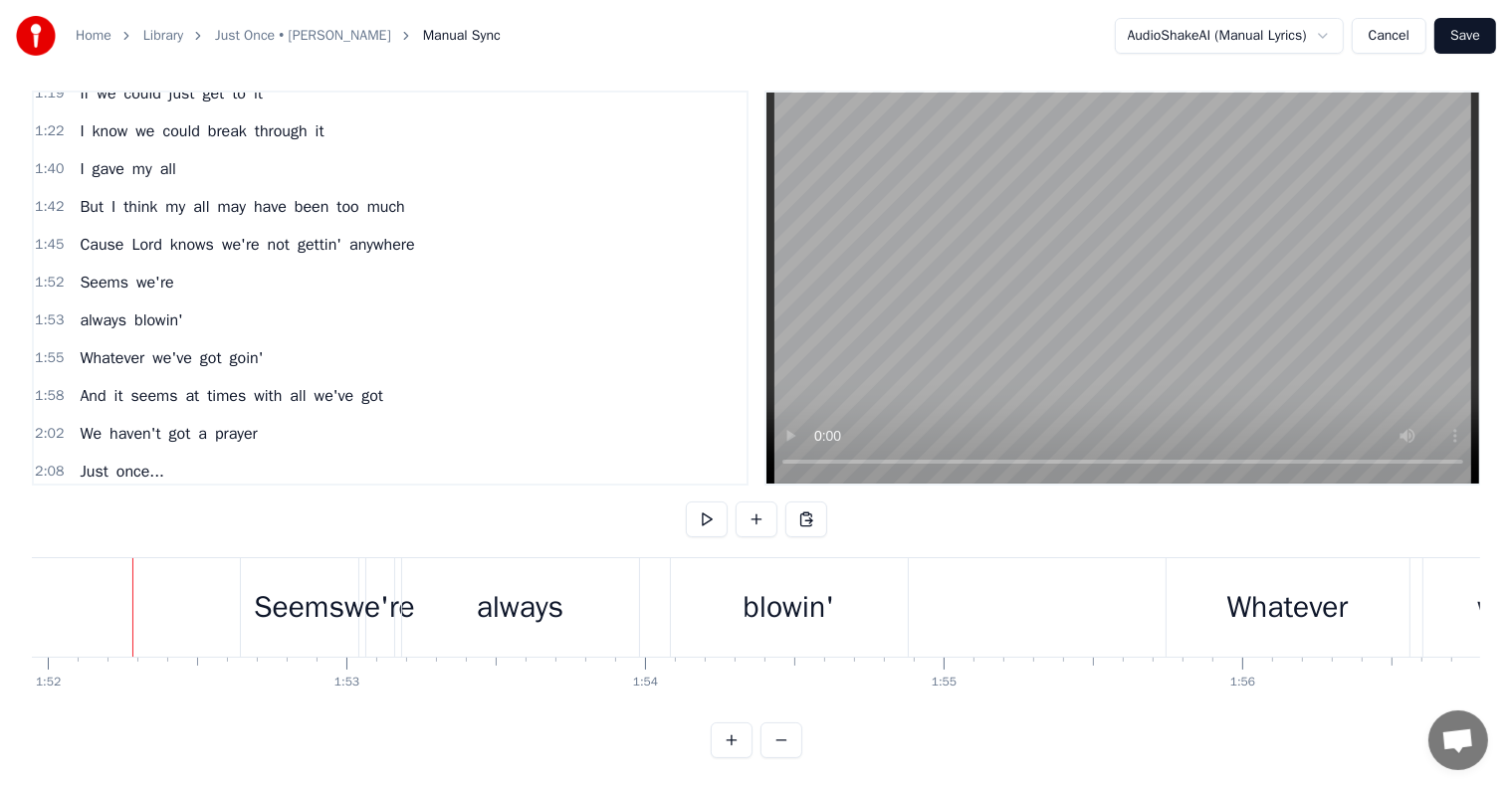 click at bounding box center (7135, 607) 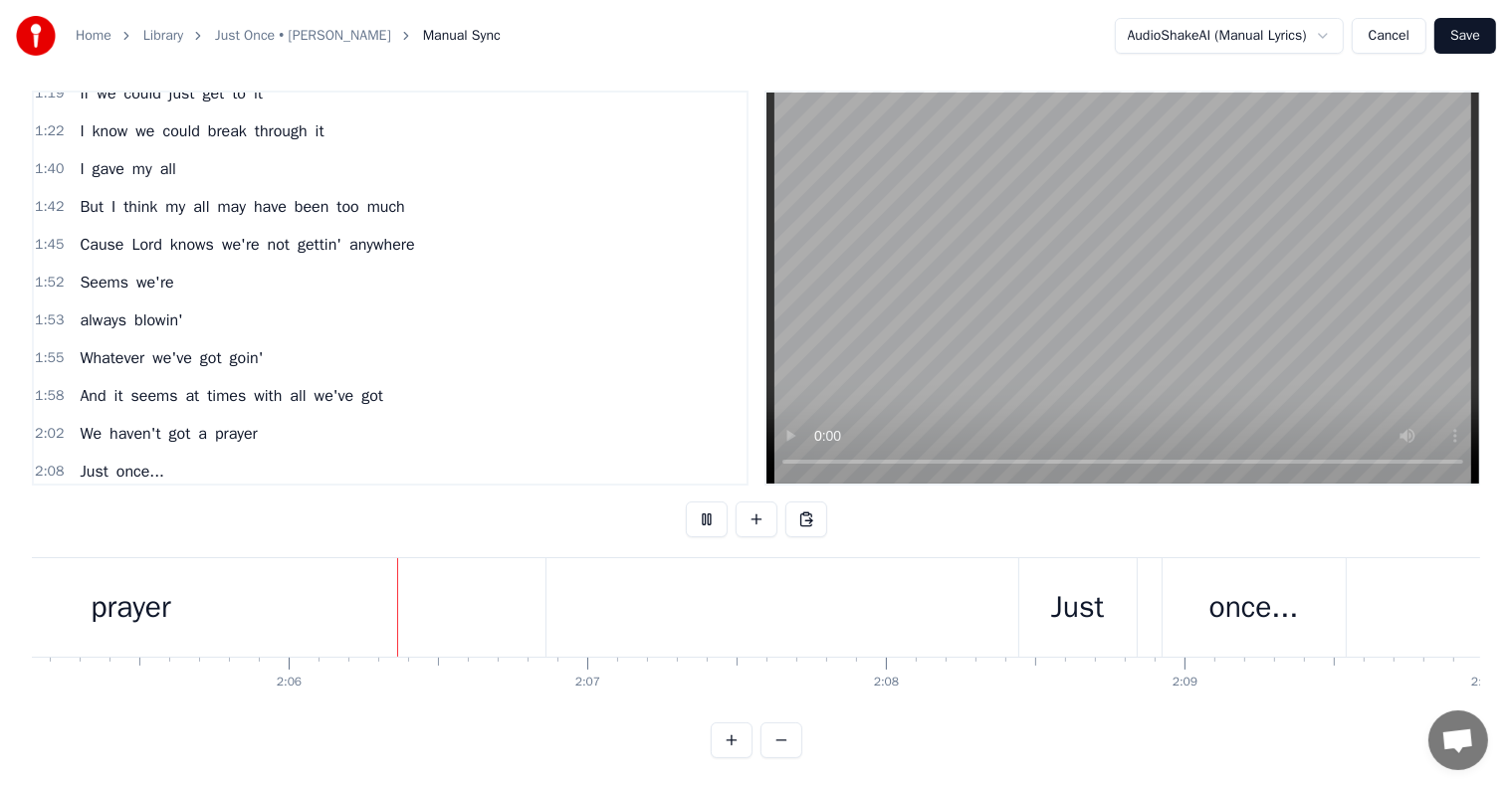 scroll, scrollTop: 0, scrollLeft: 37405, axis: horizontal 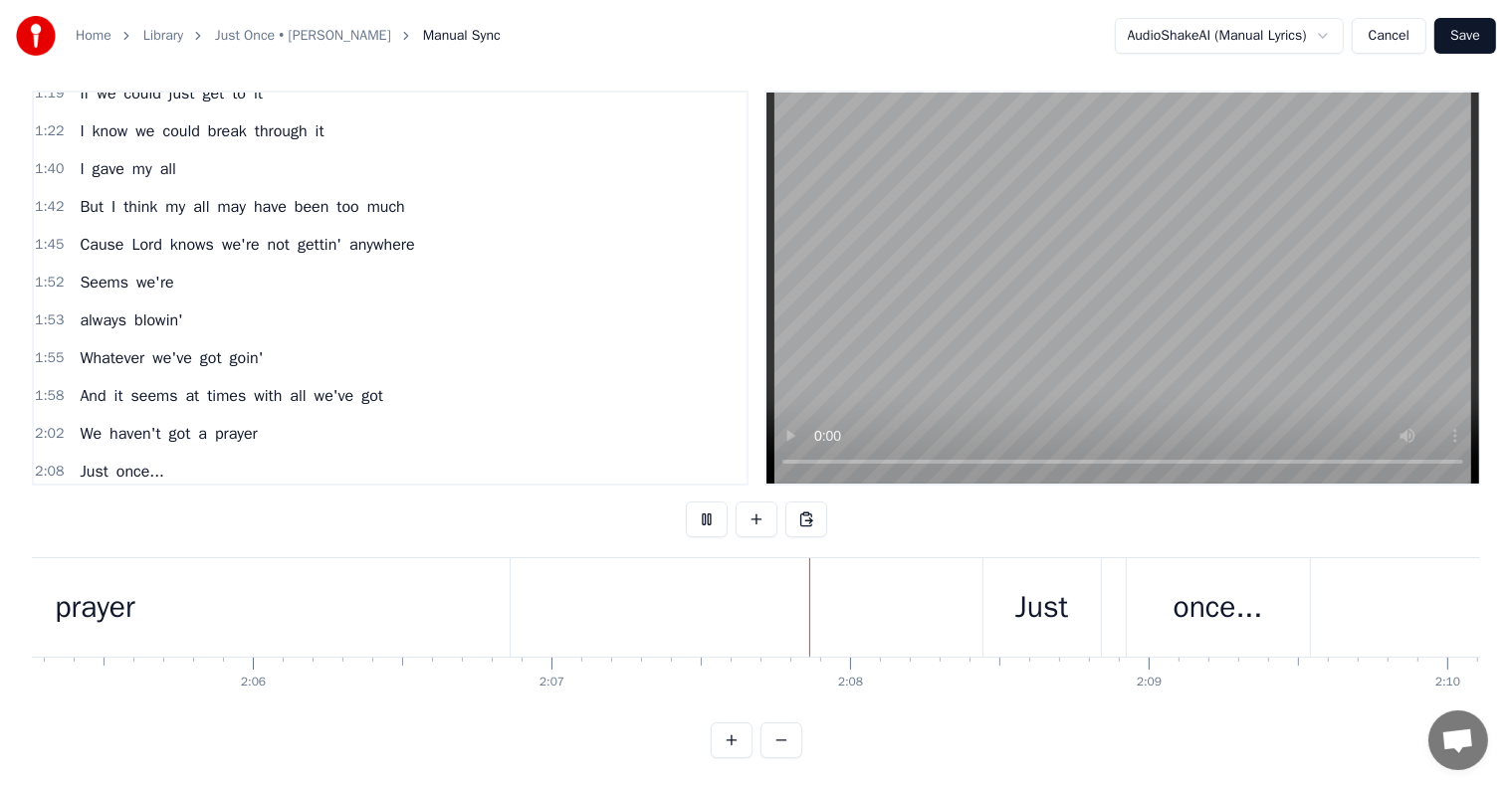 click on "once..." at bounding box center (1218, 607) 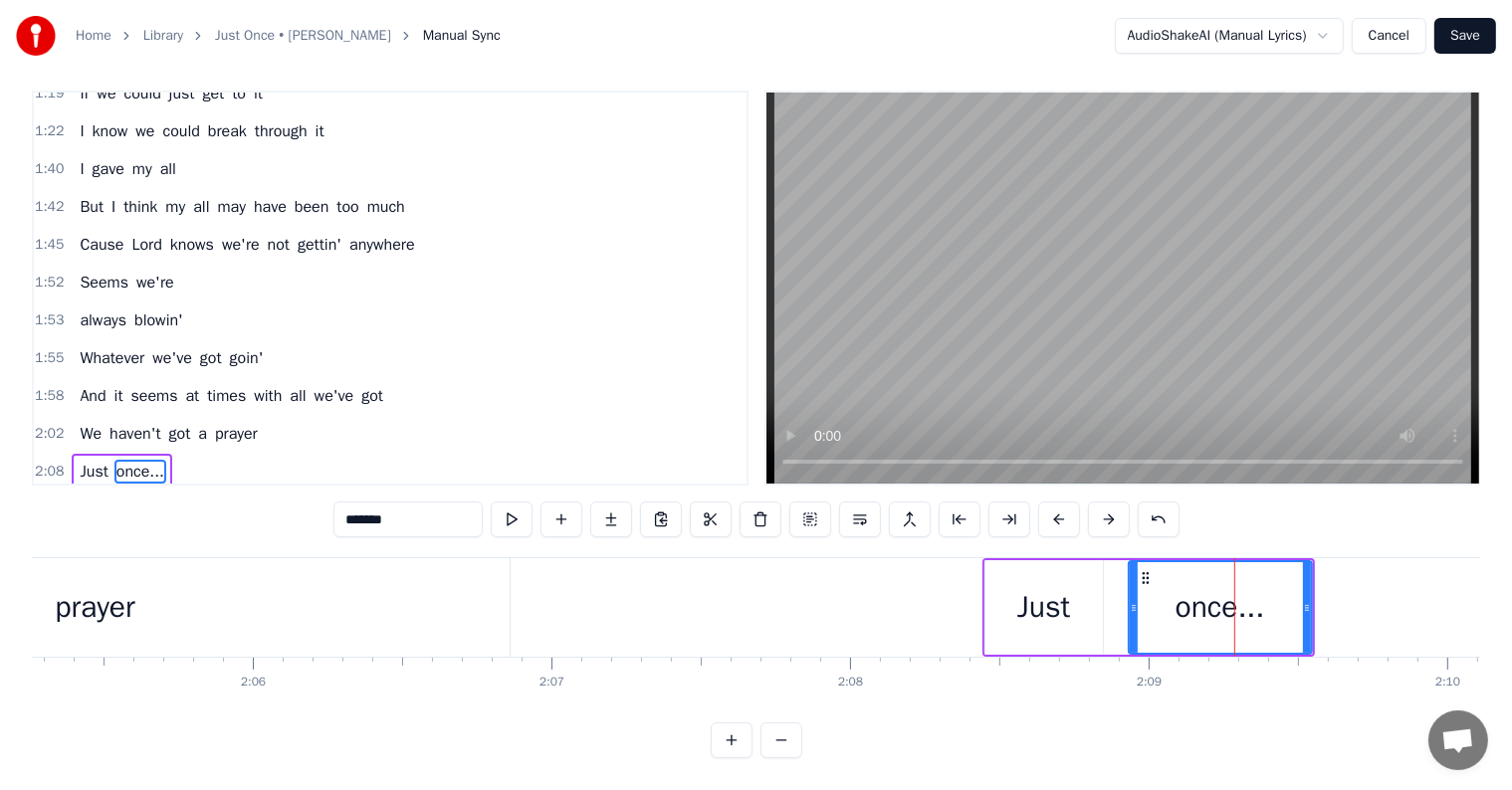 scroll, scrollTop: 0, scrollLeft: 0, axis: both 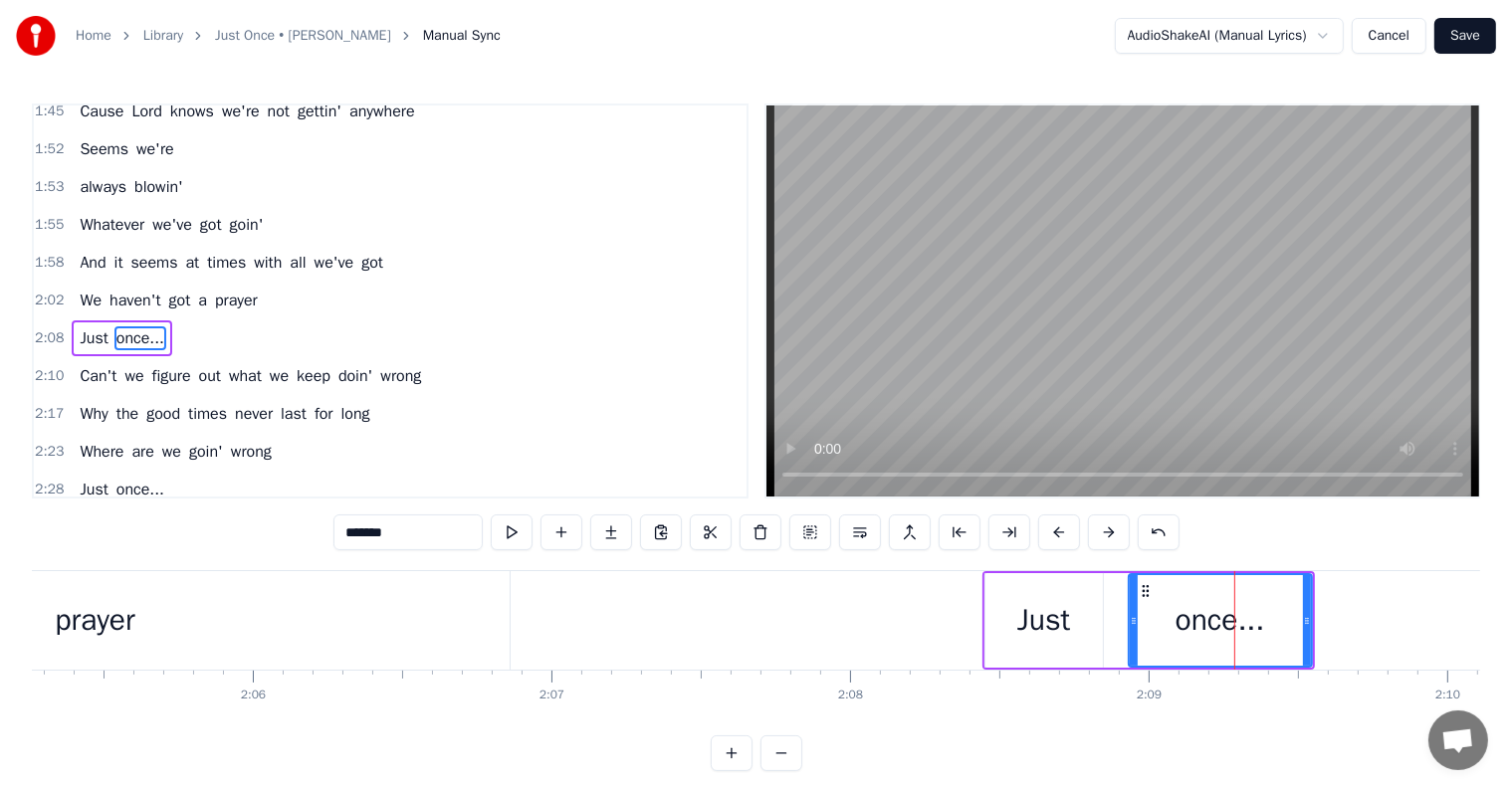 click on "*******" at bounding box center (408, 532) 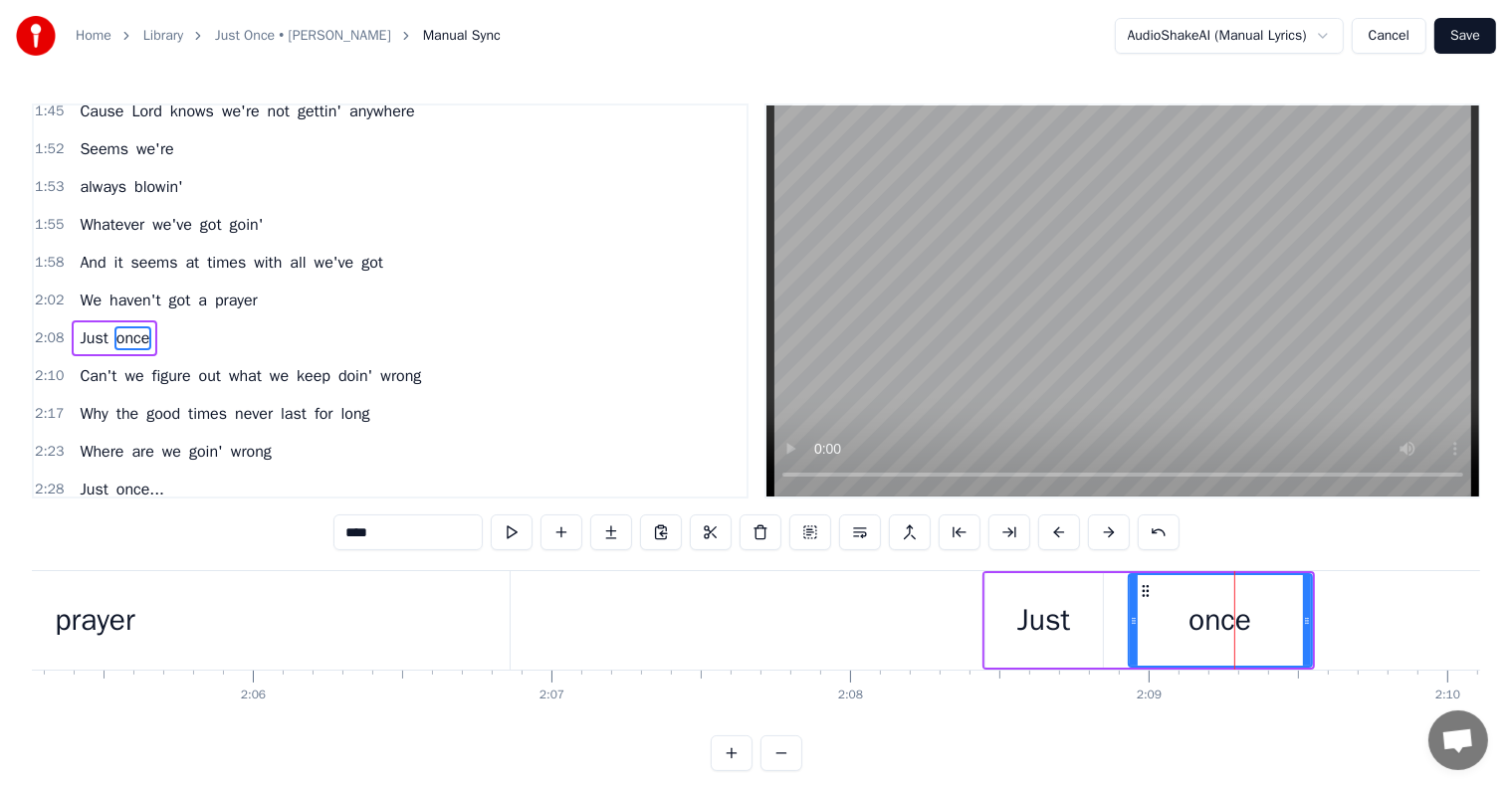 type on "****" 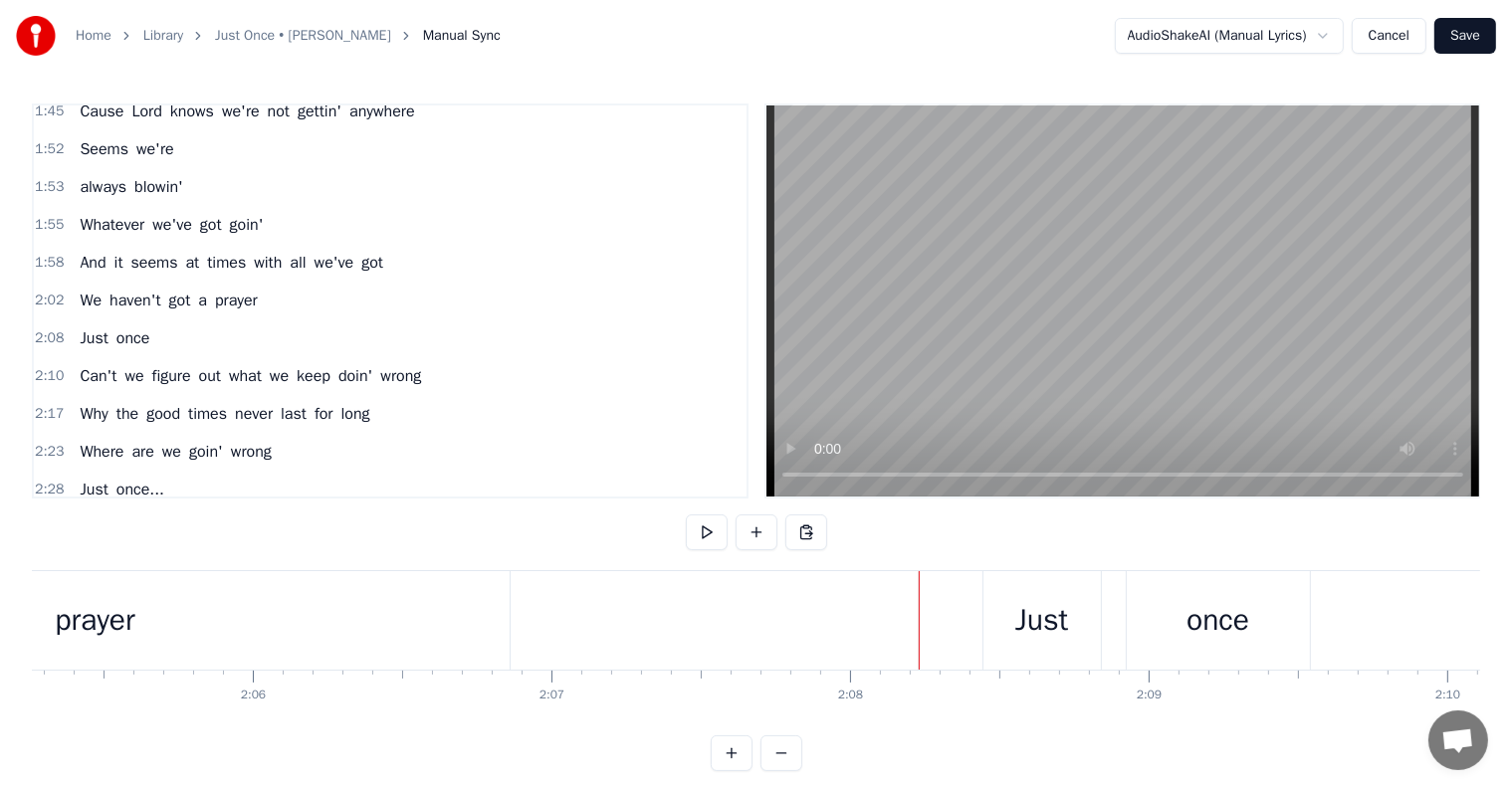 scroll, scrollTop: 30, scrollLeft: 0, axis: vertical 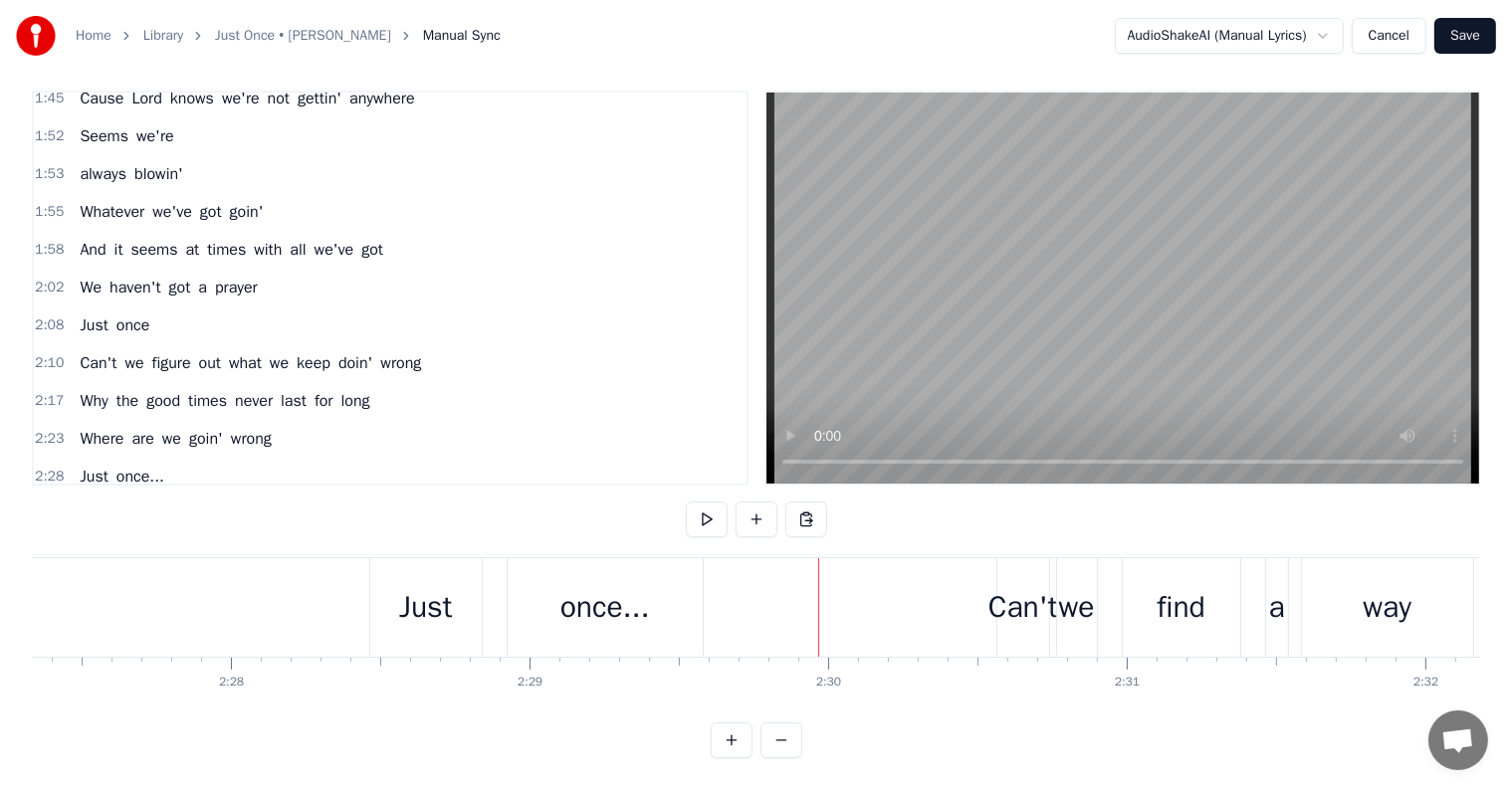click on "once..." at bounding box center (605, 607) 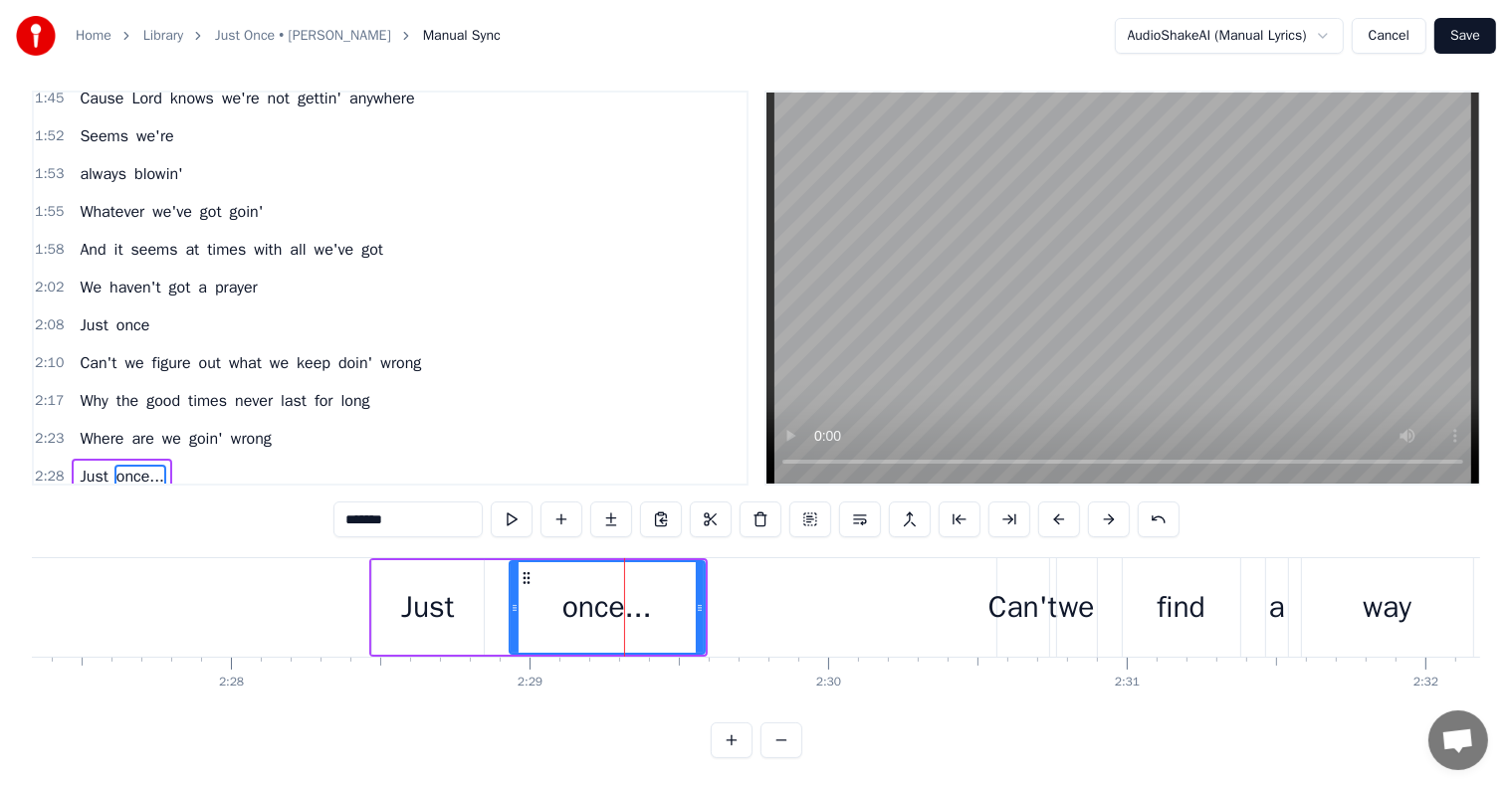 scroll, scrollTop: 0, scrollLeft: 0, axis: both 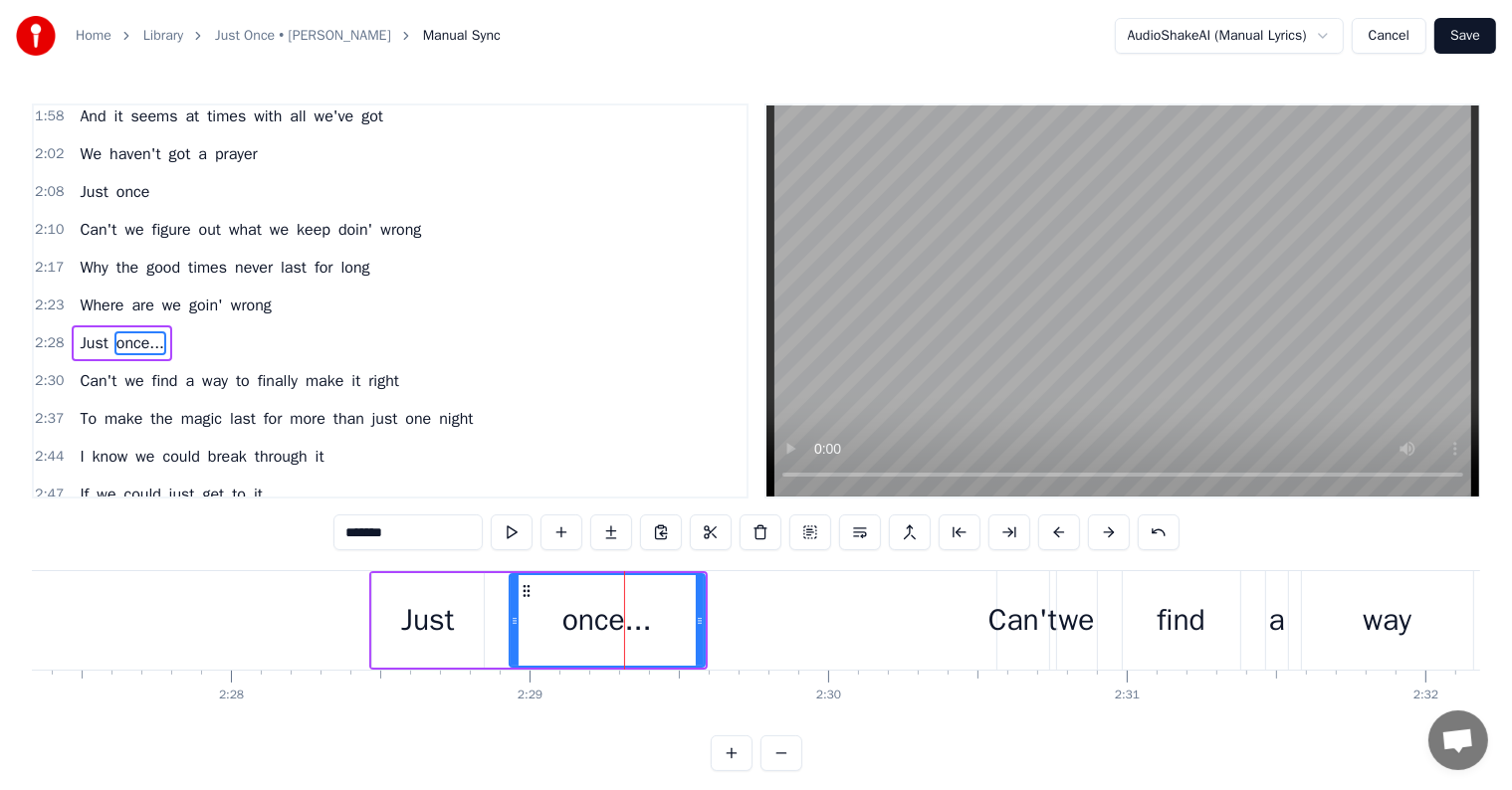 click on "*******" at bounding box center (408, 532) 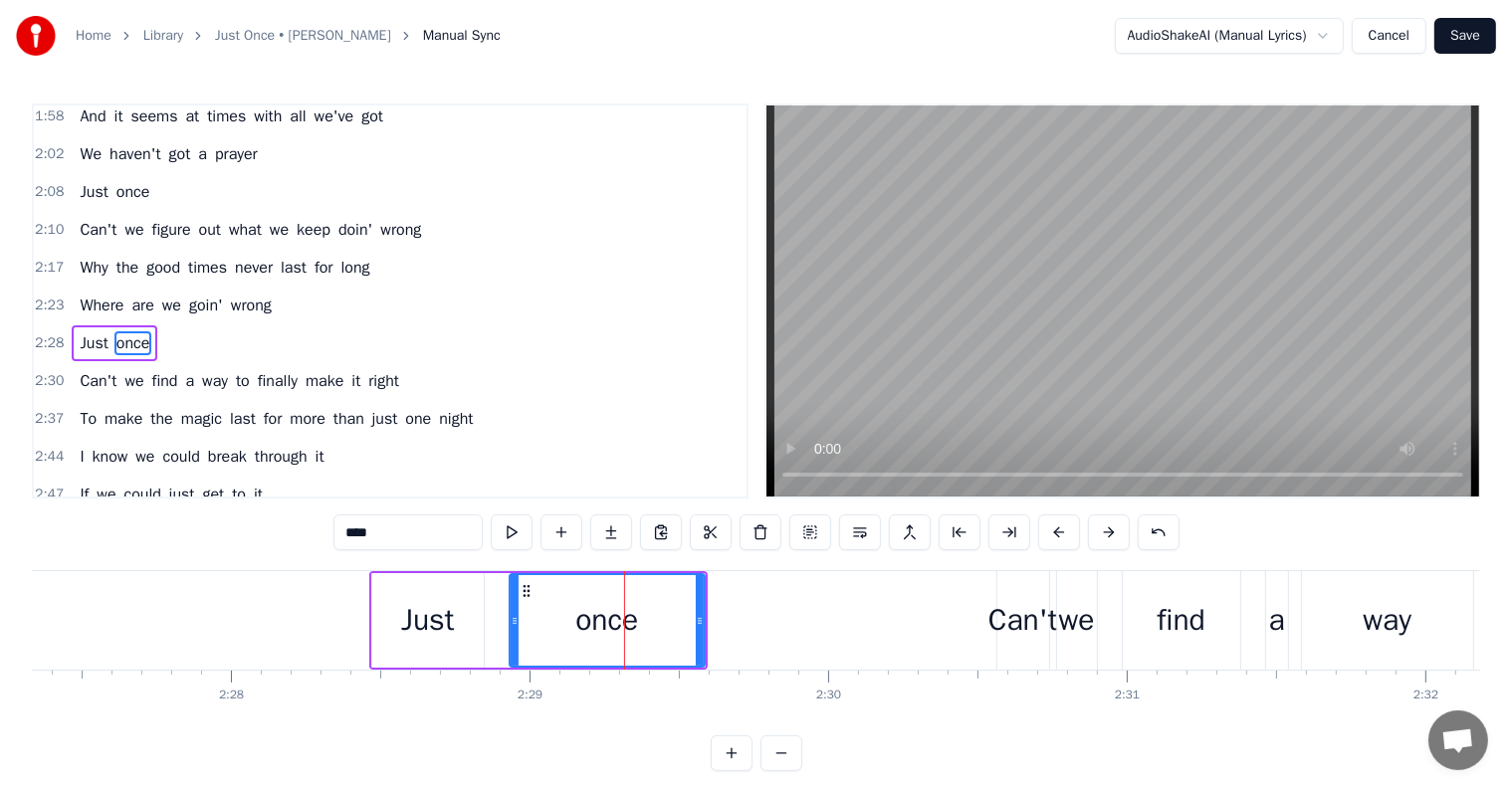 type on "****" 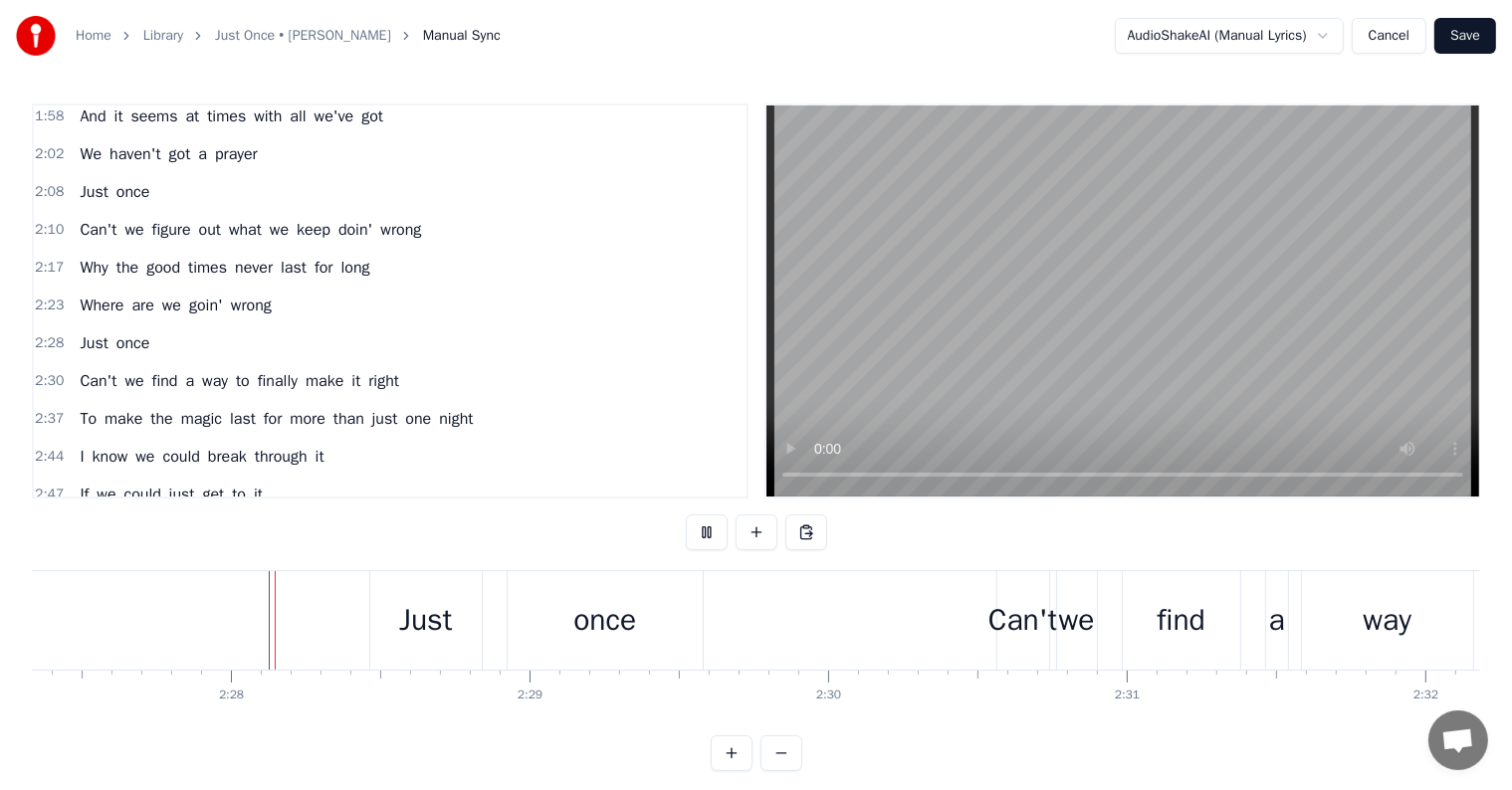 scroll, scrollTop: 30, scrollLeft: 0, axis: vertical 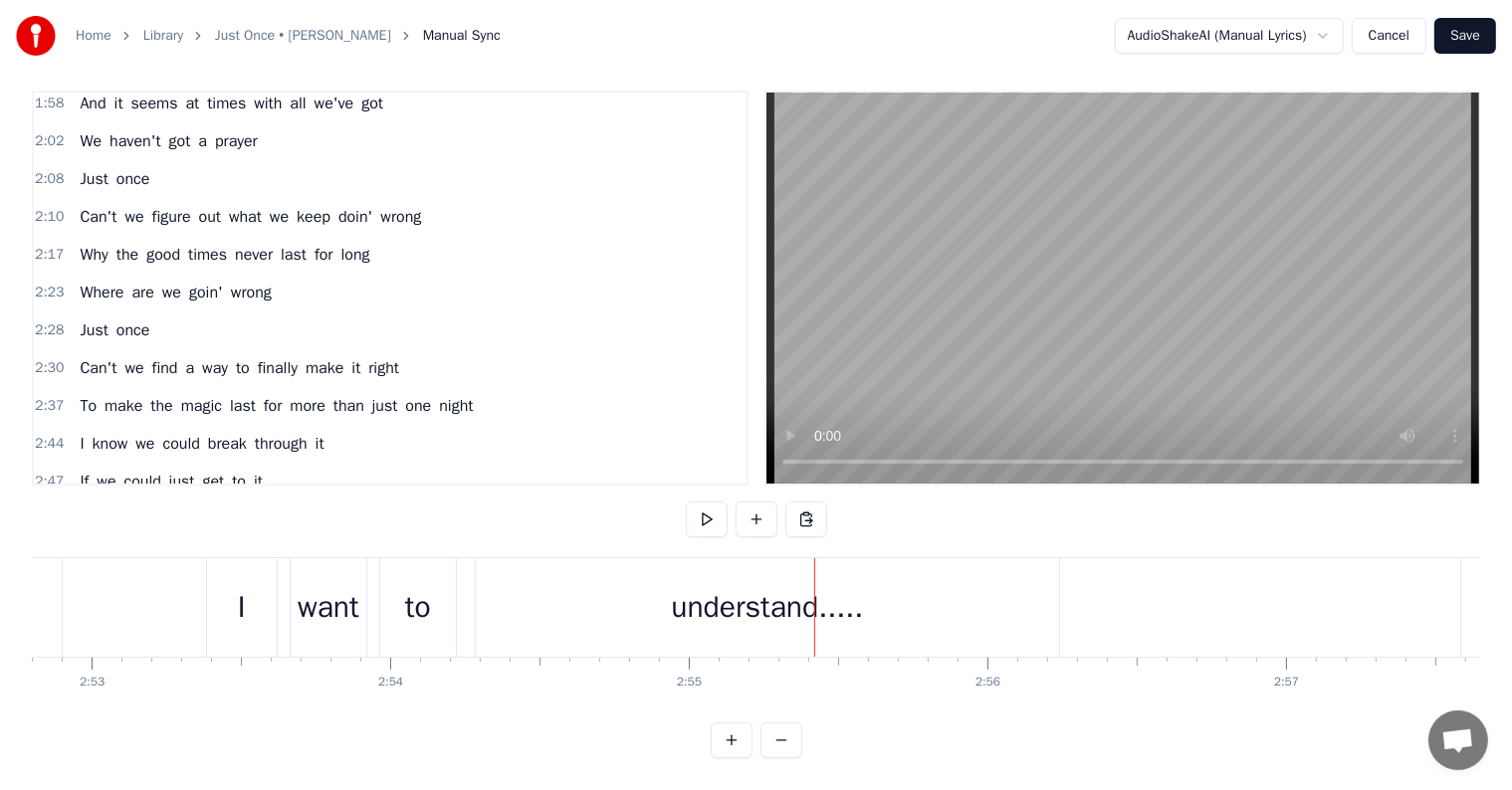 click on "understand....." at bounding box center [766, 607] 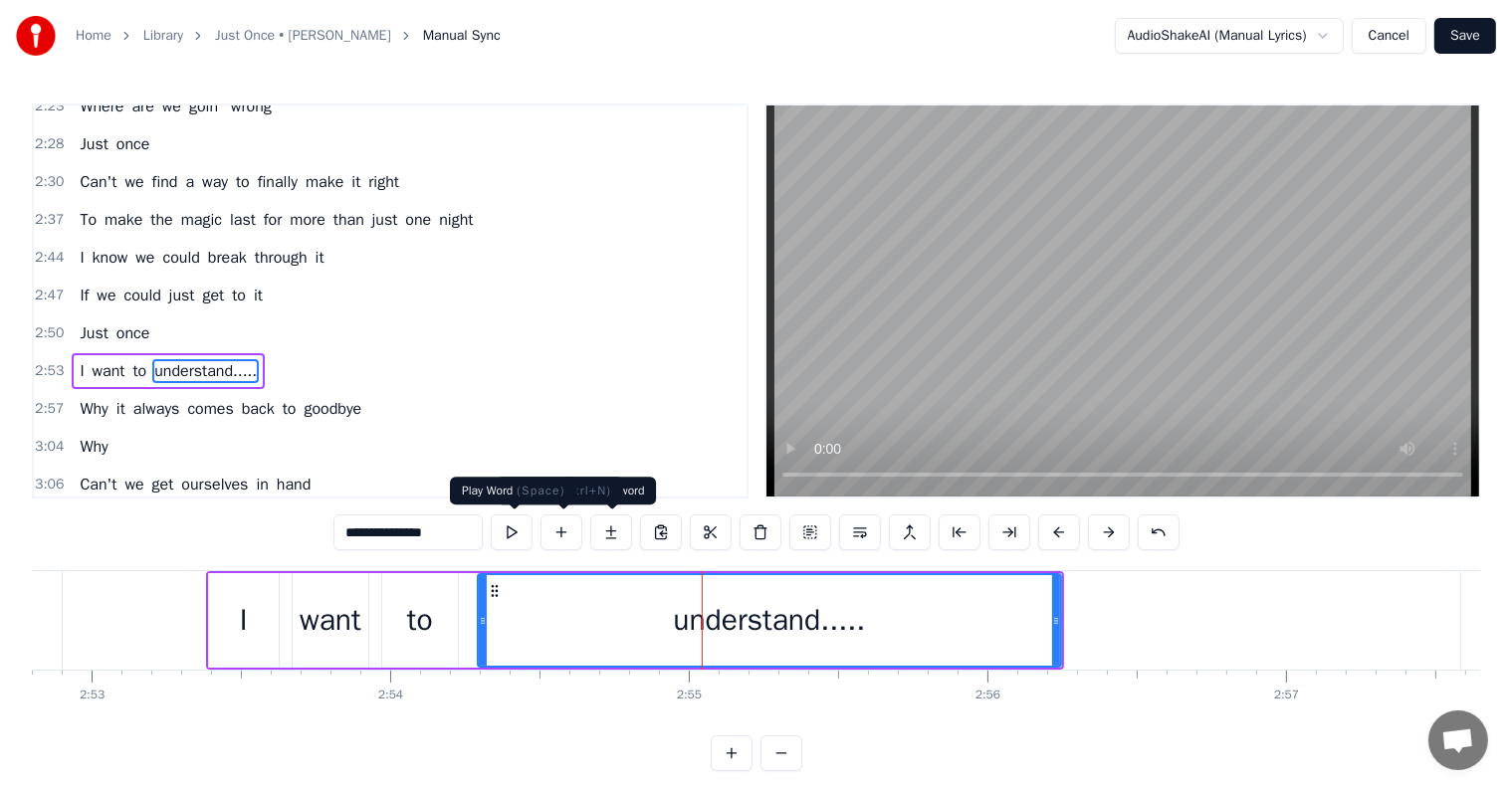 scroll, scrollTop: 1286, scrollLeft: 0, axis: vertical 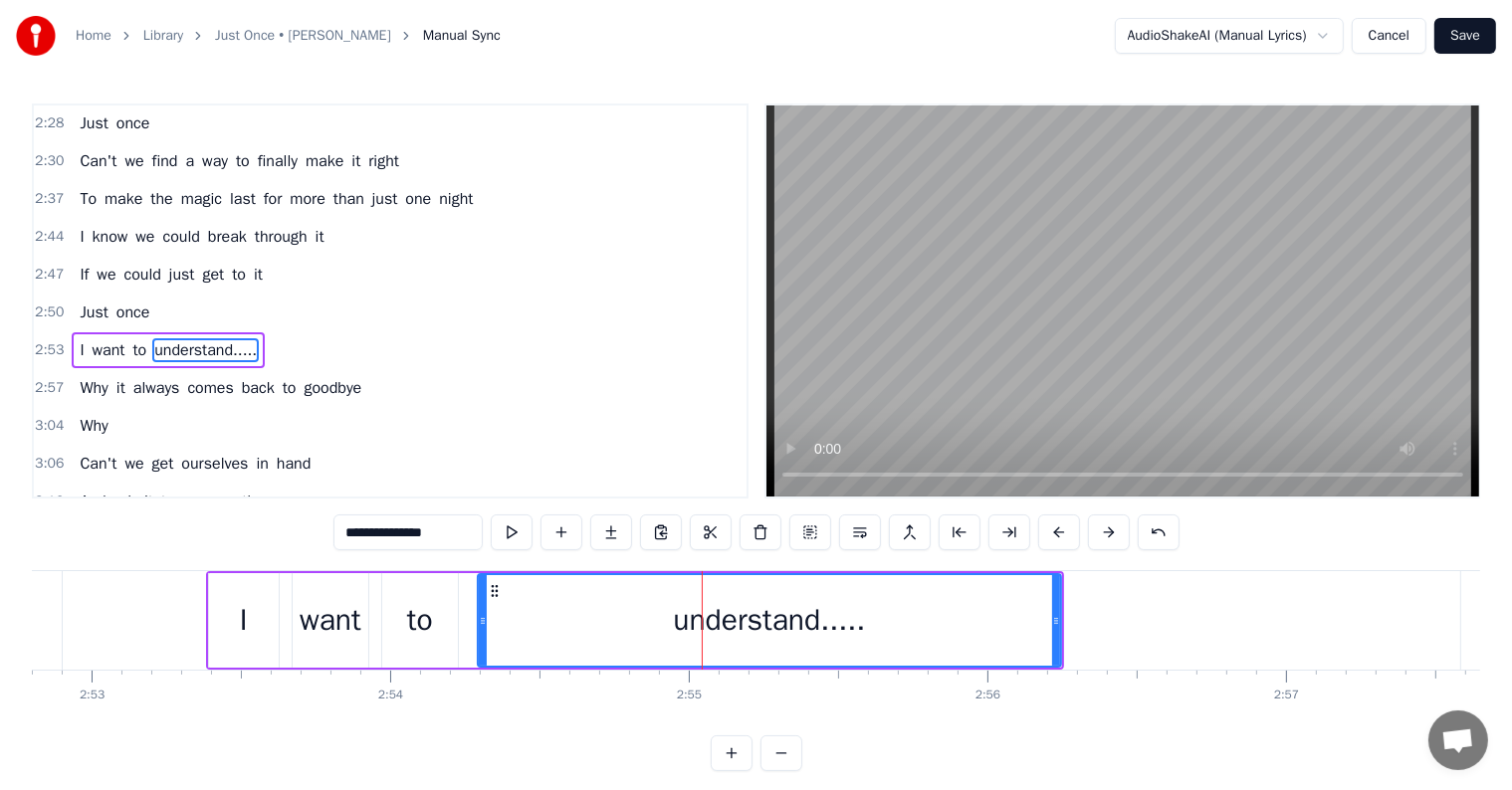 click on "**********" at bounding box center [408, 532] 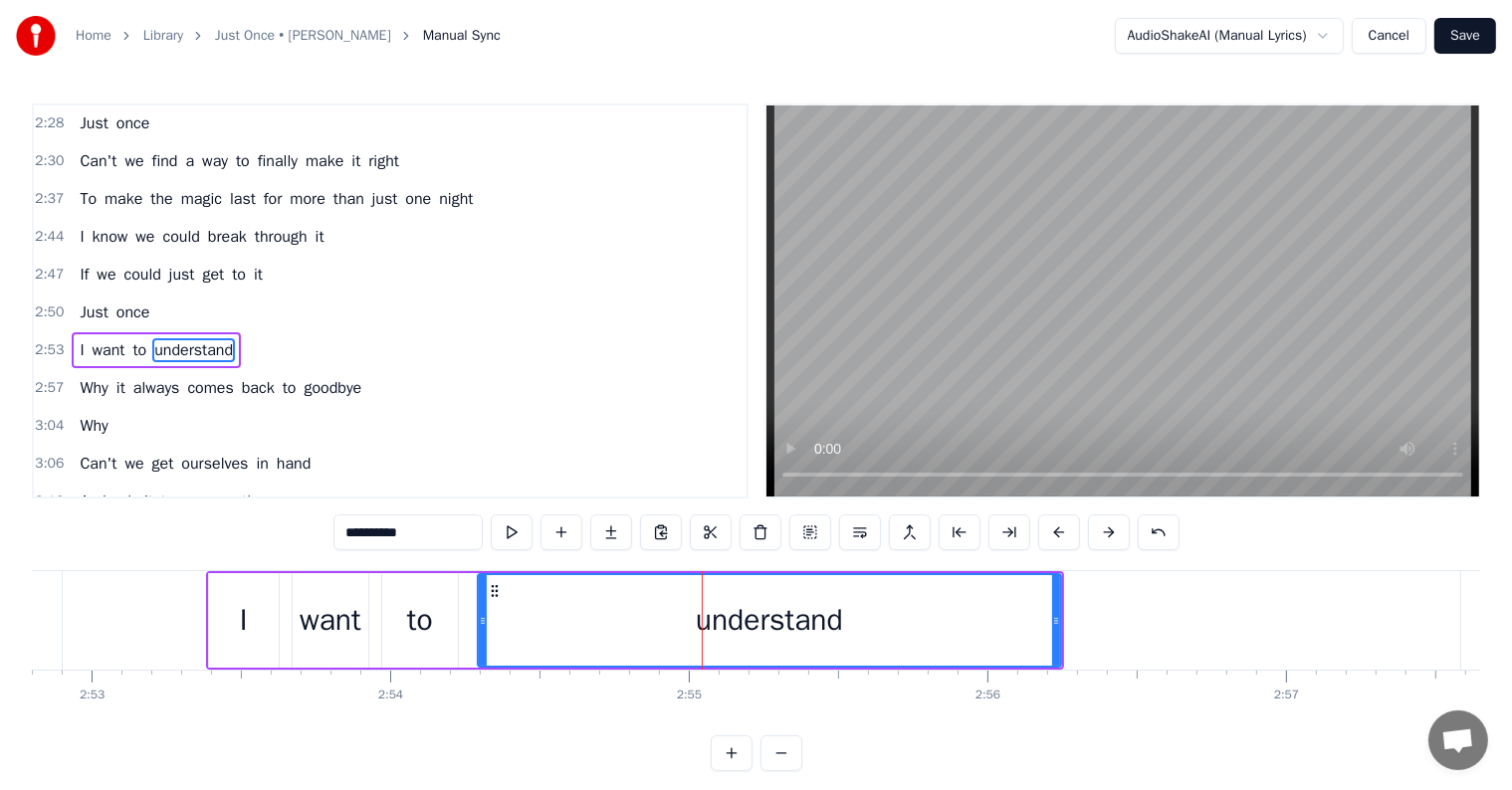type on "**********" 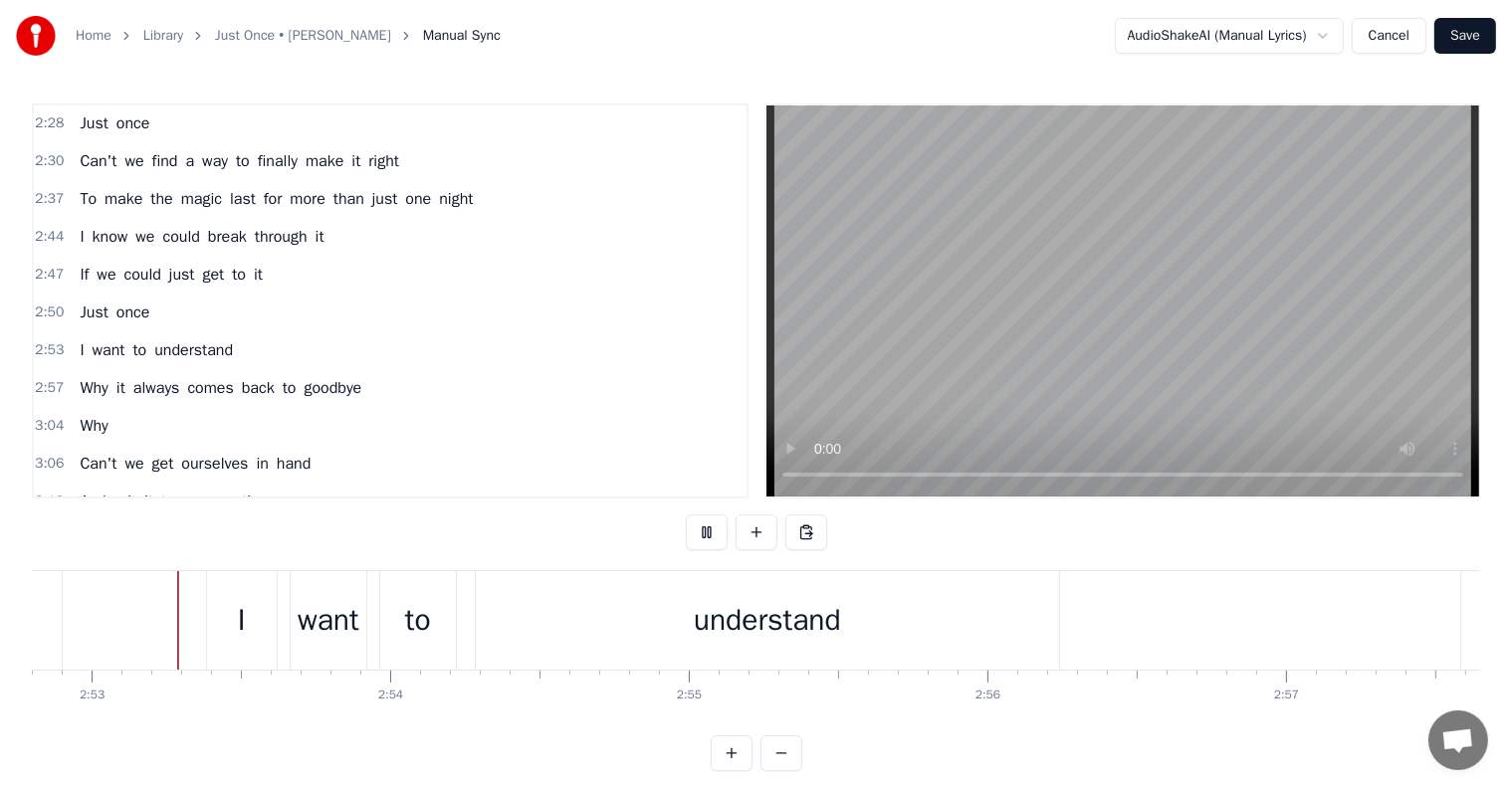 scroll, scrollTop: 30, scrollLeft: 0, axis: vertical 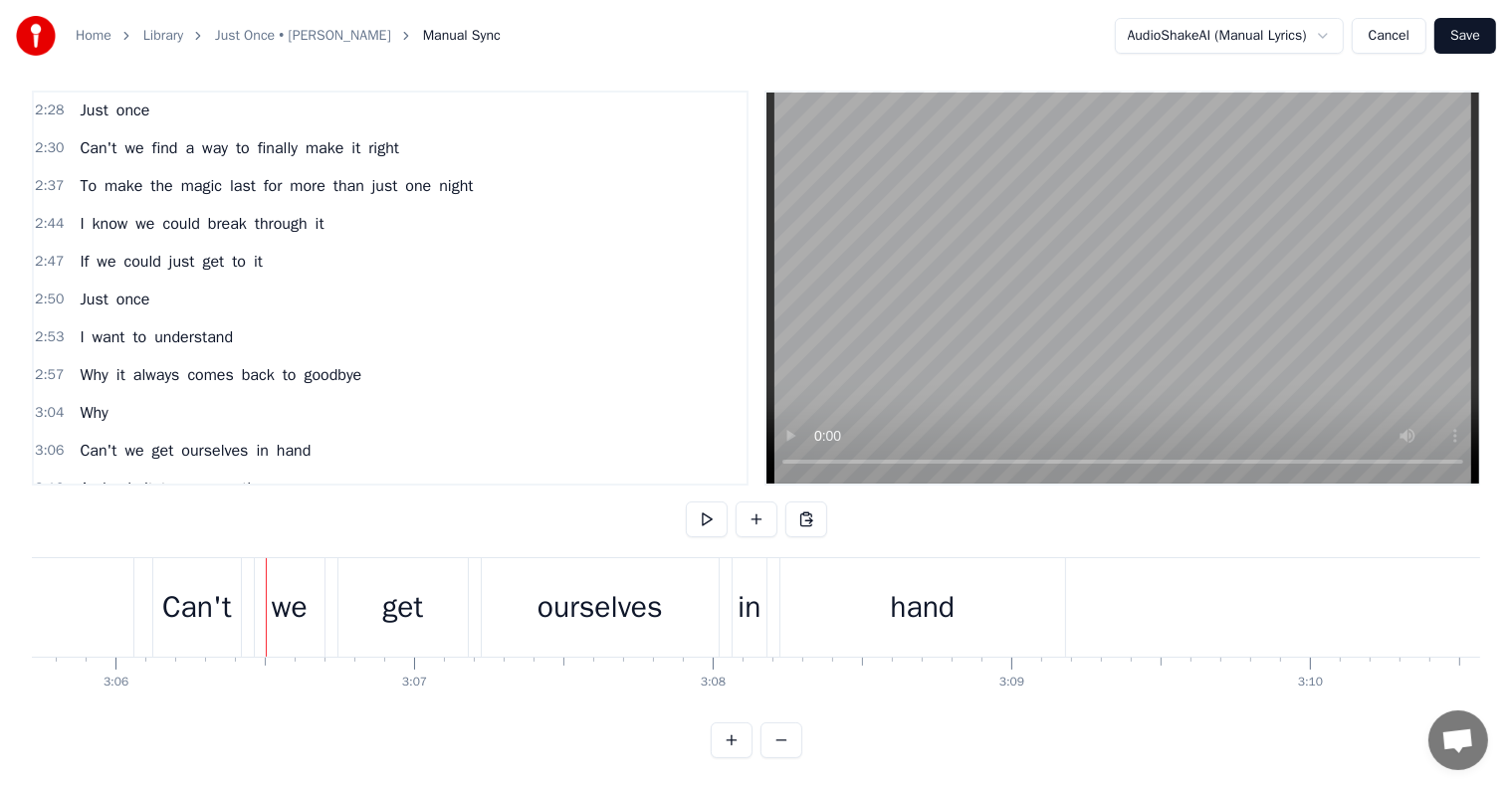 click on "Can't" at bounding box center (197, 607) 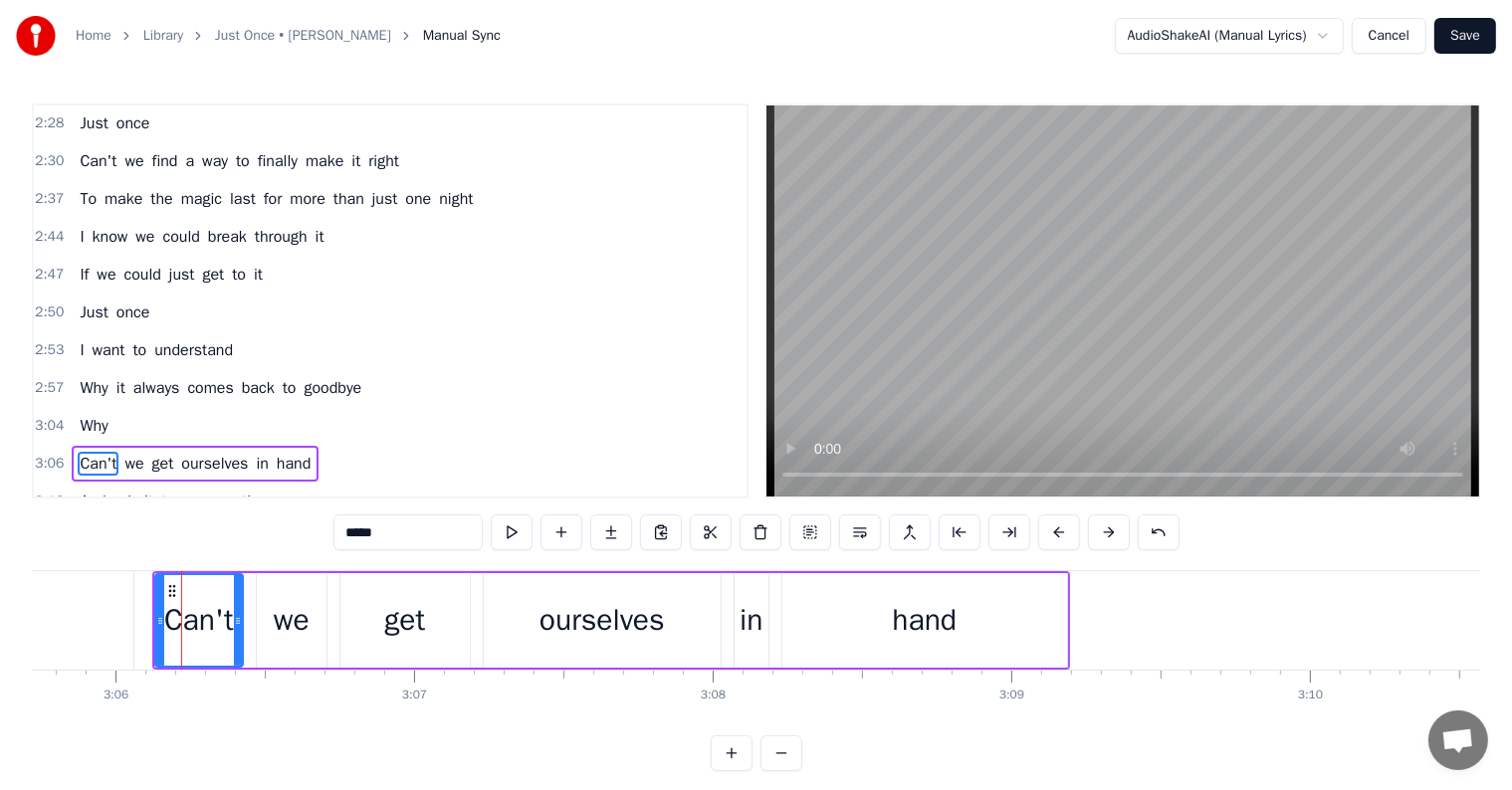 scroll, scrollTop: 1397, scrollLeft: 0, axis: vertical 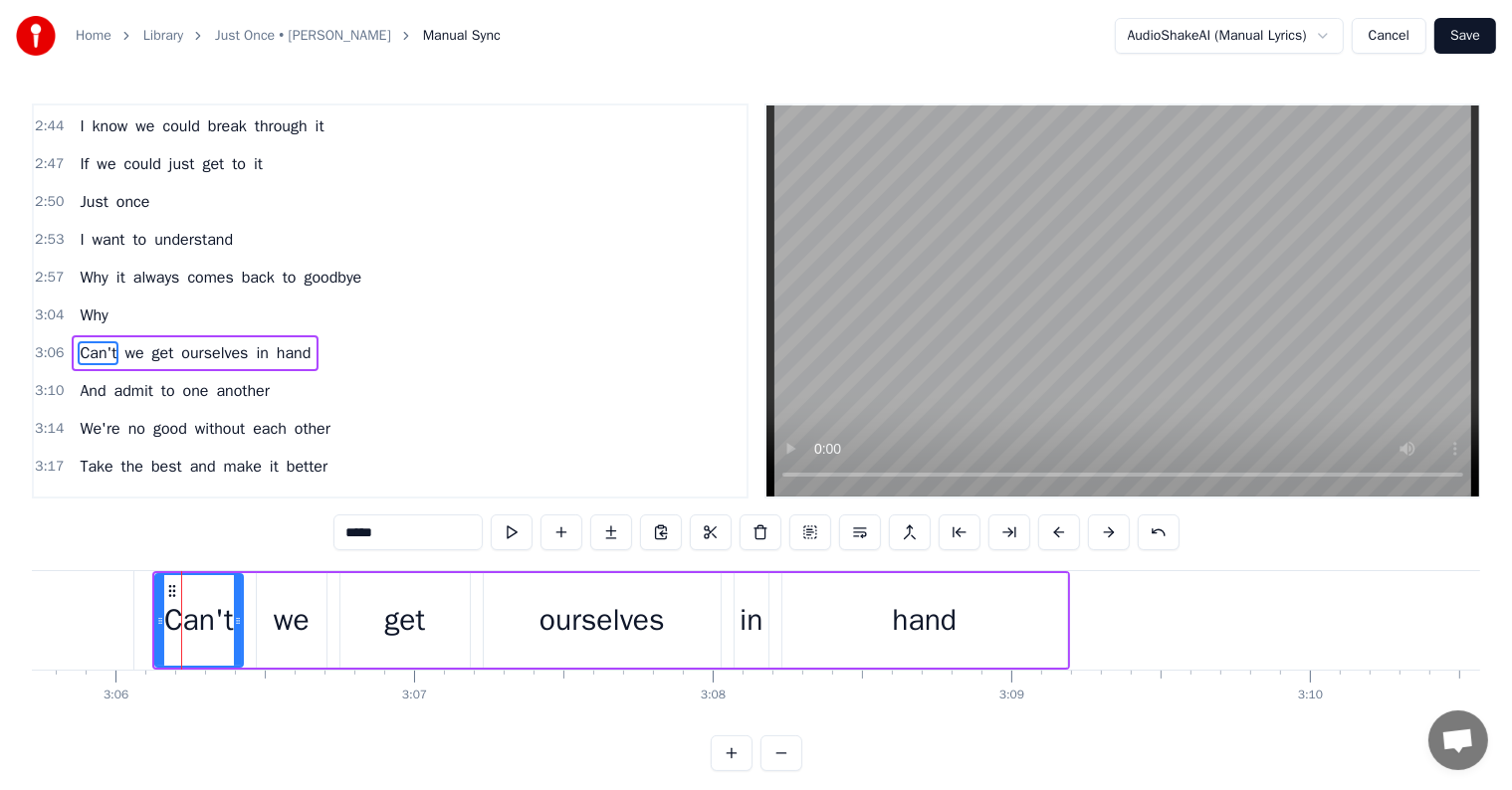 click on "*****" at bounding box center [408, 532] 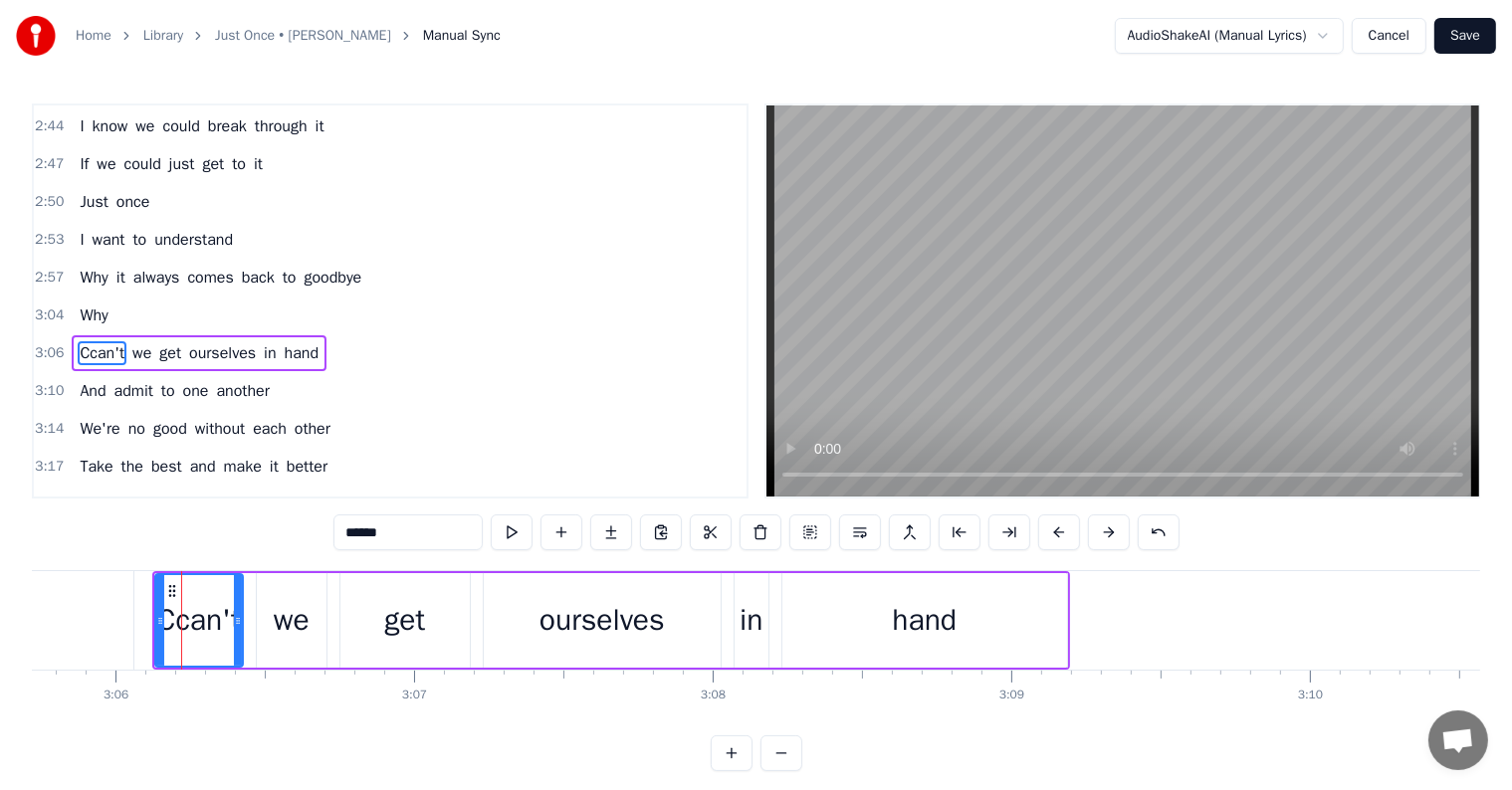 click on "******" at bounding box center [408, 532] 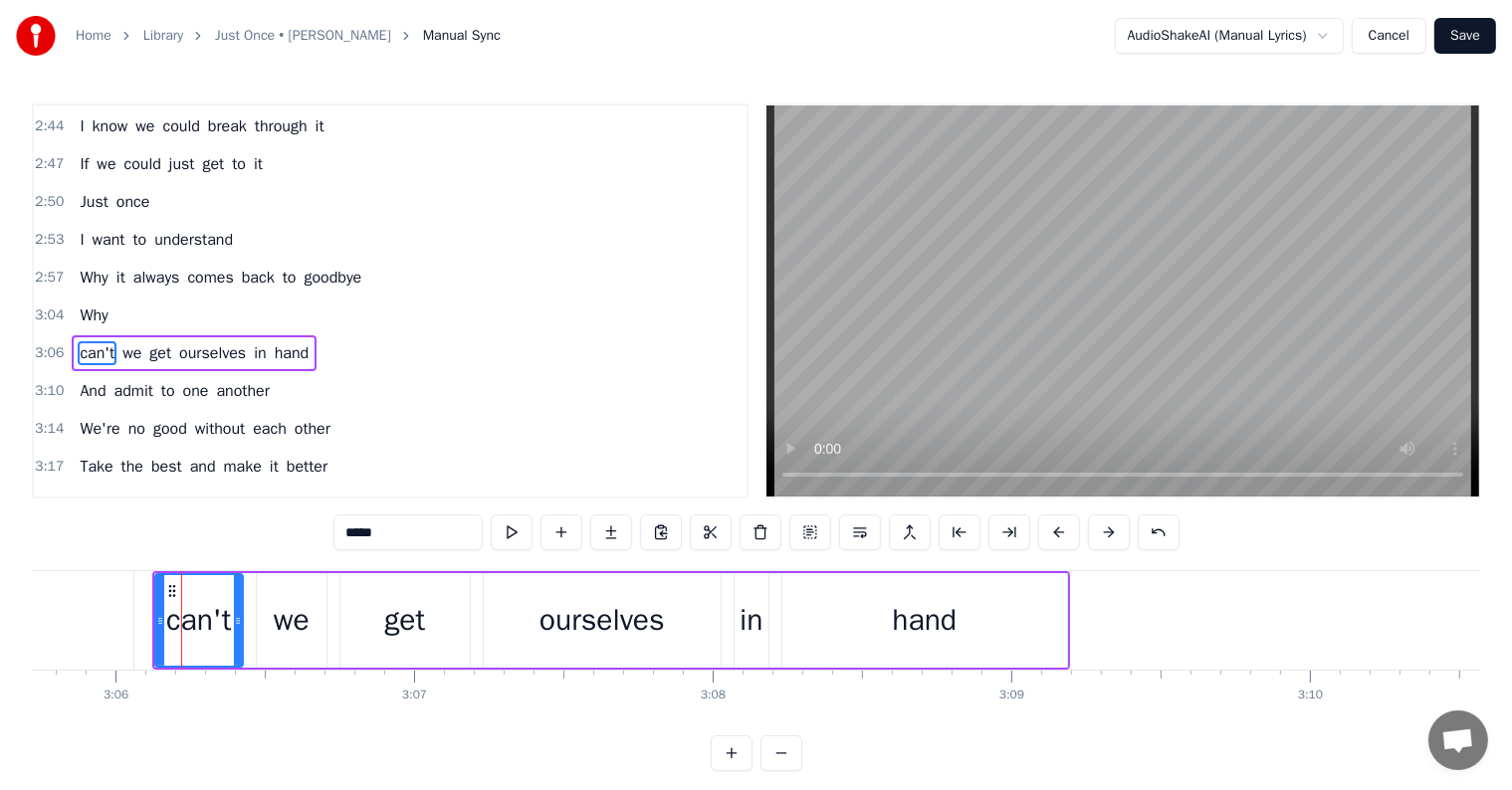 type on "*****" 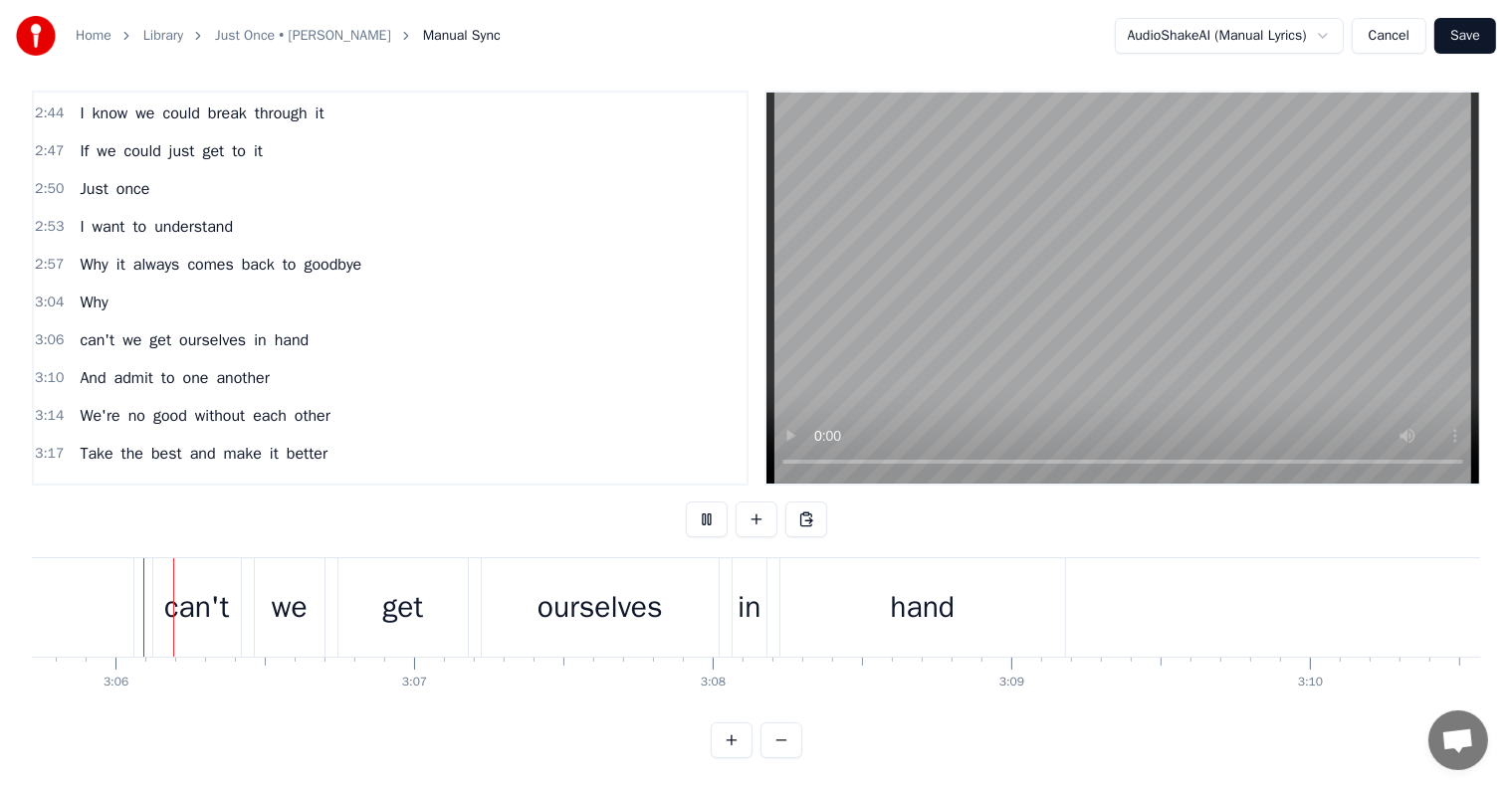 scroll, scrollTop: 30, scrollLeft: 0, axis: vertical 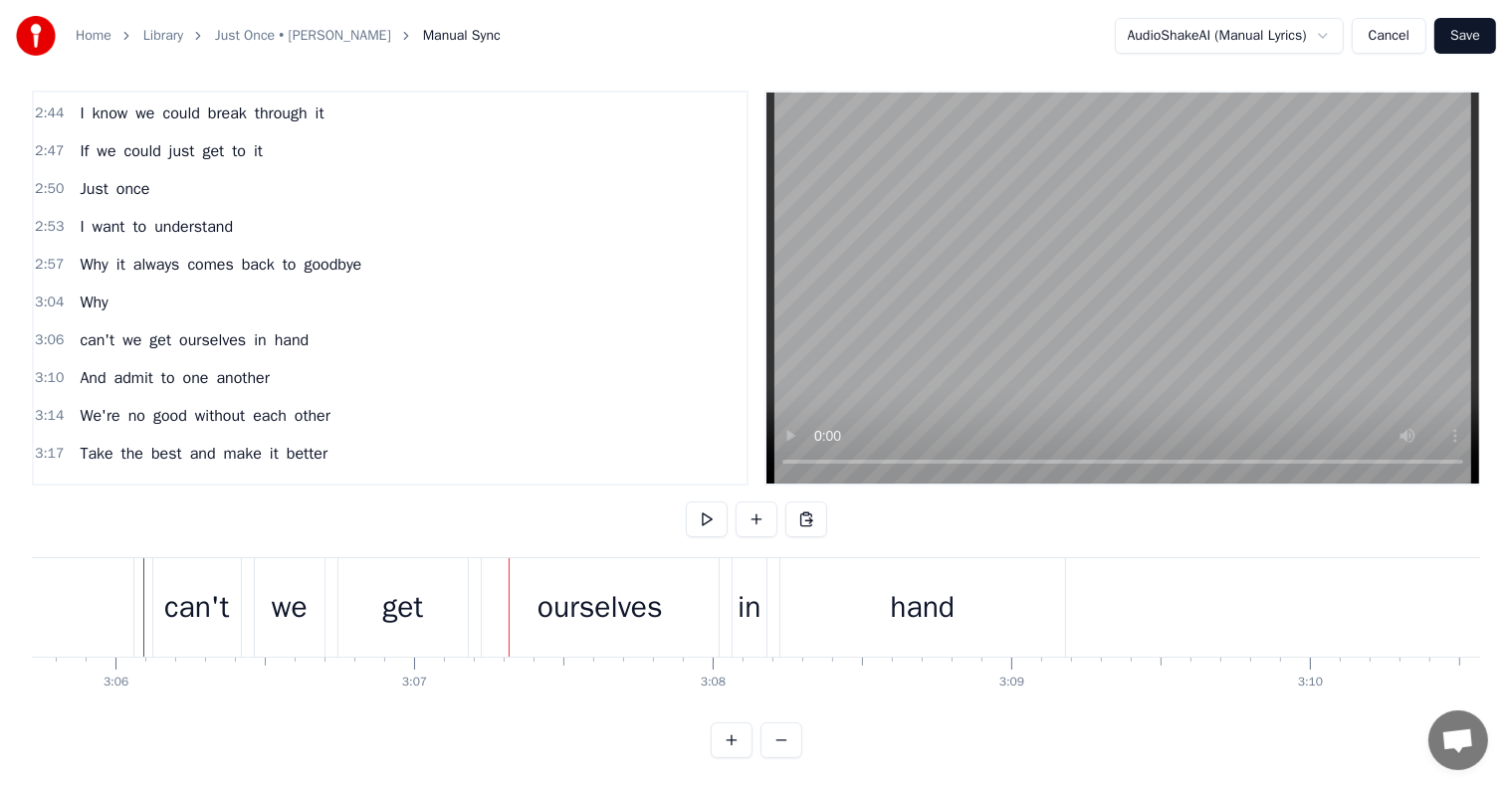 click on "ourselves" at bounding box center (600, 607) 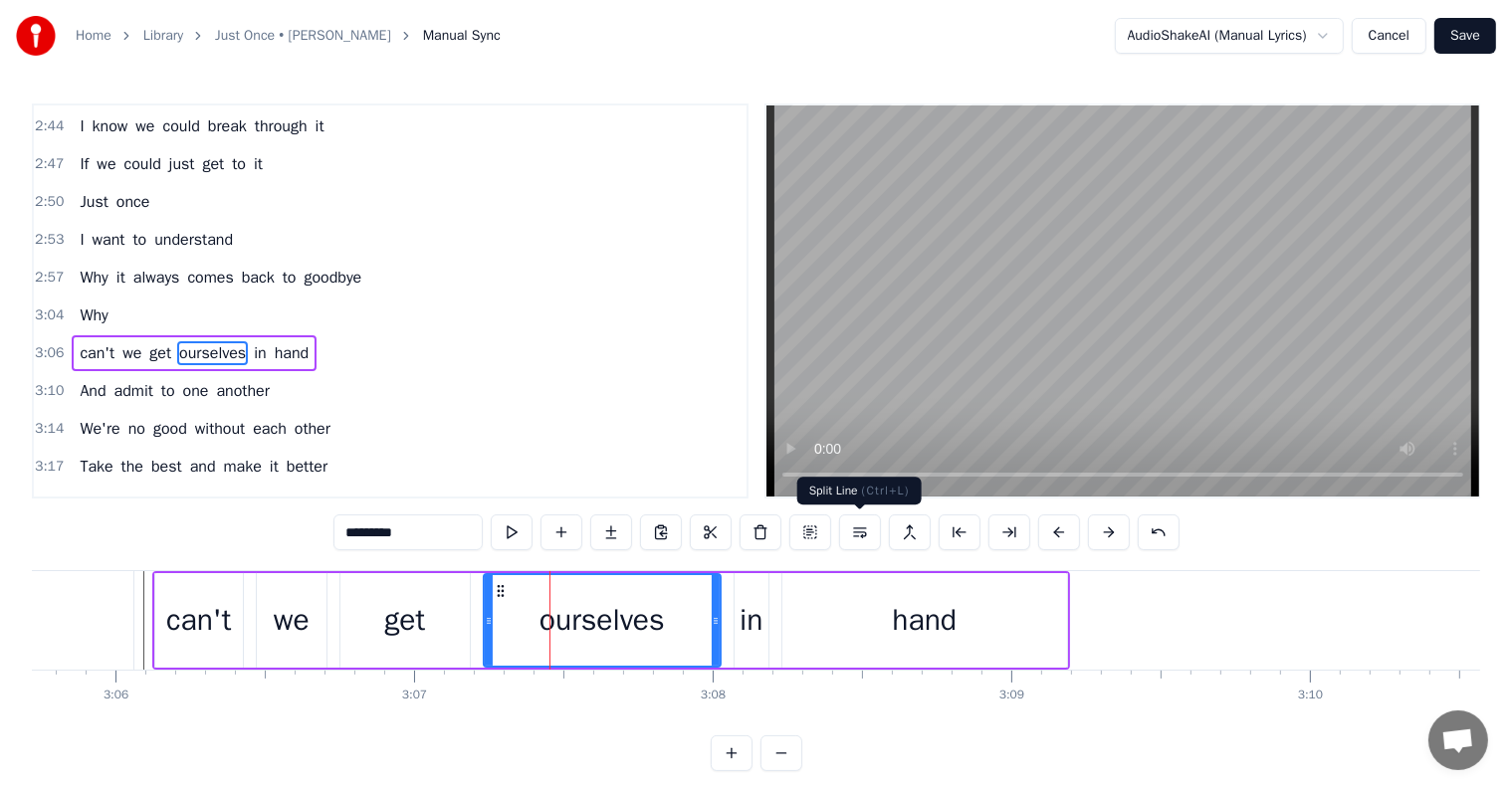 click at bounding box center [860, 532] 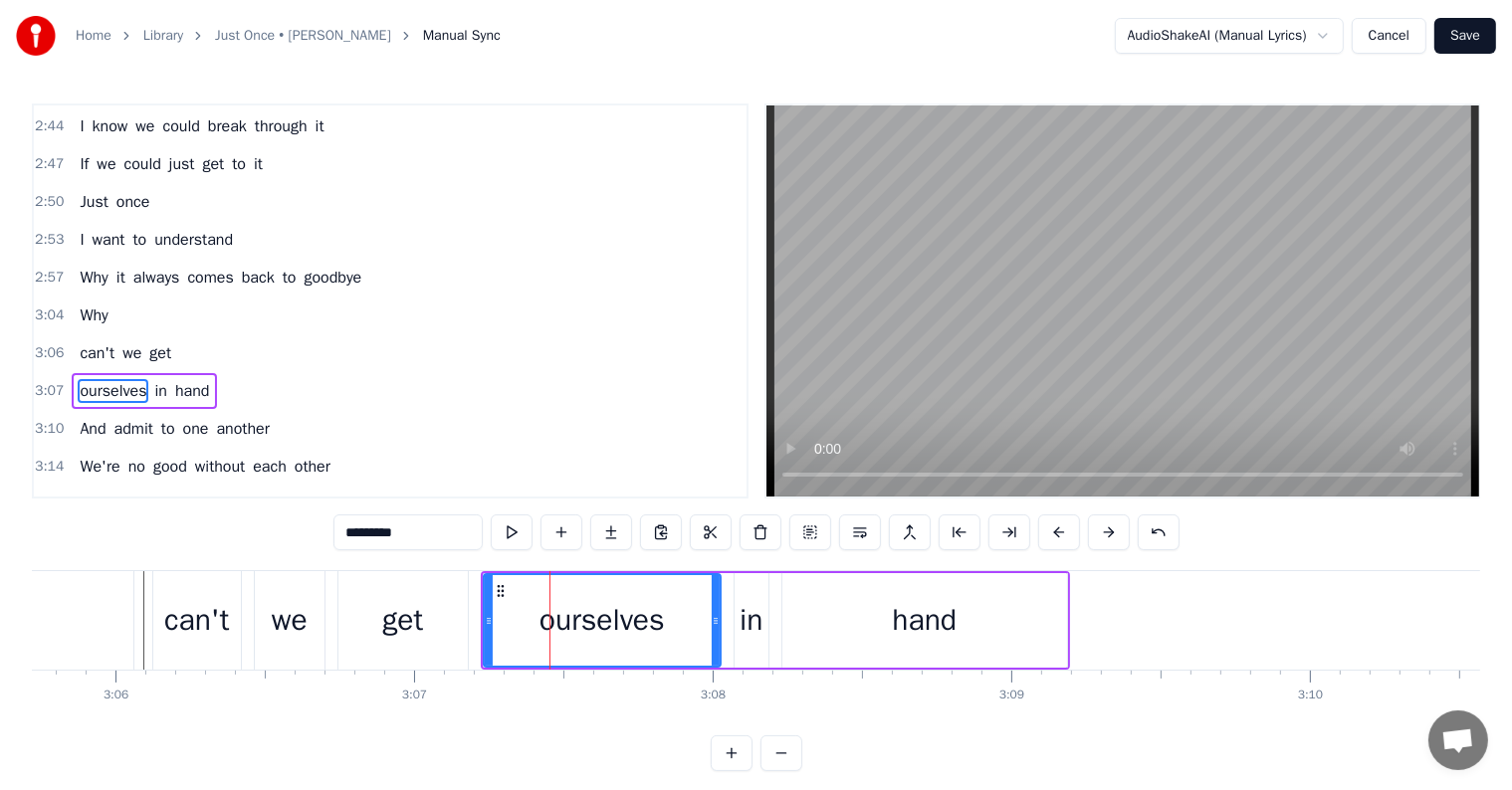 scroll, scrollTop: 1433, scrollLeft: 0, axis: vertical 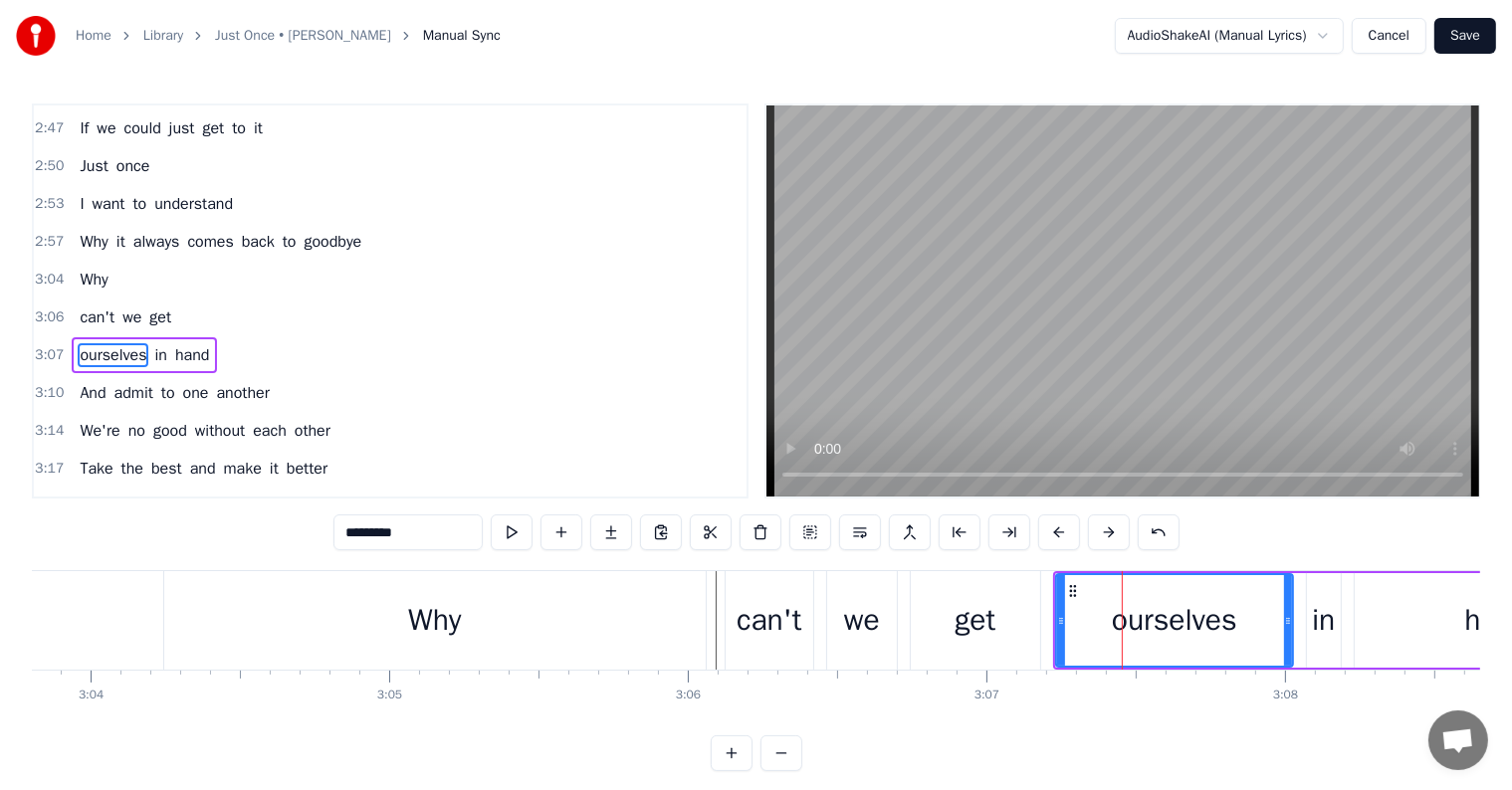 click at bounding box center [-14323, 620] 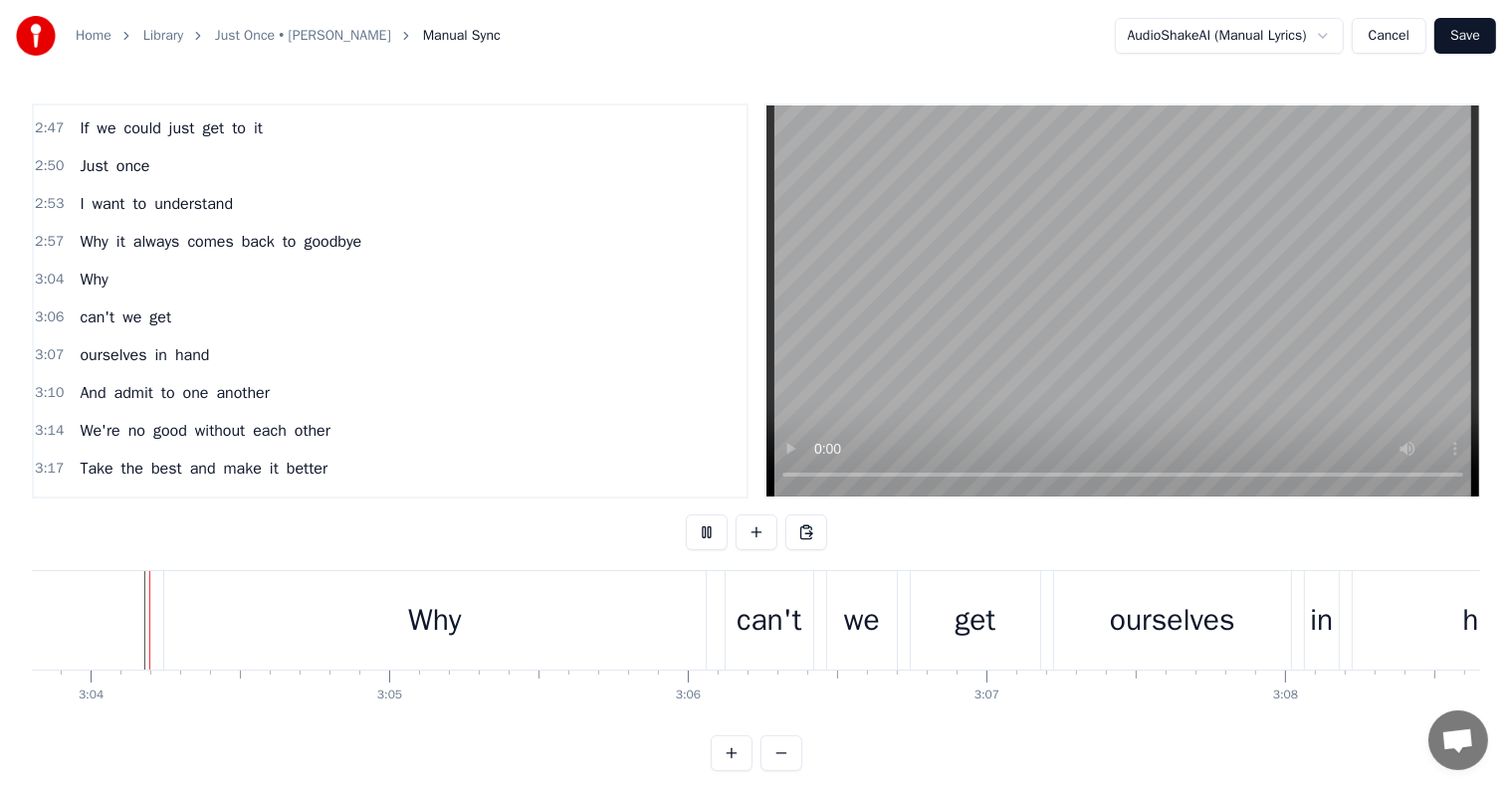 scroll, scrollTop: 30, scrollLeft: 0, axis: vertical 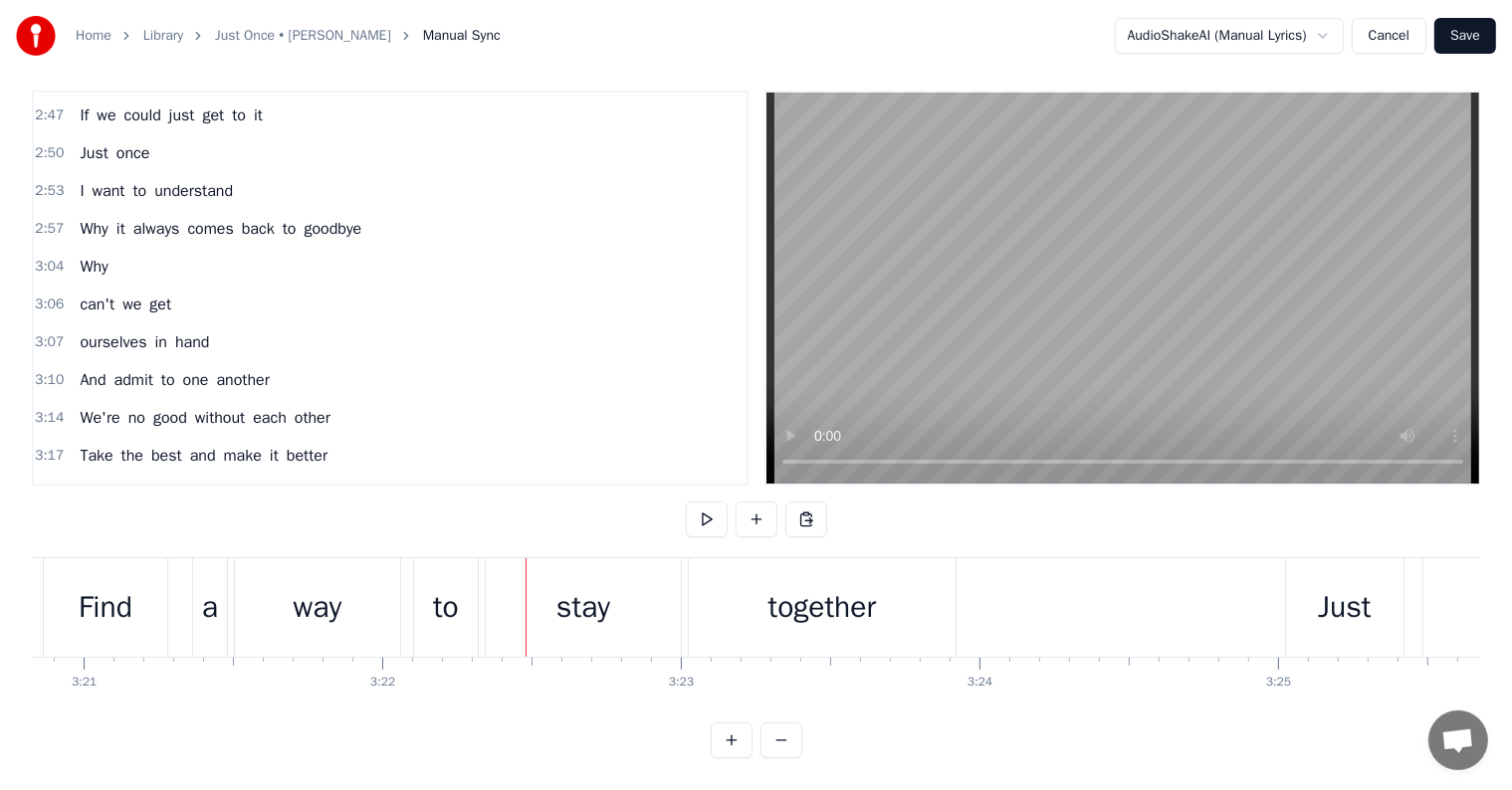 click on "stay" at bounding box center [583, 607] 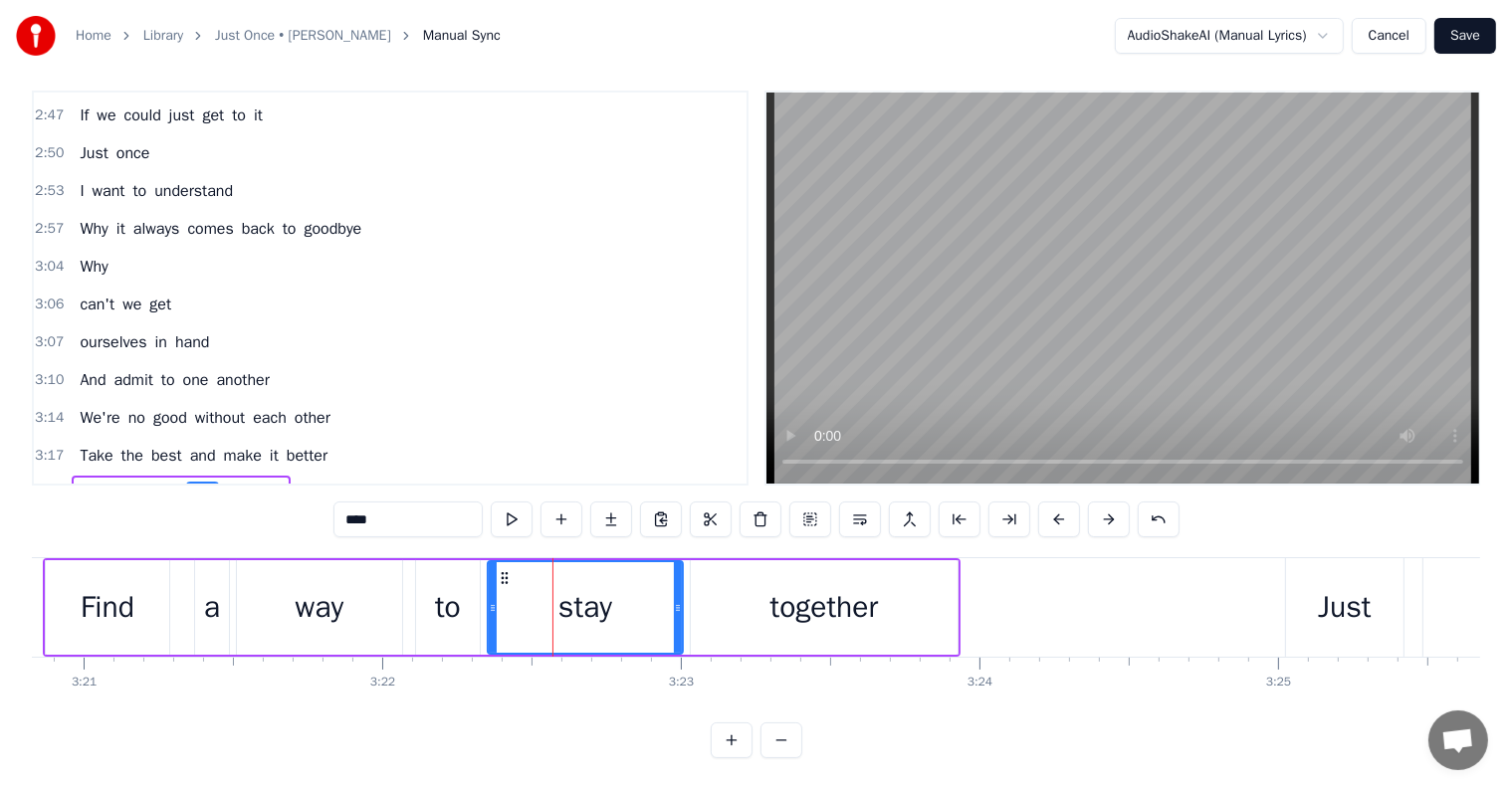 scroll, scrollTop: 0, scrollLeft: 0, axis: both 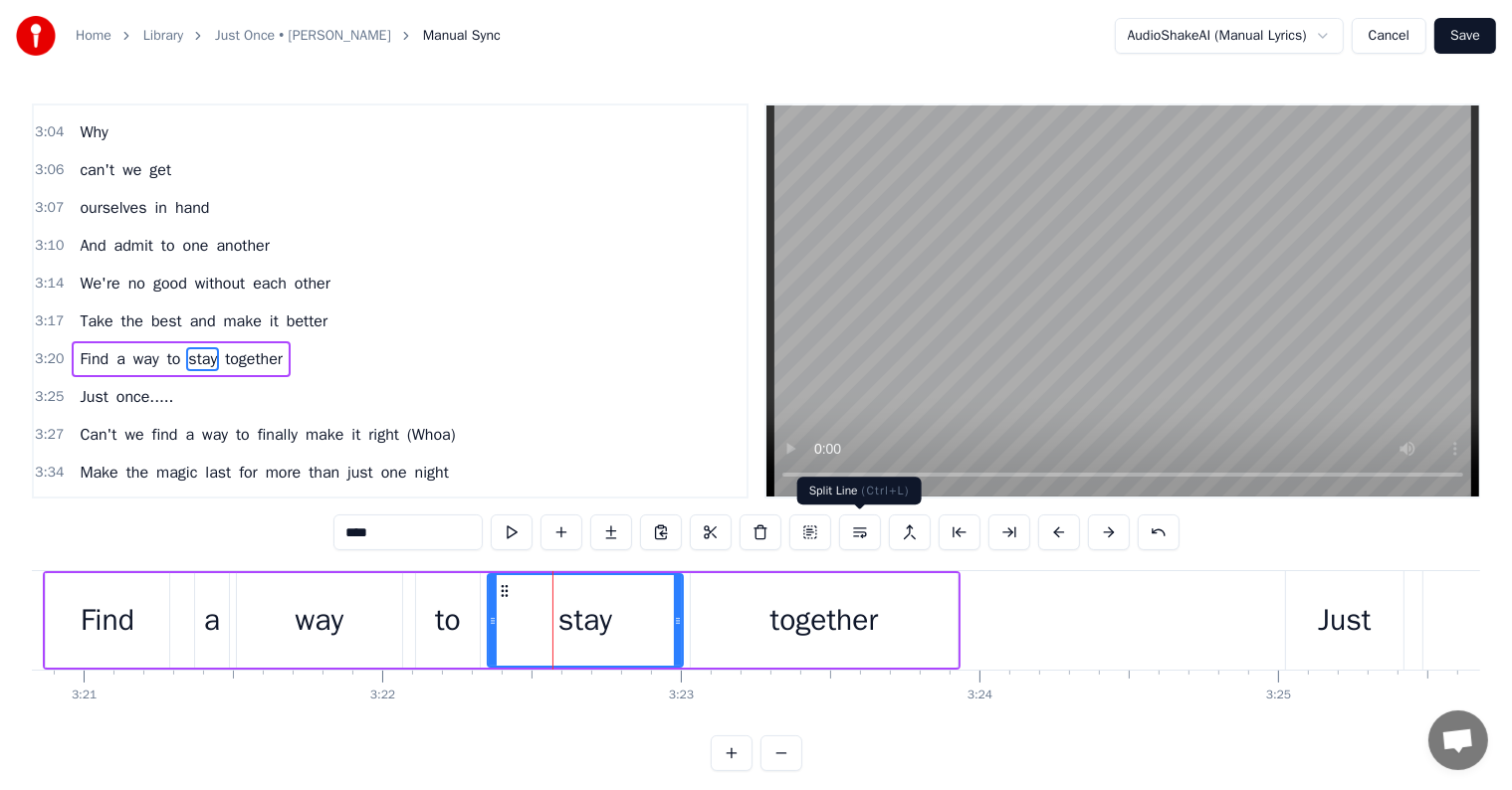 click at bounding box center (860, 532) 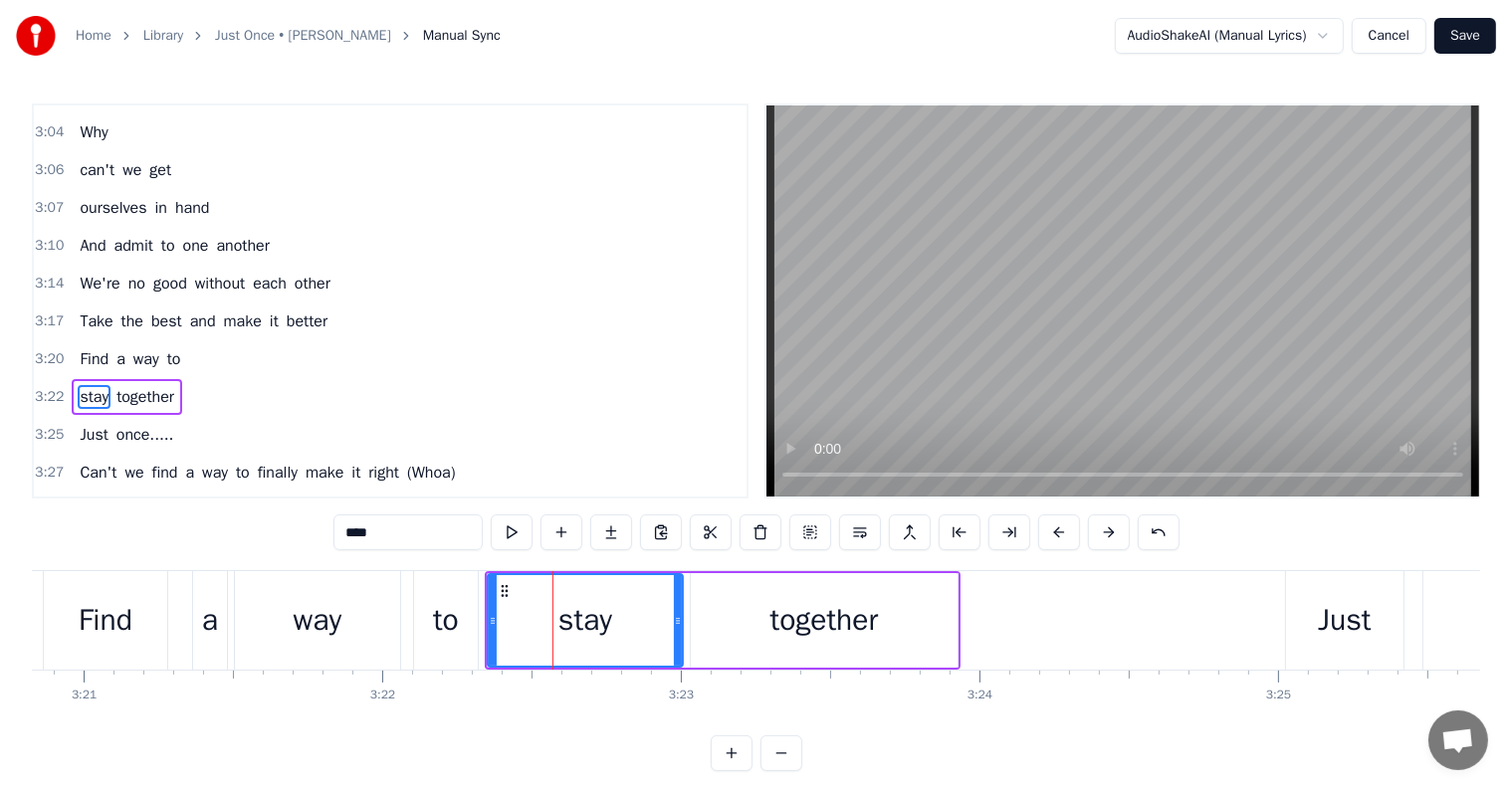 scroll, scrollTop: 1616, scrollLeft: 0, axis: vertical 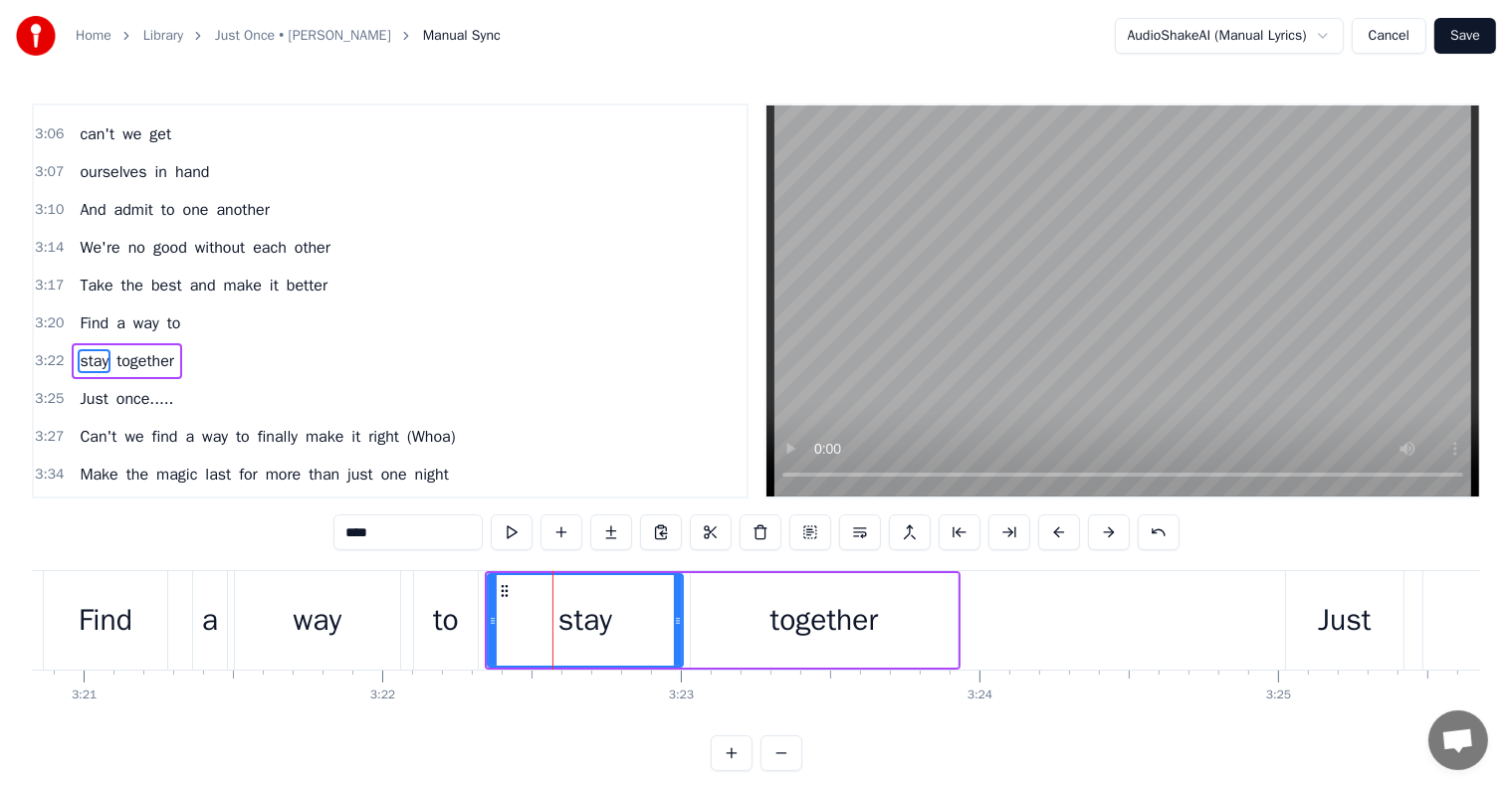 click on "Home Library Just Once • [PERSON_NAME] Manual Sync AudioShakeAI (Manual Lyrics) Cancel Save 0:15 I did my best 0:17 But I guess my best wasn't good enough 0:20 Cause here we are 0:22 Back where we 0:23 were before 0:27 Seems nothin' 0:28 ever changes 0:30 We're back to 0:31 being strangers 0:34 Wondering if we 0:35 ought to stay 0:37 Or head on out the door 0:43 Just once 0:45 Can't we figure out what we keep doin' wrong 0:52 Why we never 0:54 last for very long 0:58 What are we doin' wrong 1:03 Just once 1:05 Can't we find a way to finally make it right 1:12 To make the magic last for more than just one night 1:19 If we could just get to it 1:22 I know we could break through it 1:40 I gave my all 1:42 But I think my all may have been too much 1:45 Cause Lord knows we're not gettin' anywhere 1:52 Seems we're 1:53 always blowin' 1:55 Whatever we've got goin' 1:58 And it seems at times with all we've got 2:02 We haven't got a prayer 2:08 Just once 2:10 Can't we figure out what we keep doin' wrong 2:17 Why the" at bounding box center [756, 385] 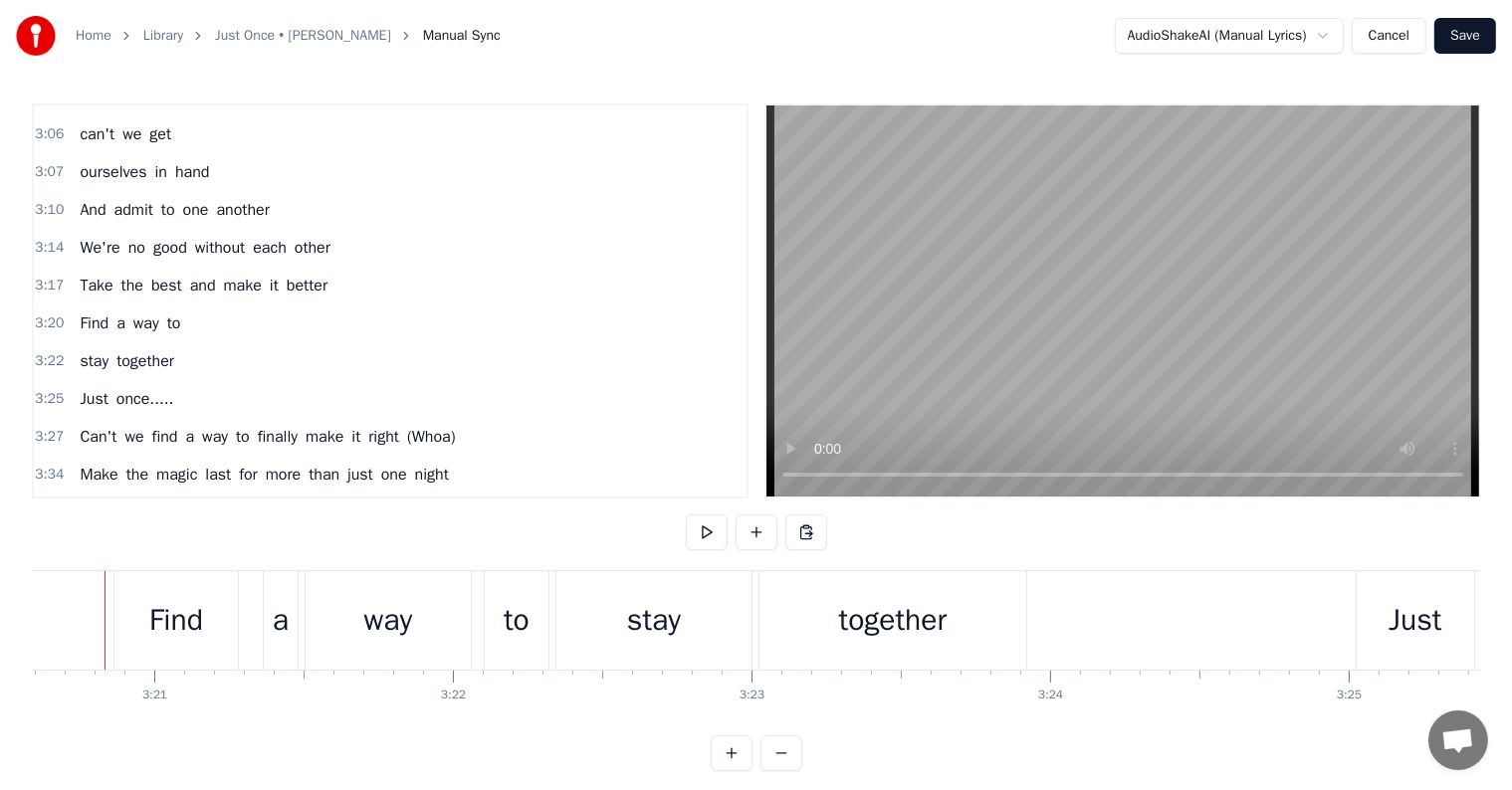 scroll, scrollTop: 0, scrollLeft: 59872, axis: horizontal 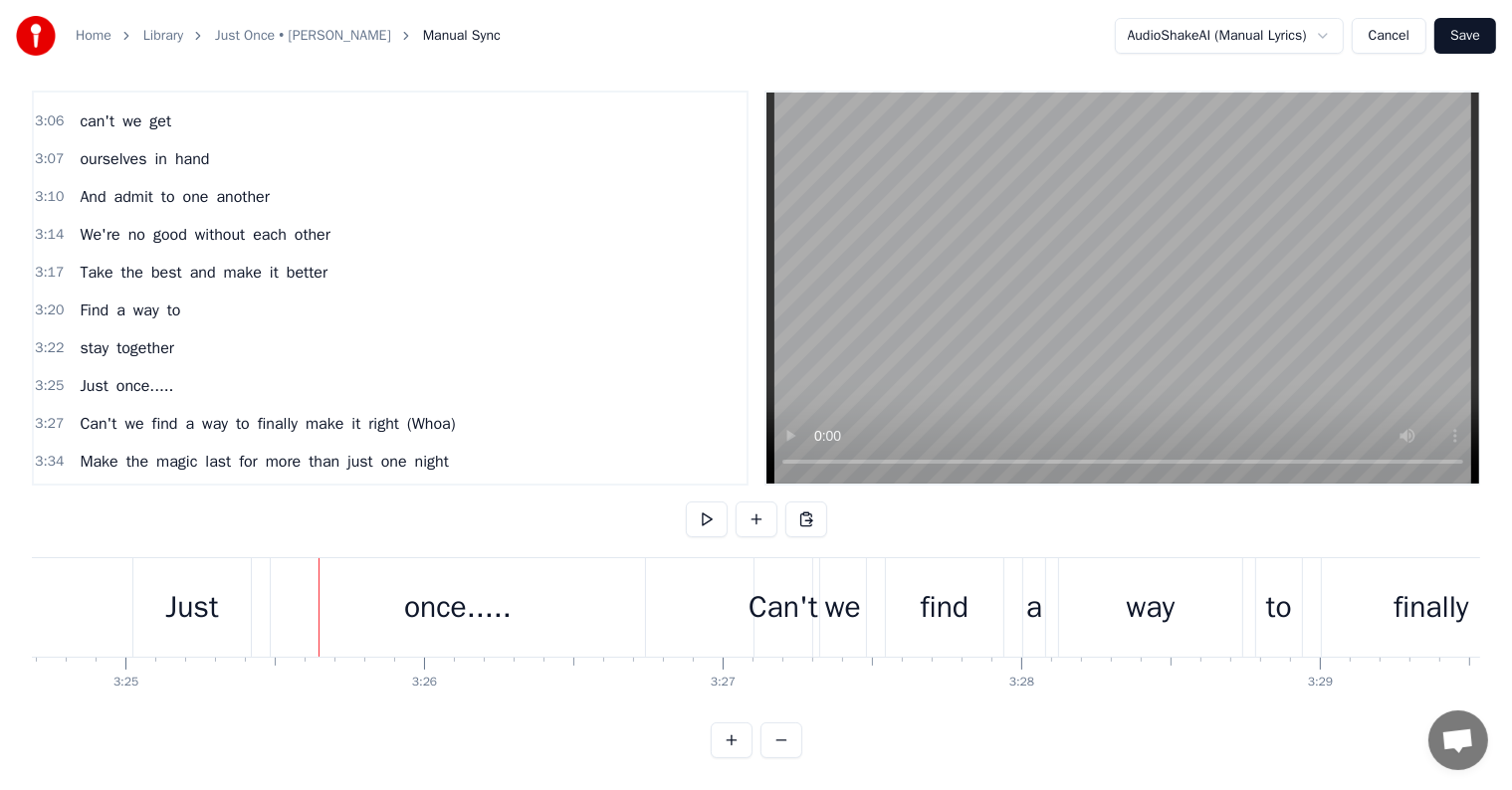 click on "once....." at bounding box center (458, 607) 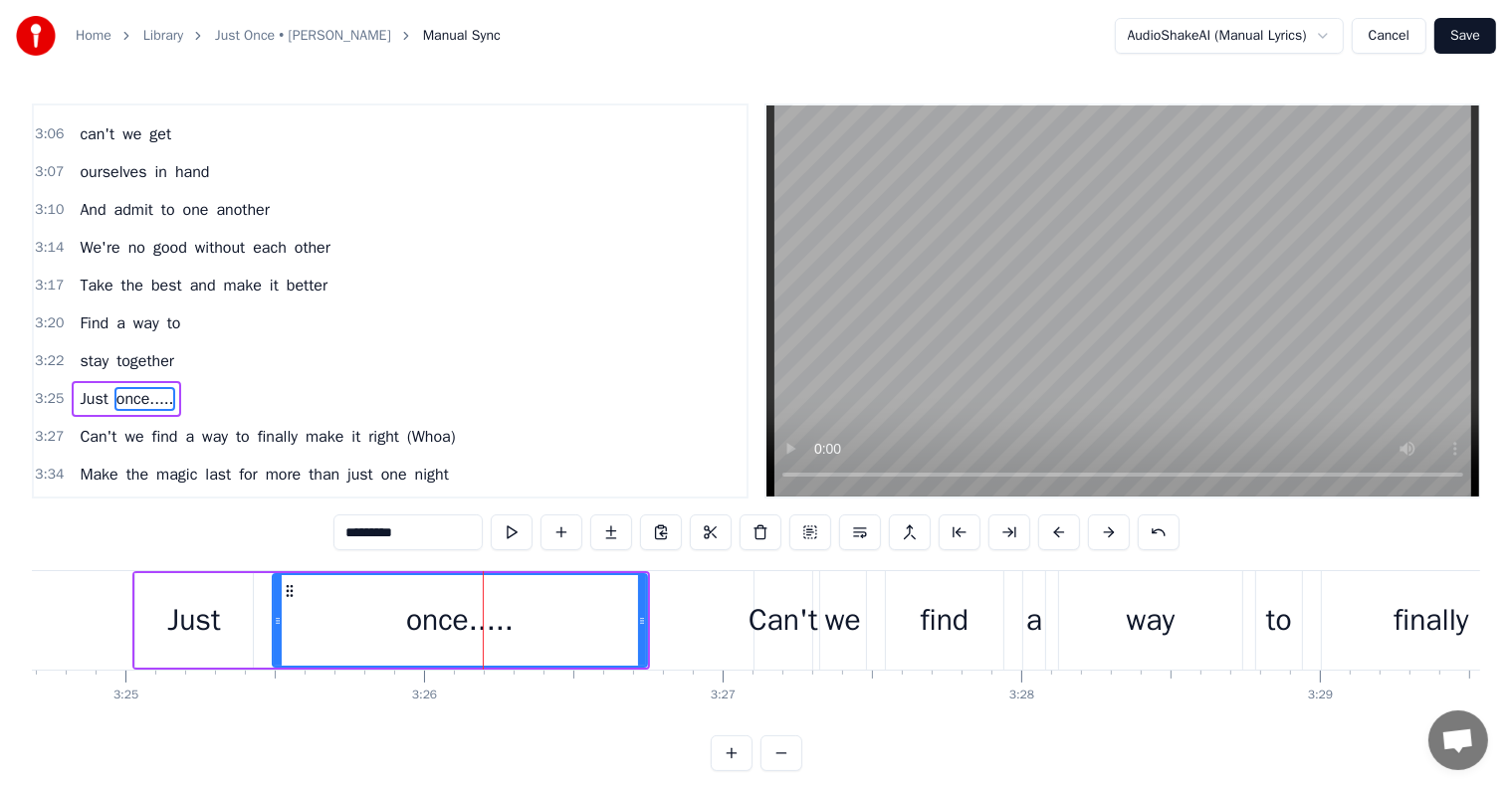 scroll, scrollTop: 1653, scrollLeft: 0, axis: vertical 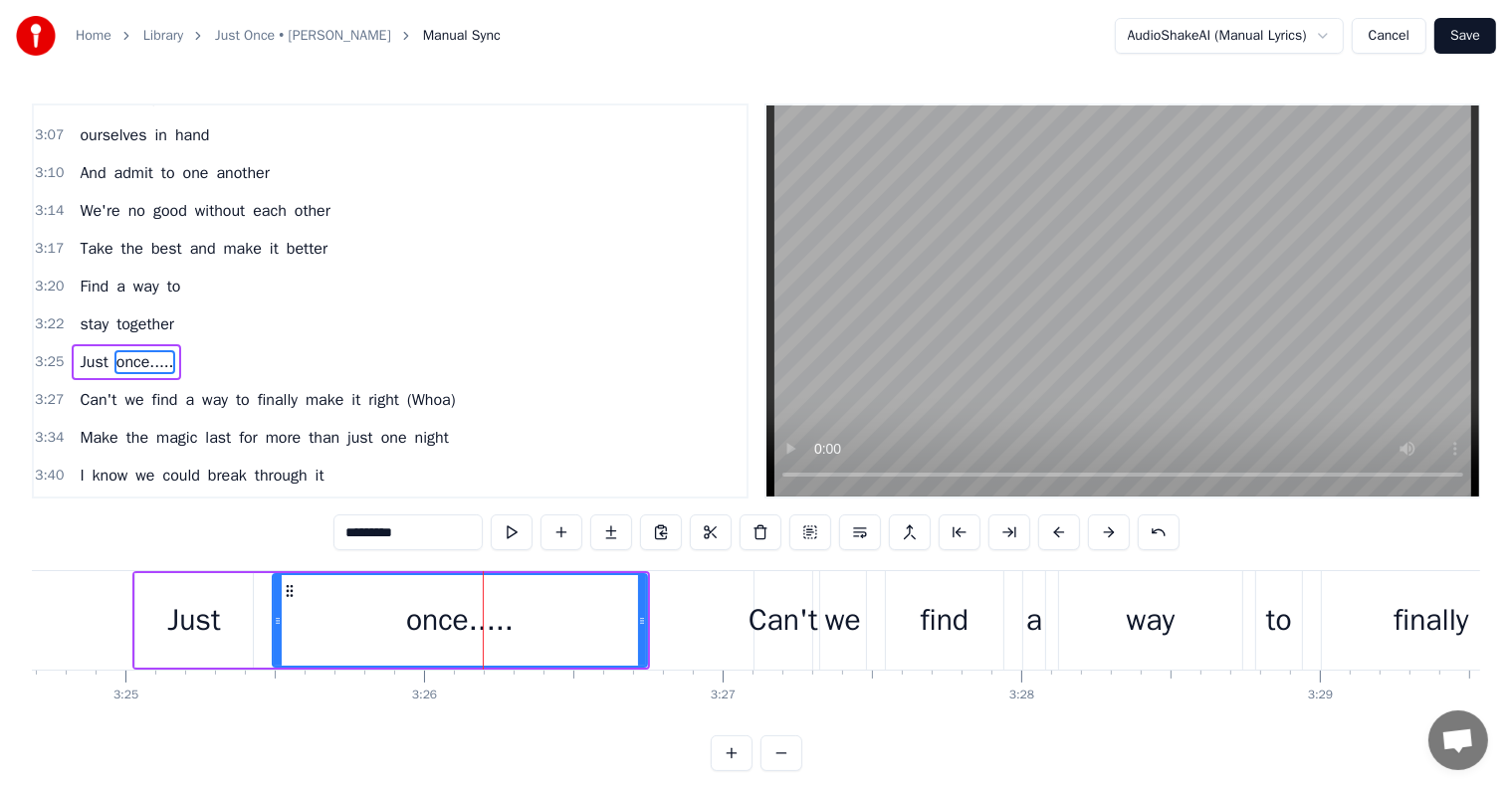 click on "*********" at bounding box center [408, 532] 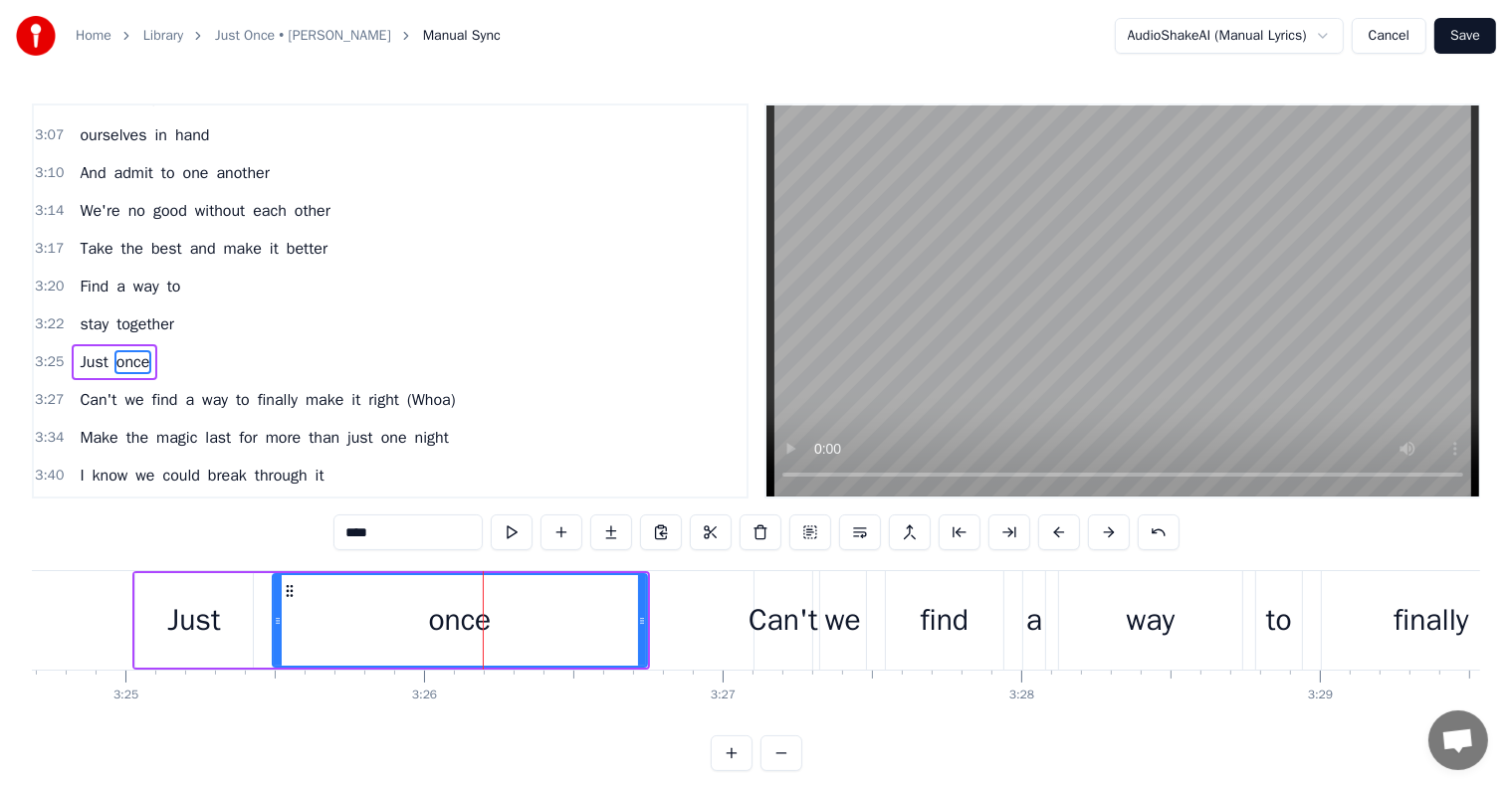 type on "****" 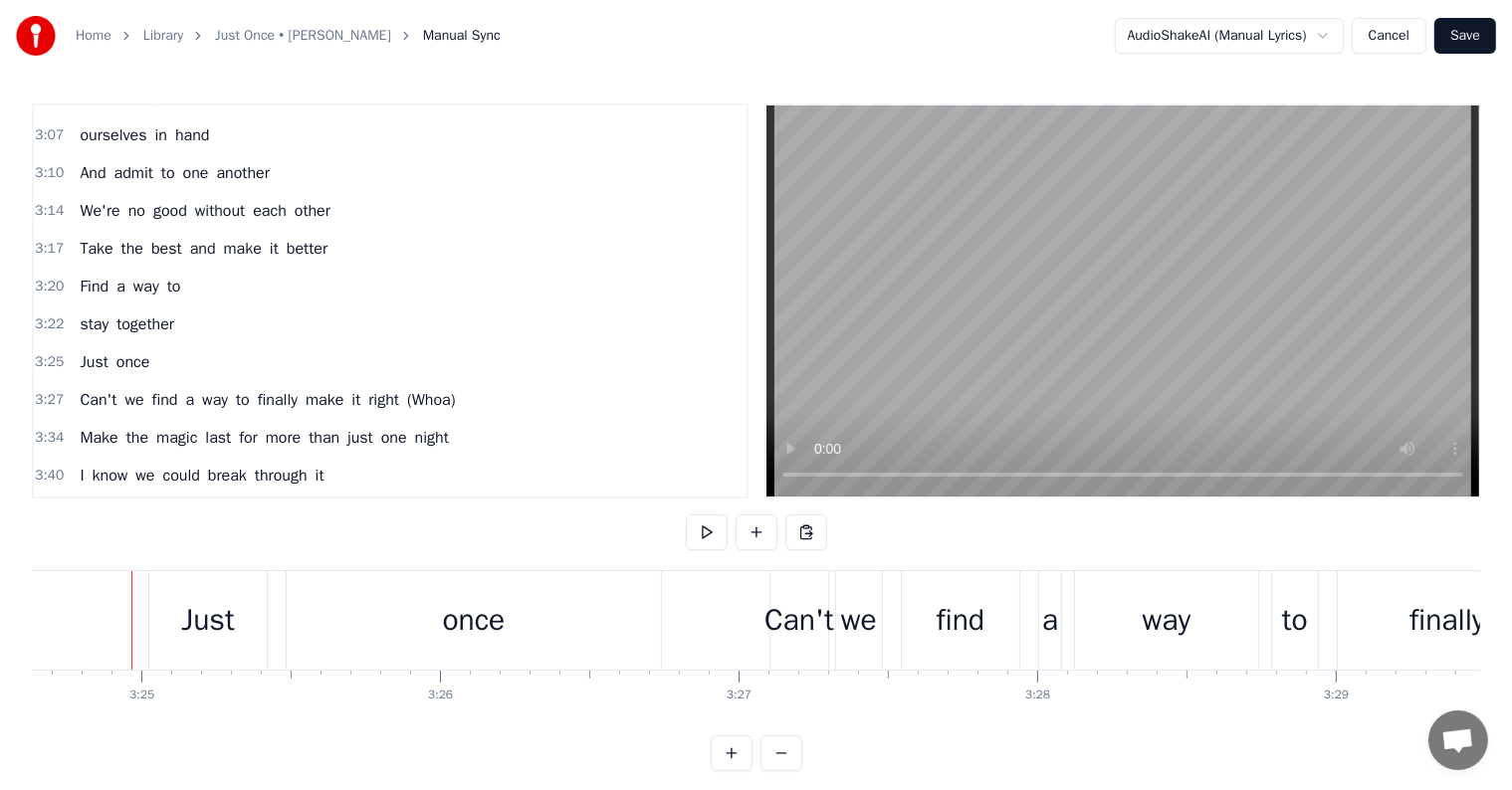click at bounding box center (131, 620) 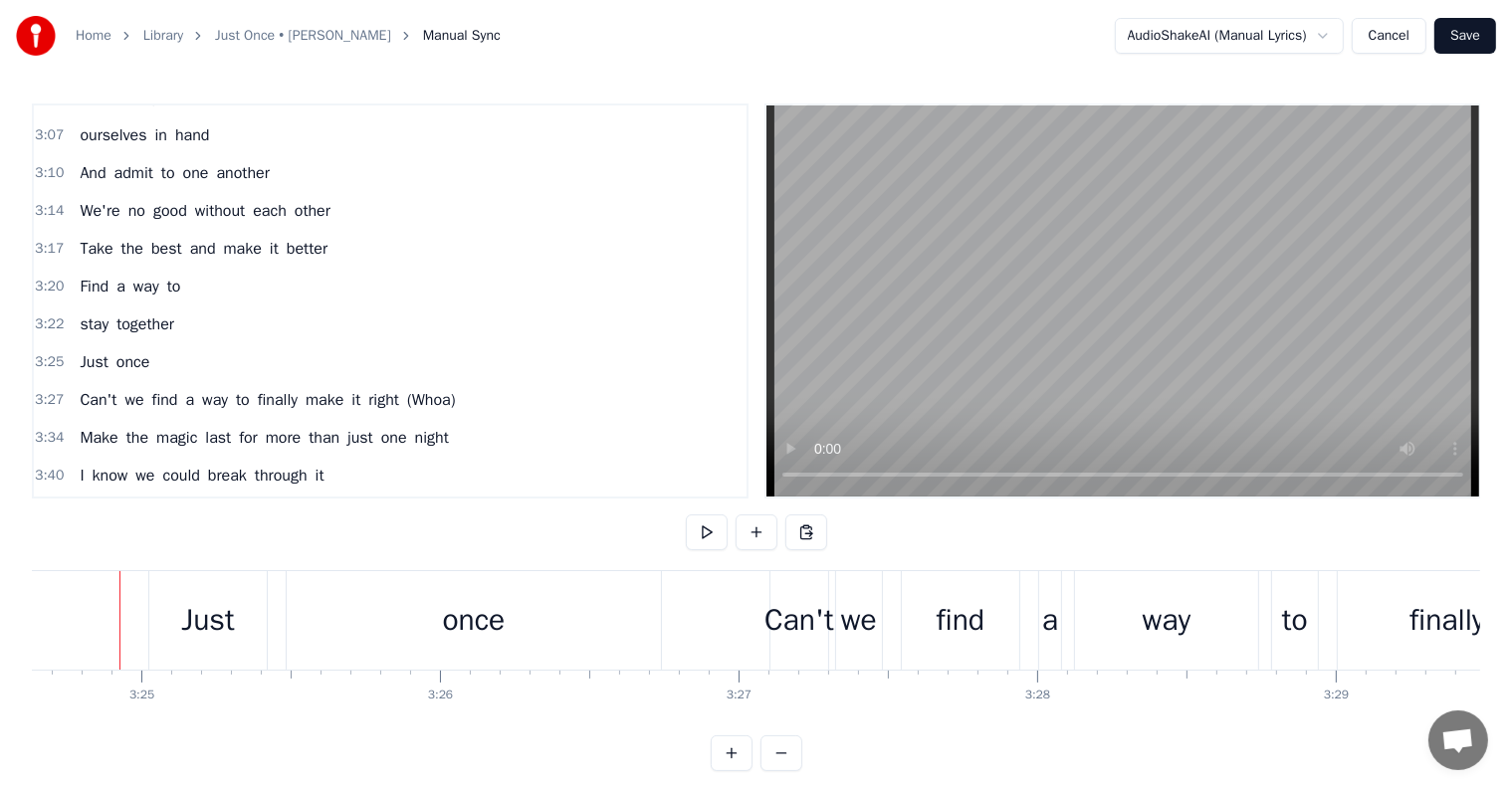 scroll, scrollTop: 0, scrollLeft: 61095, axis: horizontal 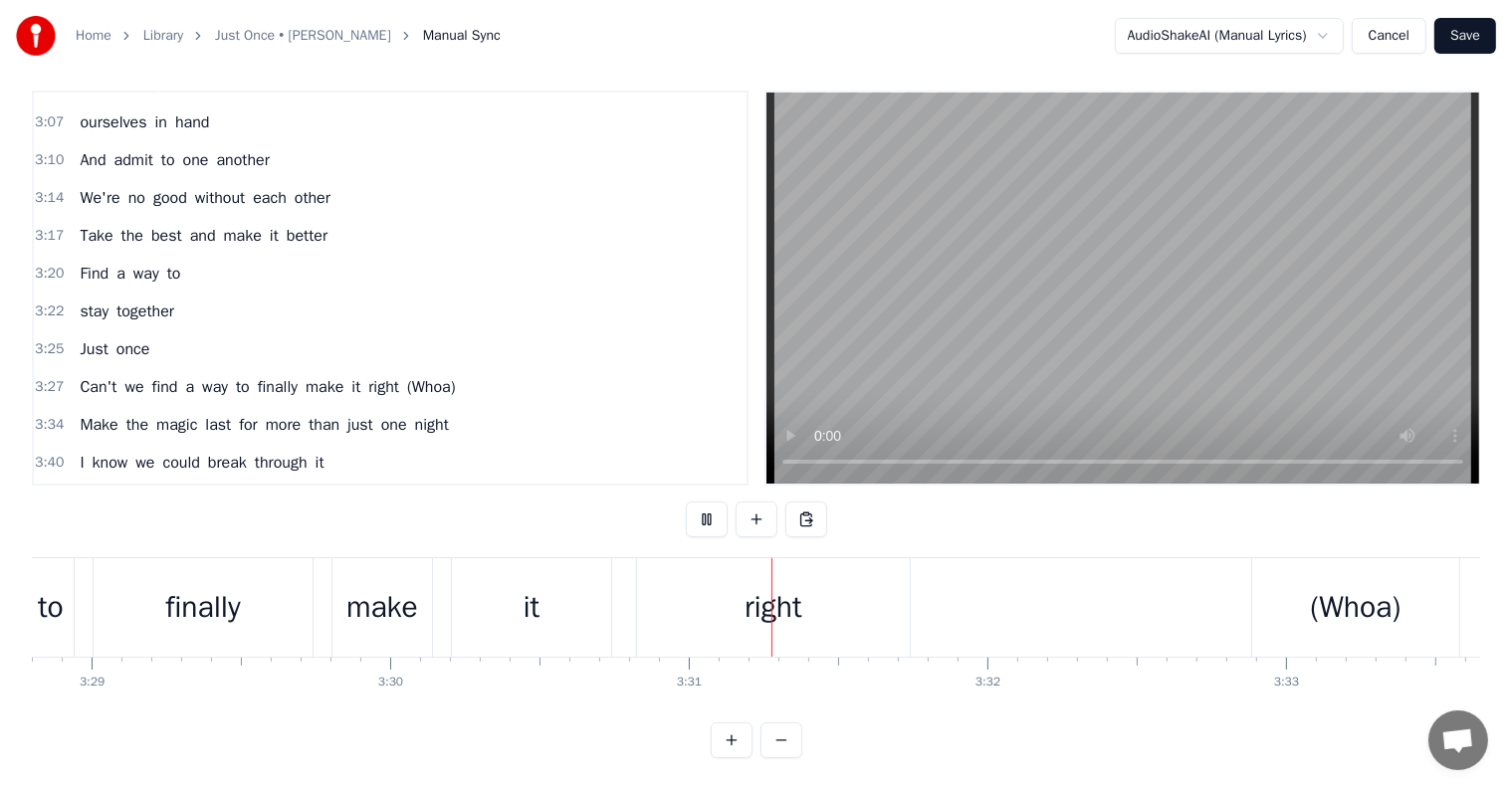 click at bounding box center (707, 519) 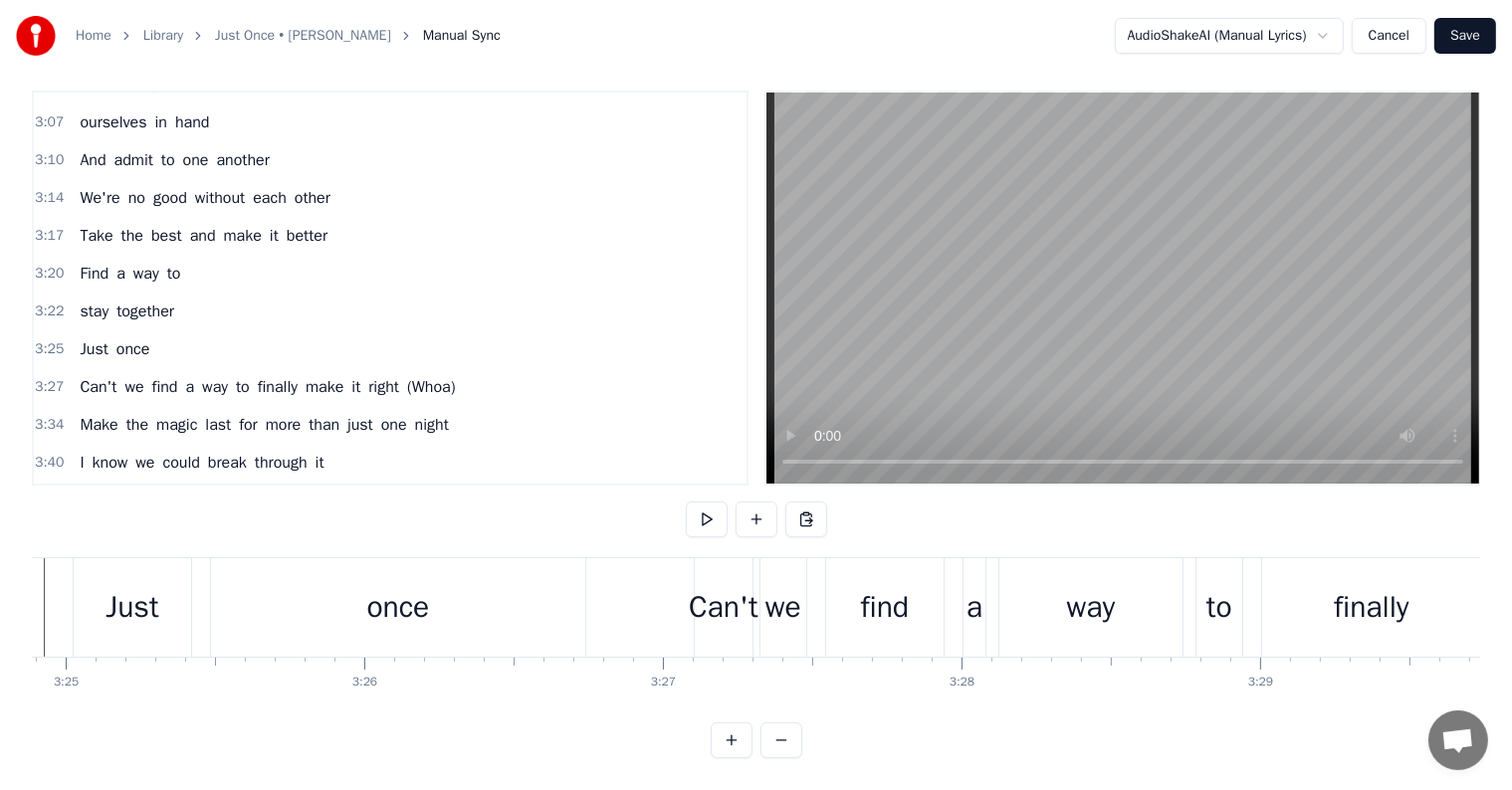 scroll, scrollTop: 0, scrollLeft: 60955, axis: horizontal 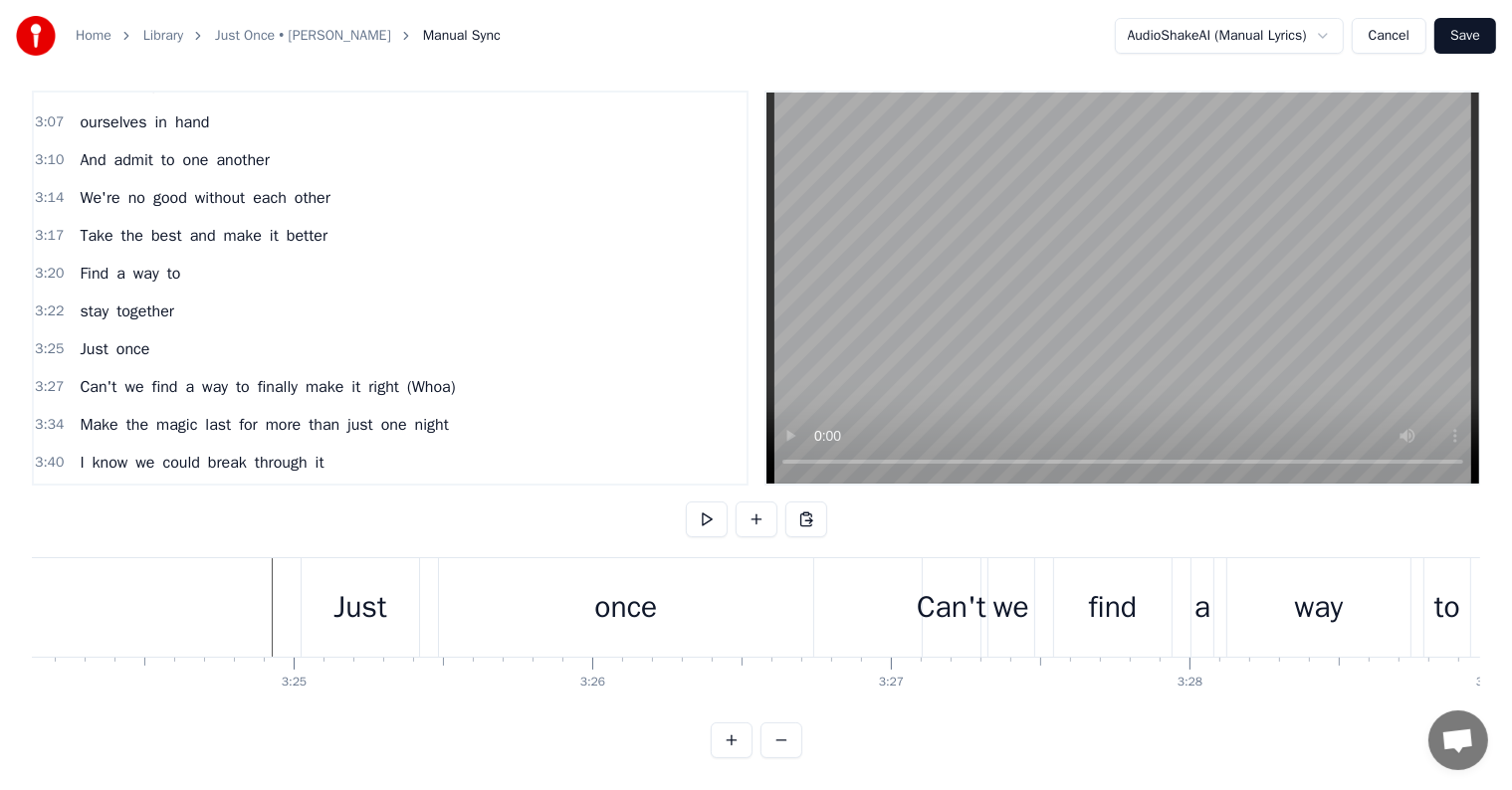click on "a" at bounding box center [1202, 607] 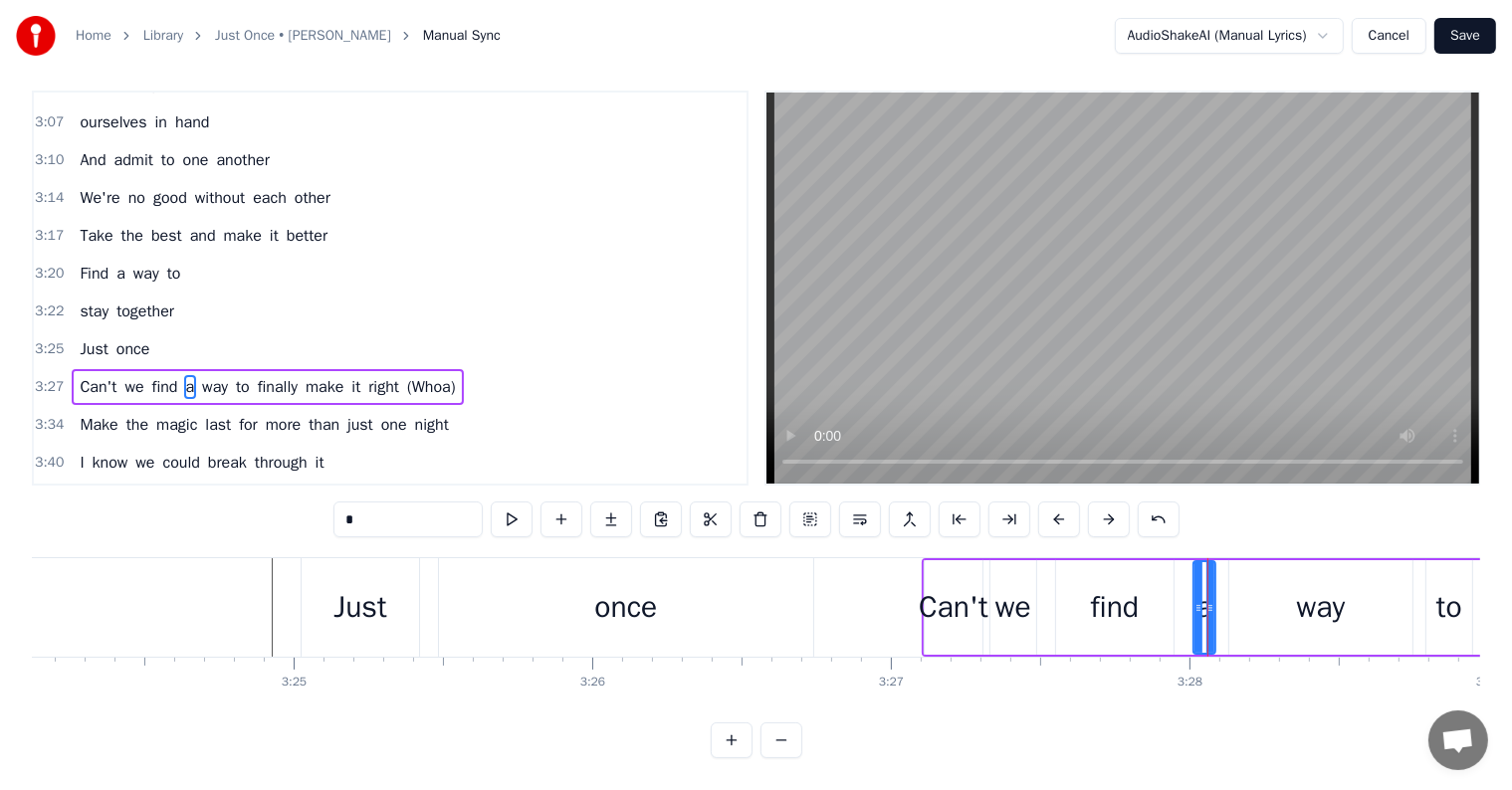 scroll, scrollTop: 0, scrollLeft: 0, axis: both 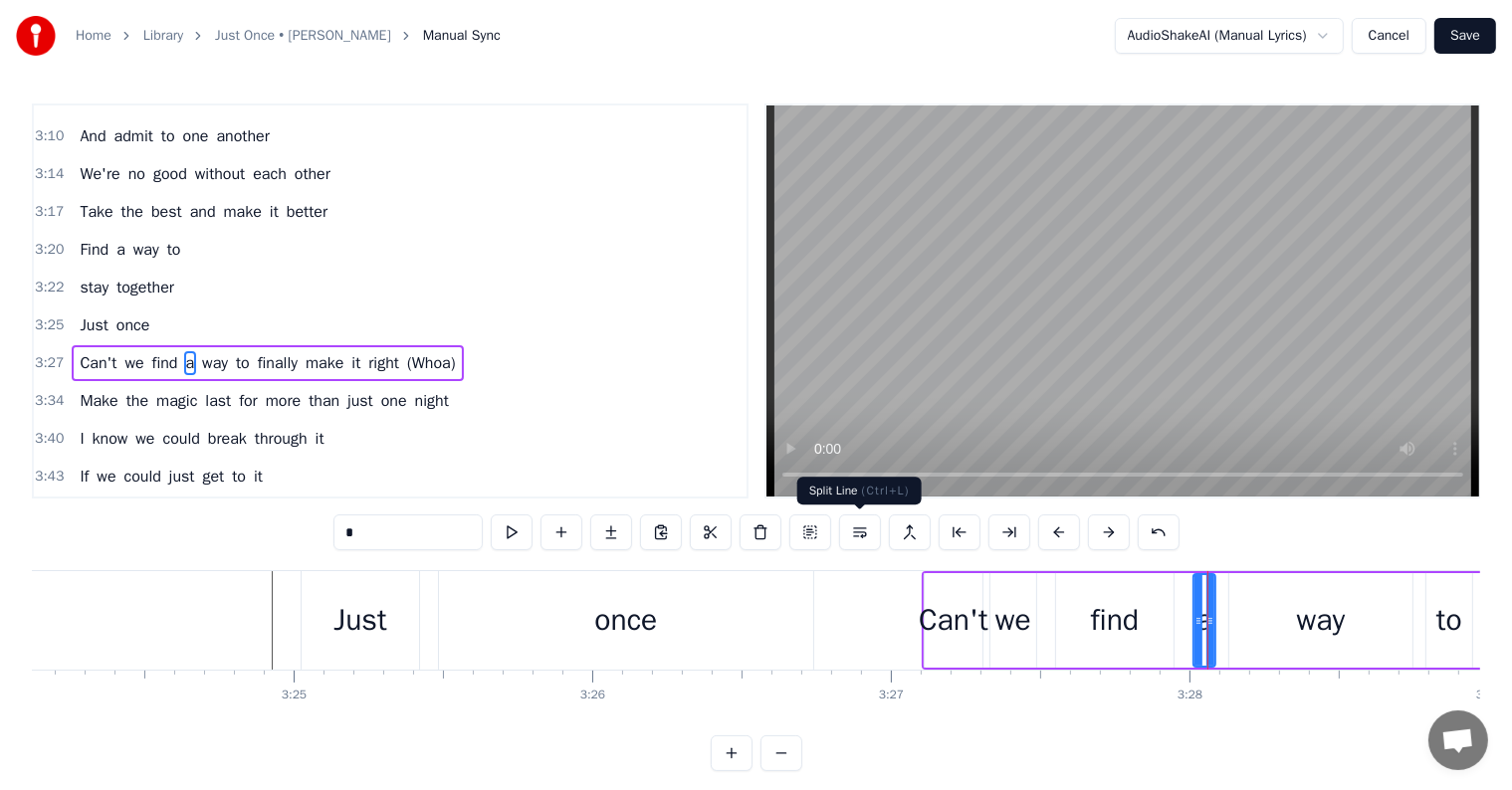 click at bounding box center [860, 532] 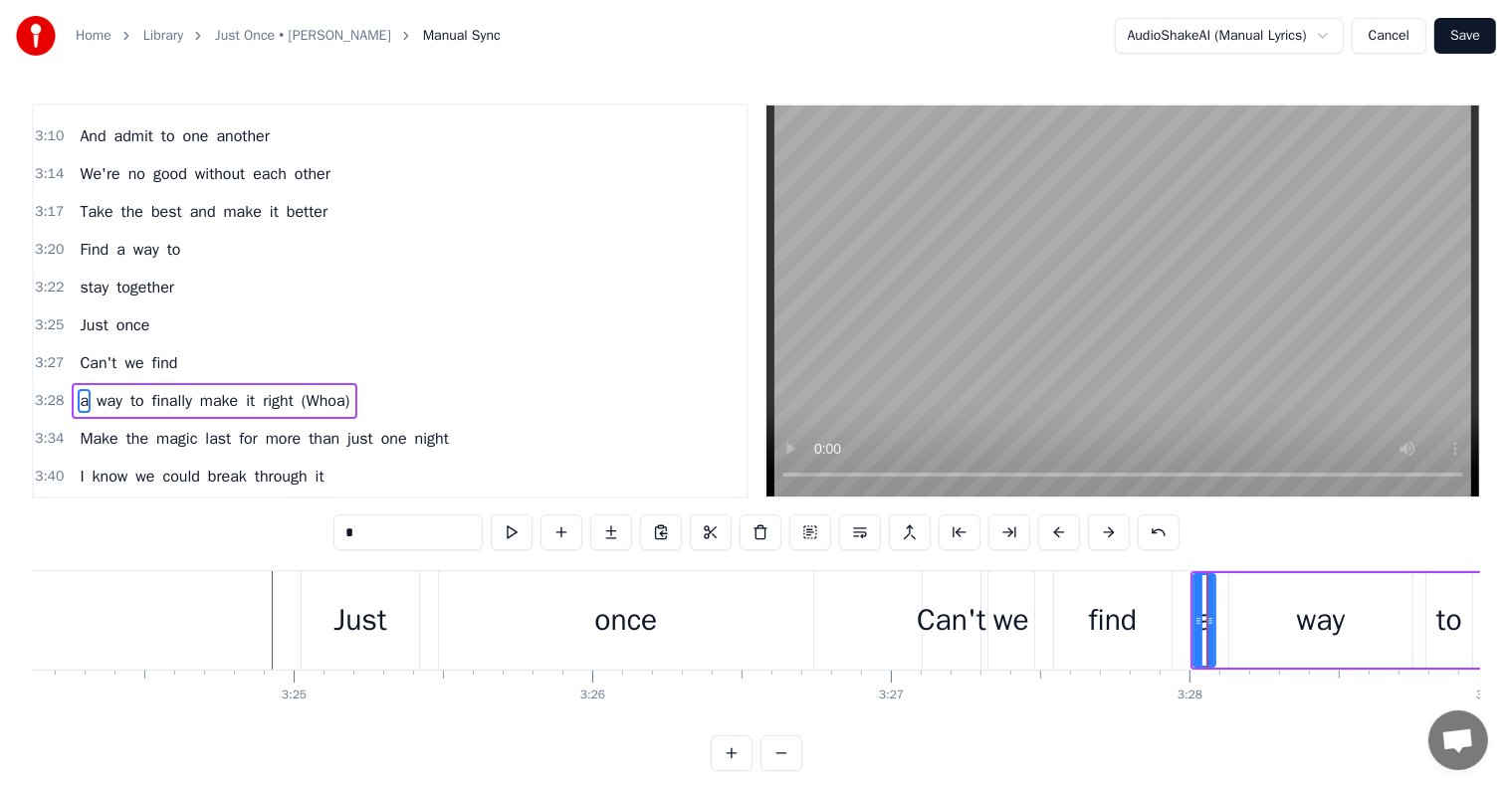 scroll, scrollTop: 1726, scrollLeft: 0, axis: vertical 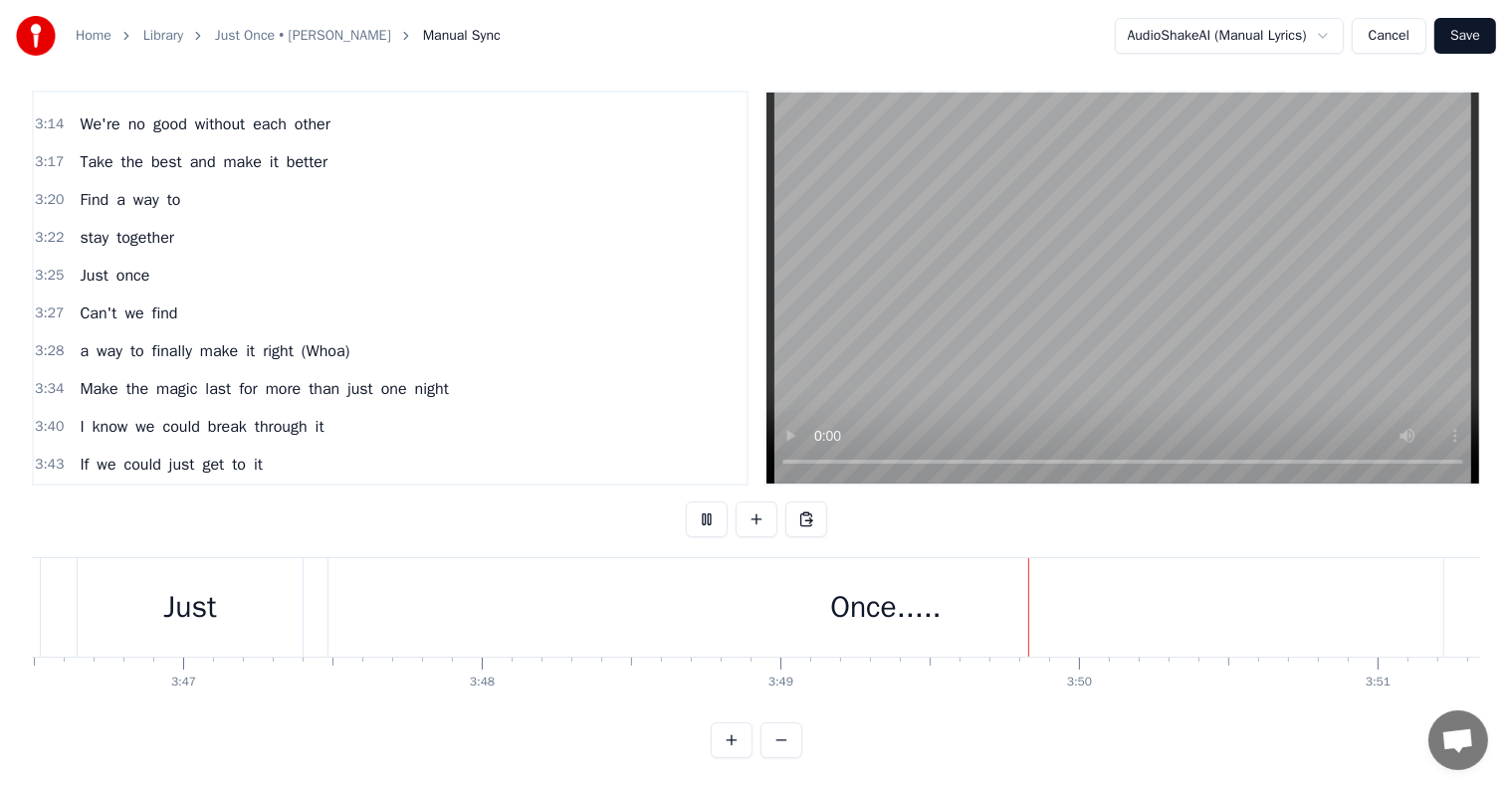 click on "Once....." at bounding box center (885, 607) 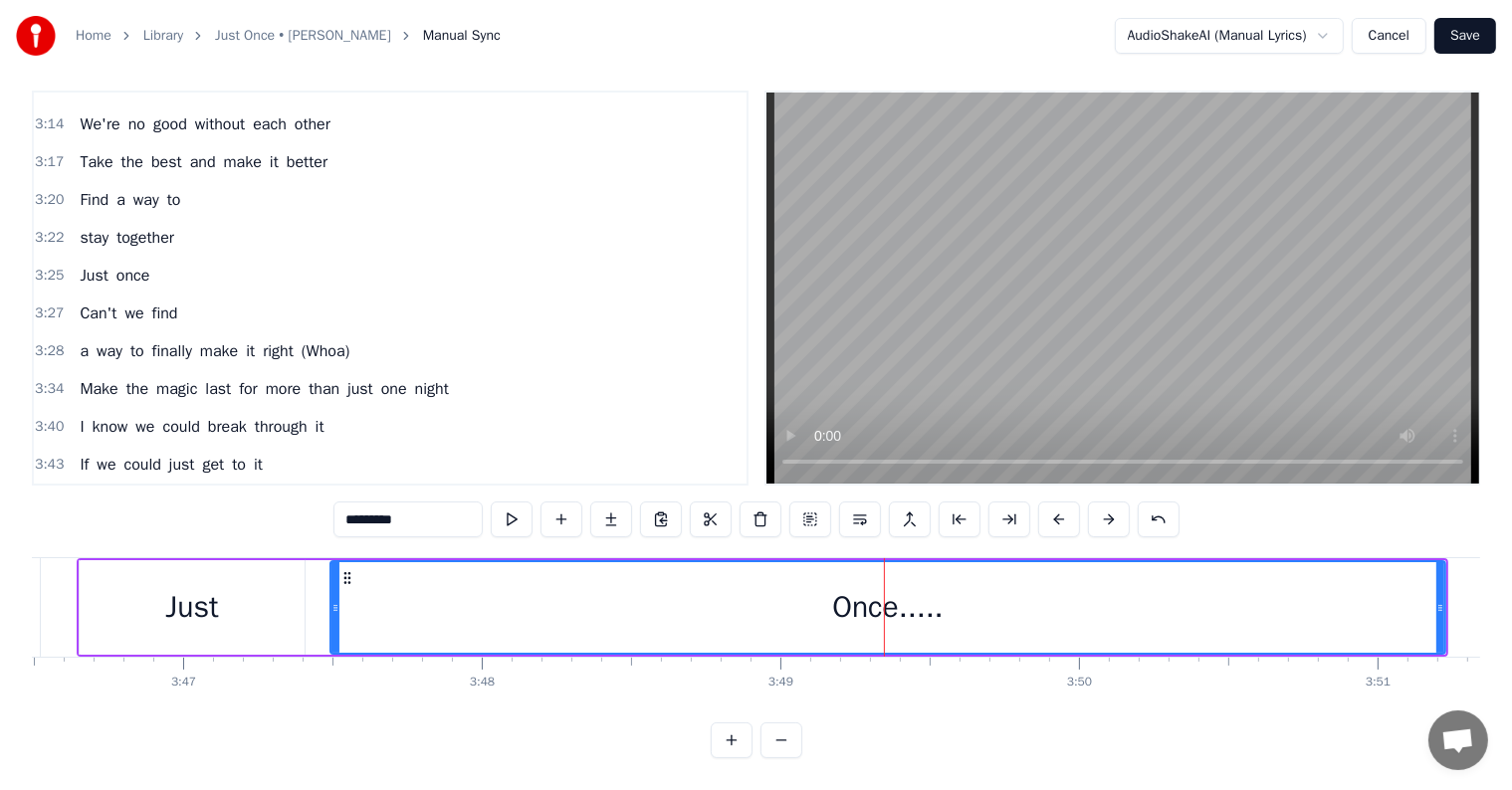 scroll, scrollTop: 9, scrollLeft: 0, axis: vertical 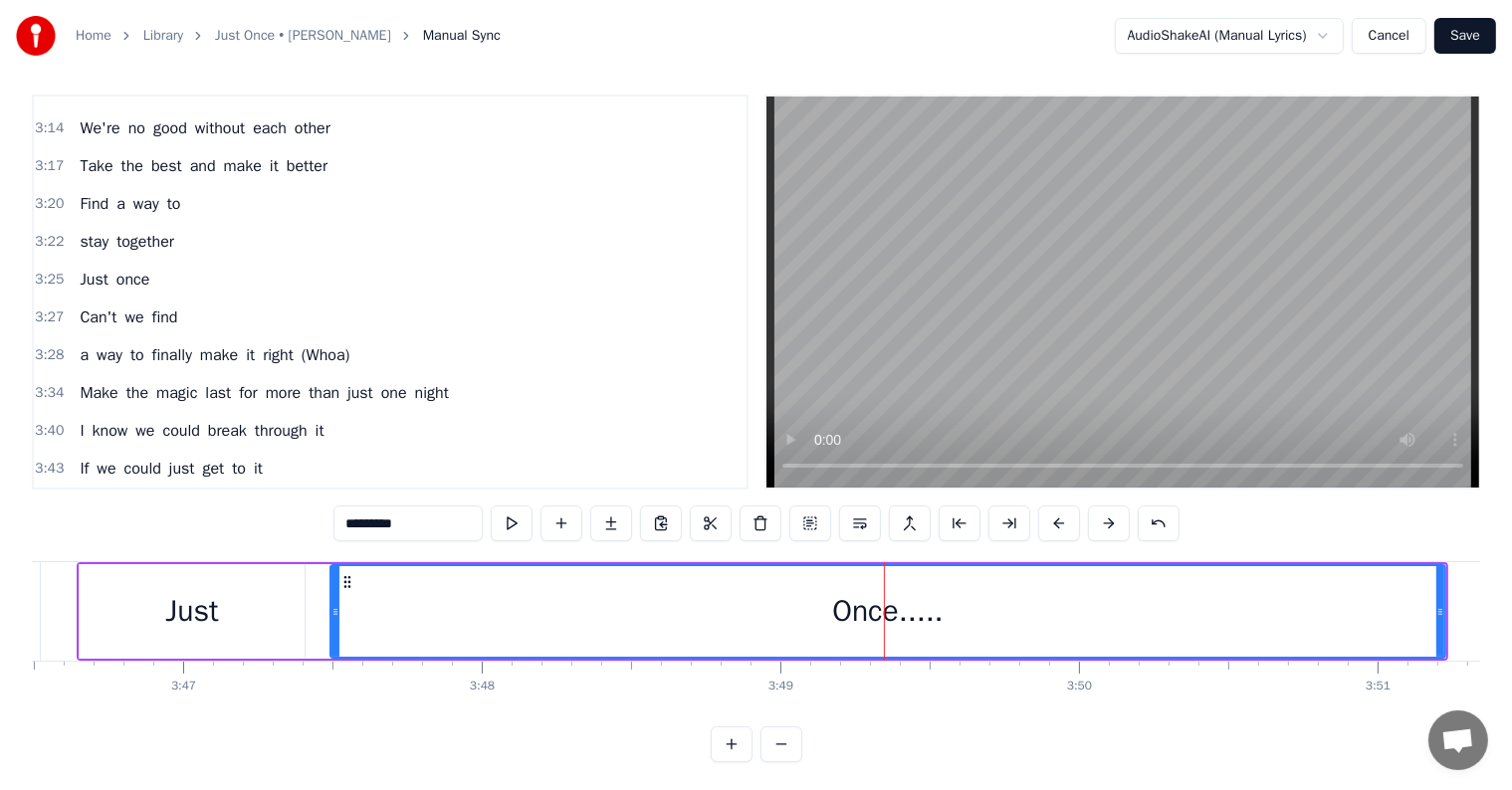 click on "0:15 I did my best 0:17 But I guess my best wasn't good enough 0:20 Cause here we are 0:22 Back where we 0:23 were before 0:27 Seems nothin' 0:28 ever changes 0:30 We're back to 0:31 being strangers 0:34 Wondering if we 0:35 ought to stay 0:37 Or head on out the door 0:43 Just once 0:45 Can't we figure out what we keep doin' wrong 0:52 Why we never 0:54 last for very long 0:58 What are we doin' wrong 1:03 Just once 1:05 Can't we find a way to finally make it right 1:12 To make the magic last for more than just one night 1:19 If we could just get to it 1:22 I know we could break through it 1:40 I gave my all 1:42 But I think my all may have been too much 1:45 Cause Lord knows we're not gettin' anywhere 1:52 Seems we're 1:53 always blowin' 1:55 Whatever we've got goin' 1:58 And it seems at times with all we've got 2:02 We haven't got a prayer 2:08 Just once 2:10 Can't we figure out what we keep doin' wrong 2:17 Why the good times never last for long 2:23 Where are we goin' wrong 2:28 Just once 2:30 Can't we a I" at bounding box center [756, 428] 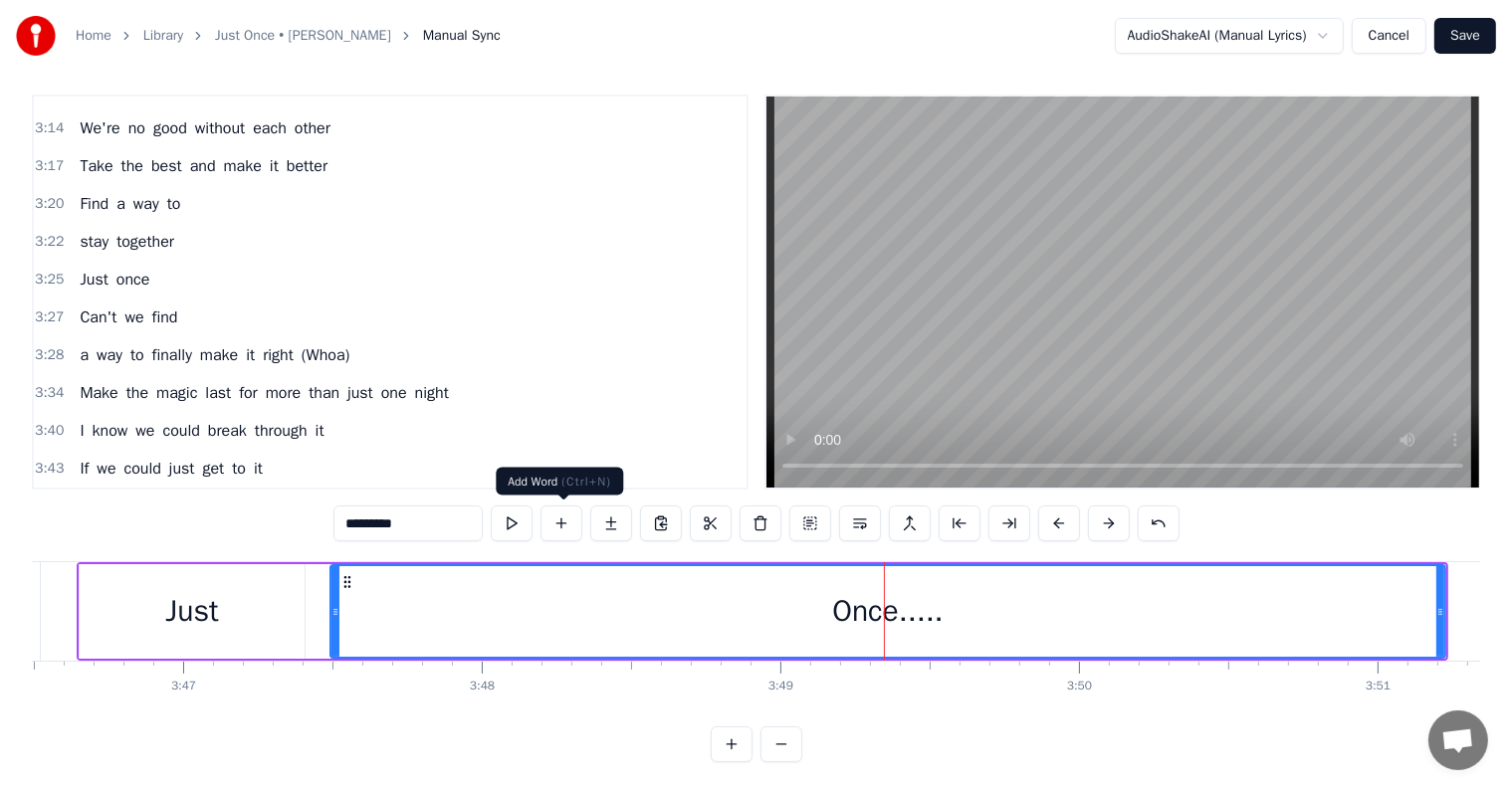 scroll, scrollTop: 1768, scrollLeft: 0, axis: vertical 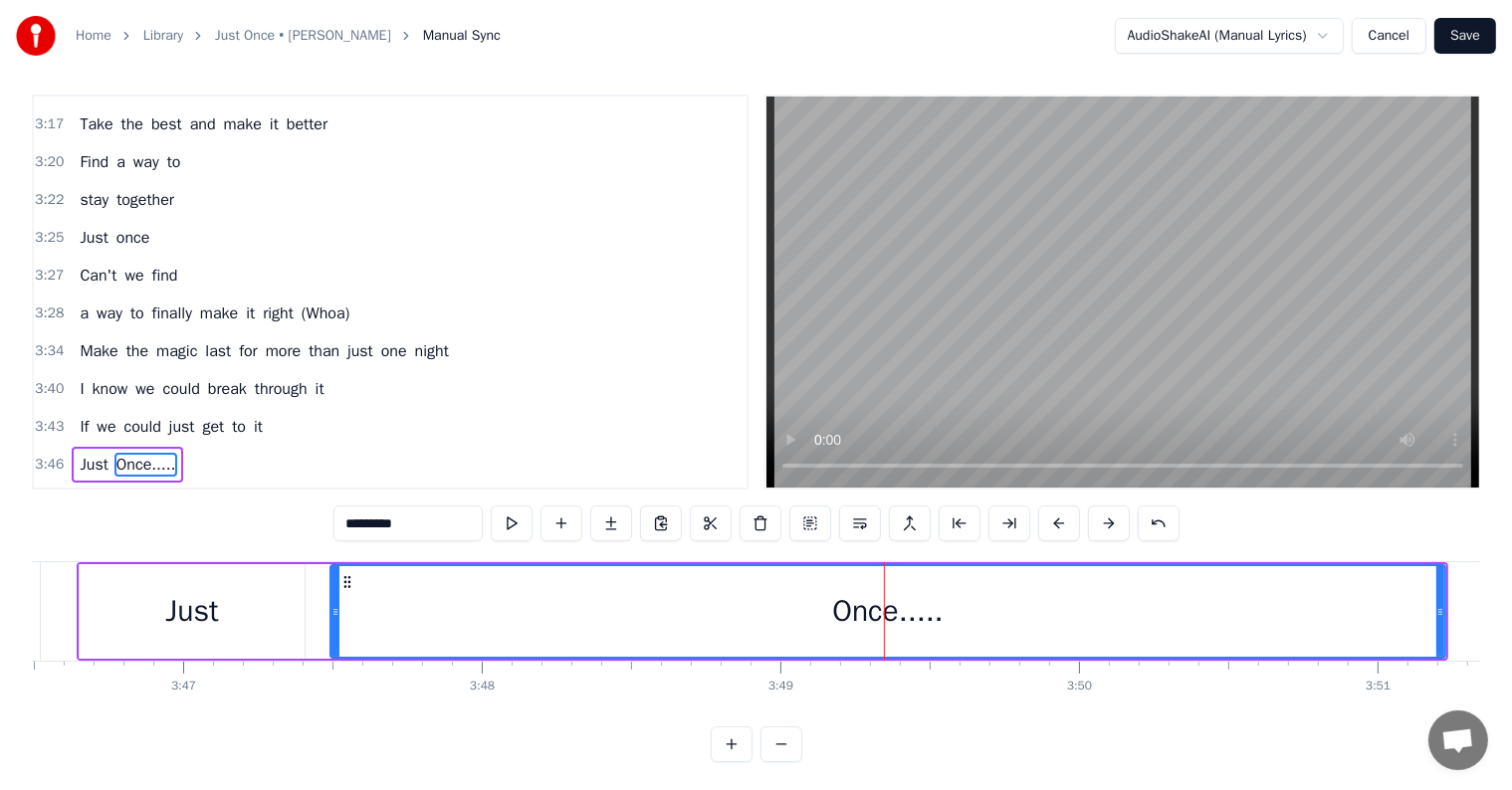 click on "*********" at bounding box center [408, 523] 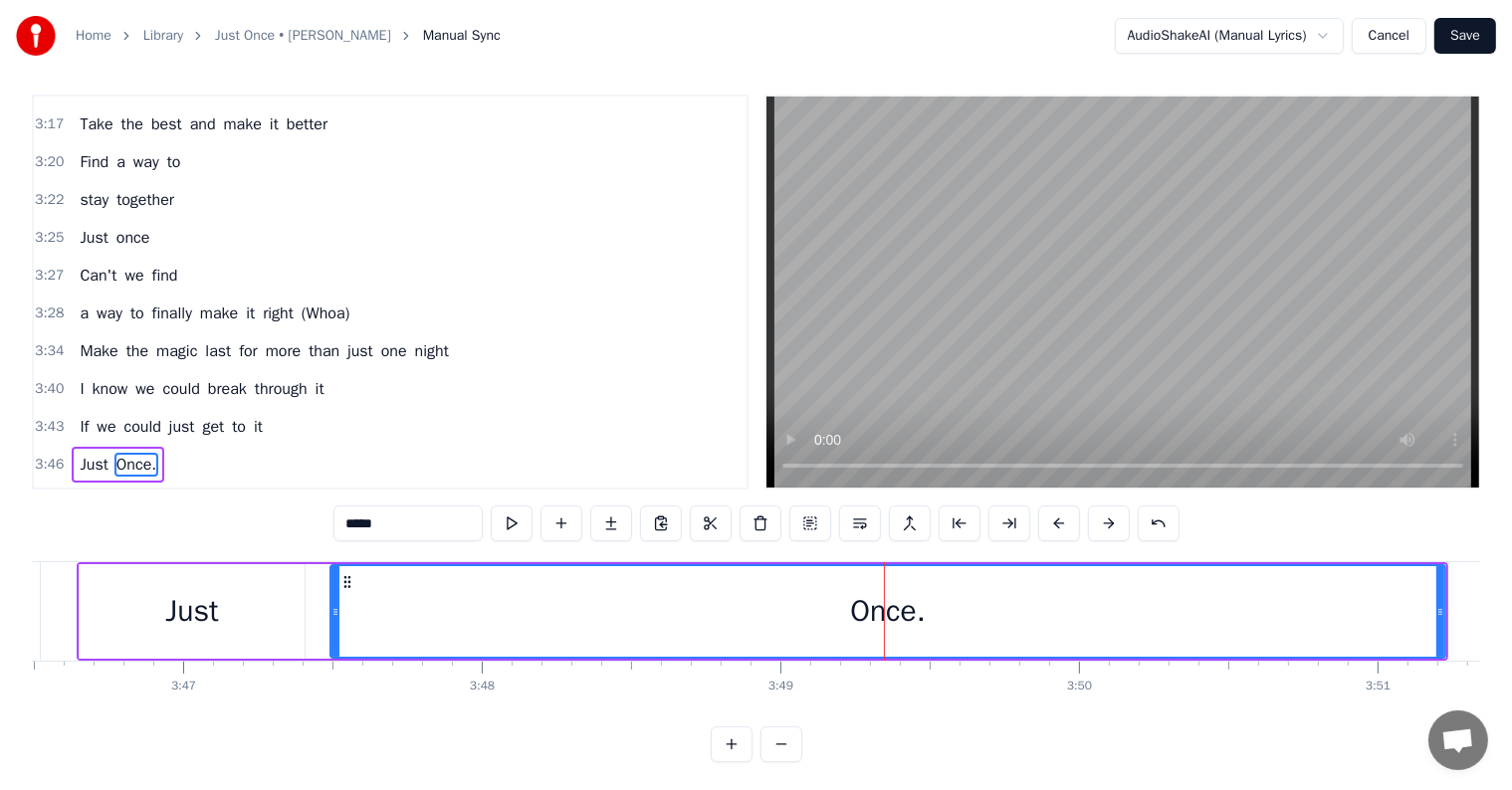 type on "****" 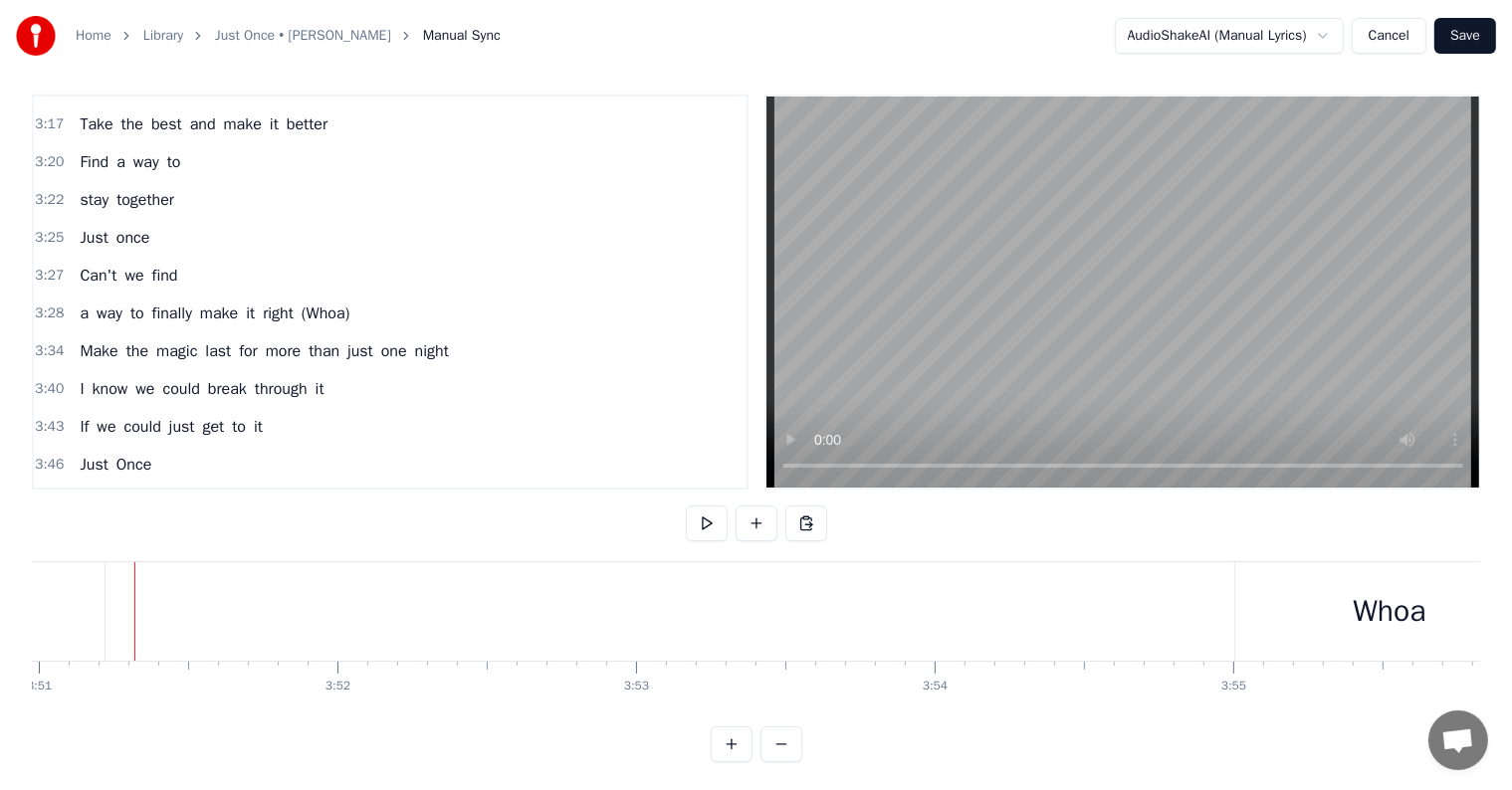 scroll, scrollTop: 0, scrollLeft: 68977, axis: horizontal 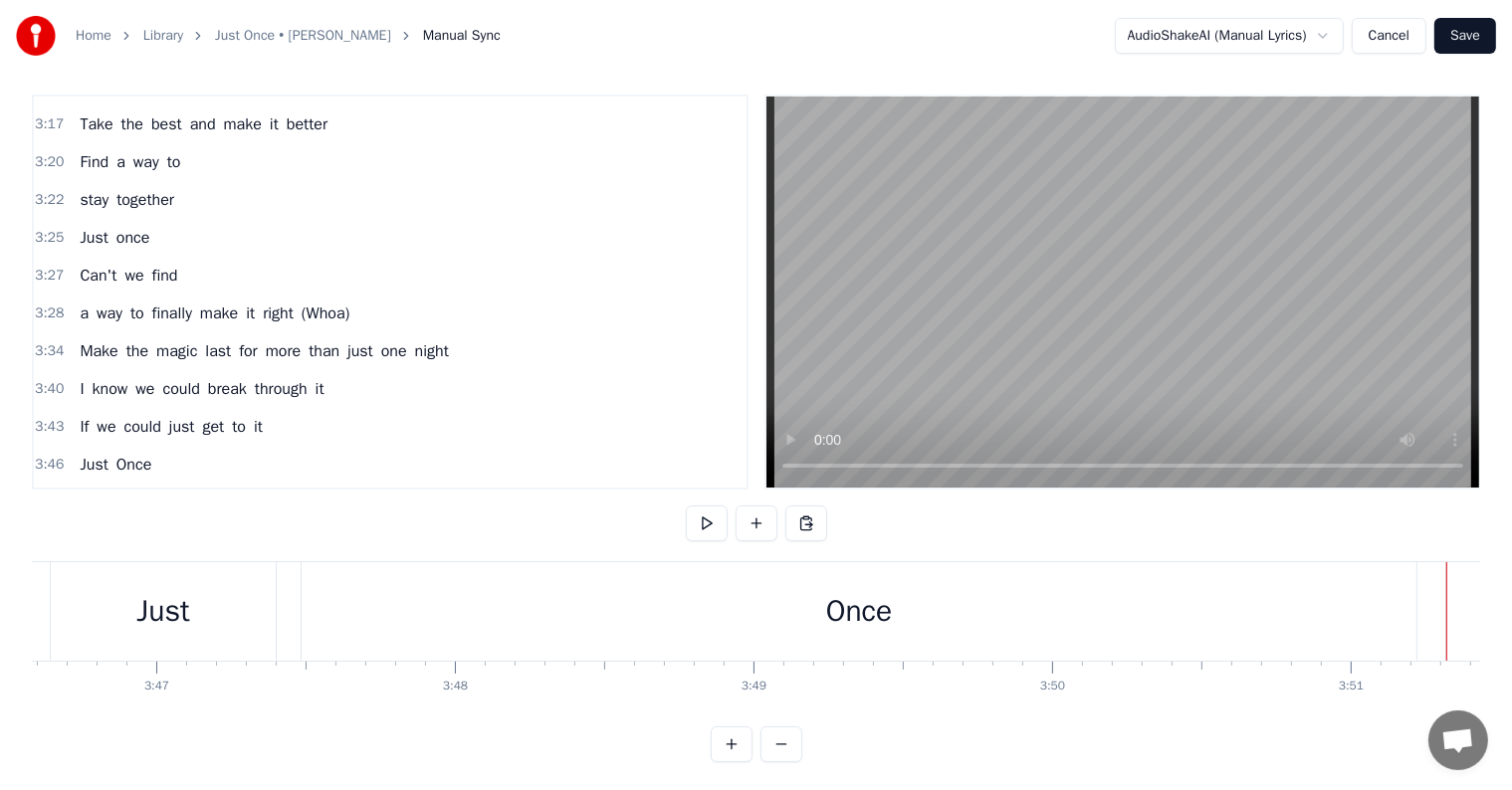 click on "Once" at bounding box center [859, 611] 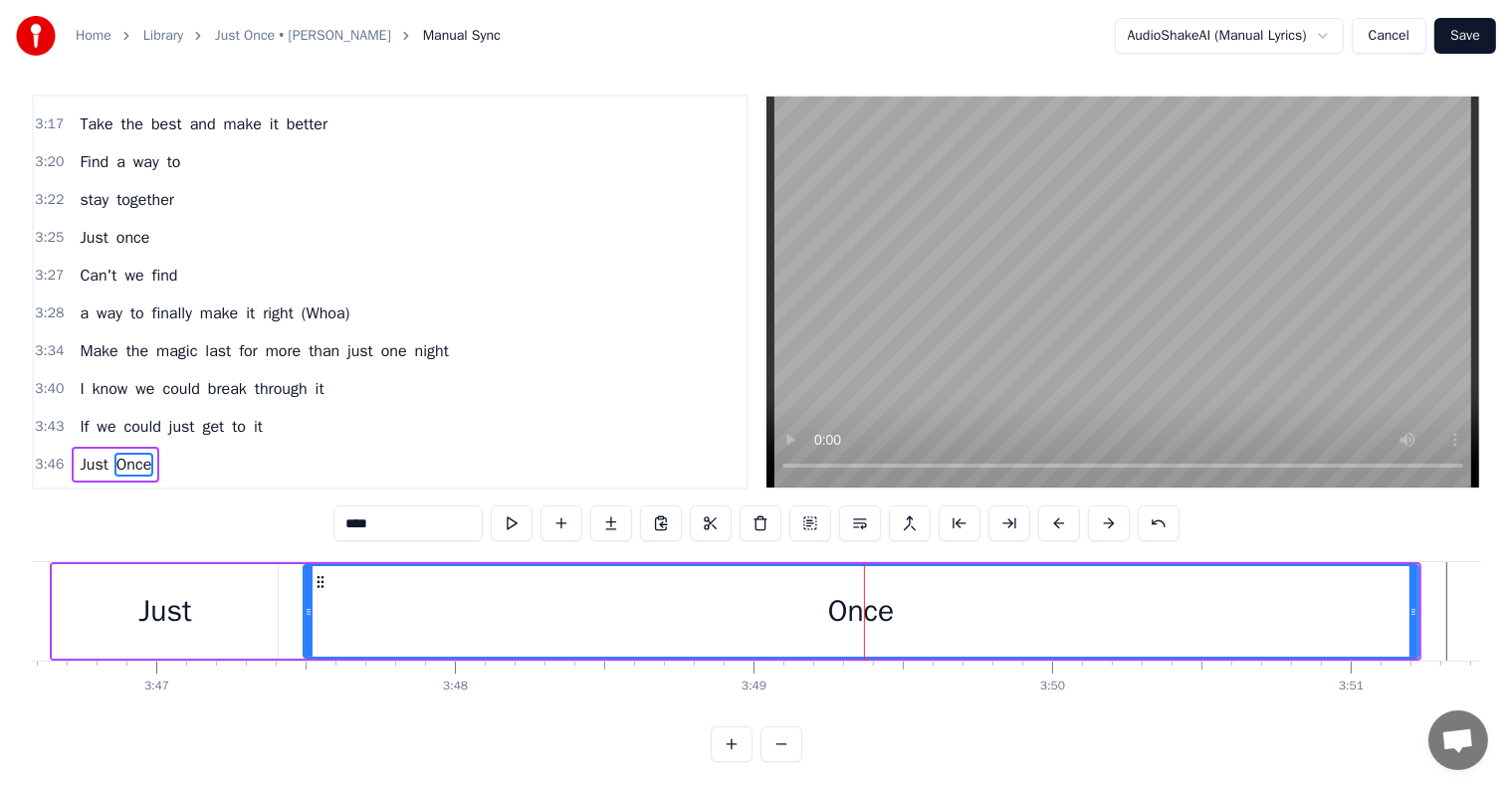 click on "****" at bounding box center [408, 523] 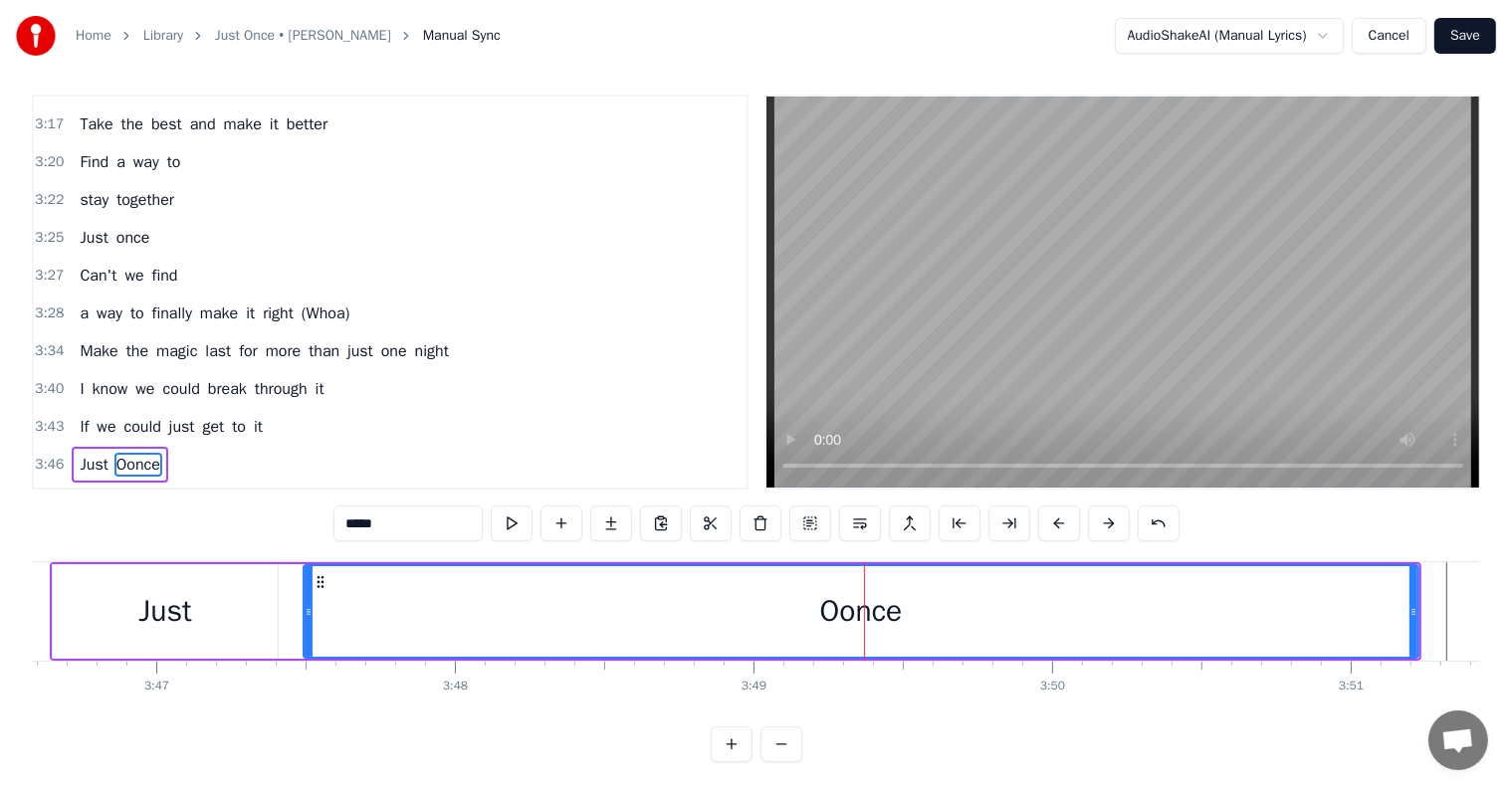 click on "*****" at bounding box center [408, 523] 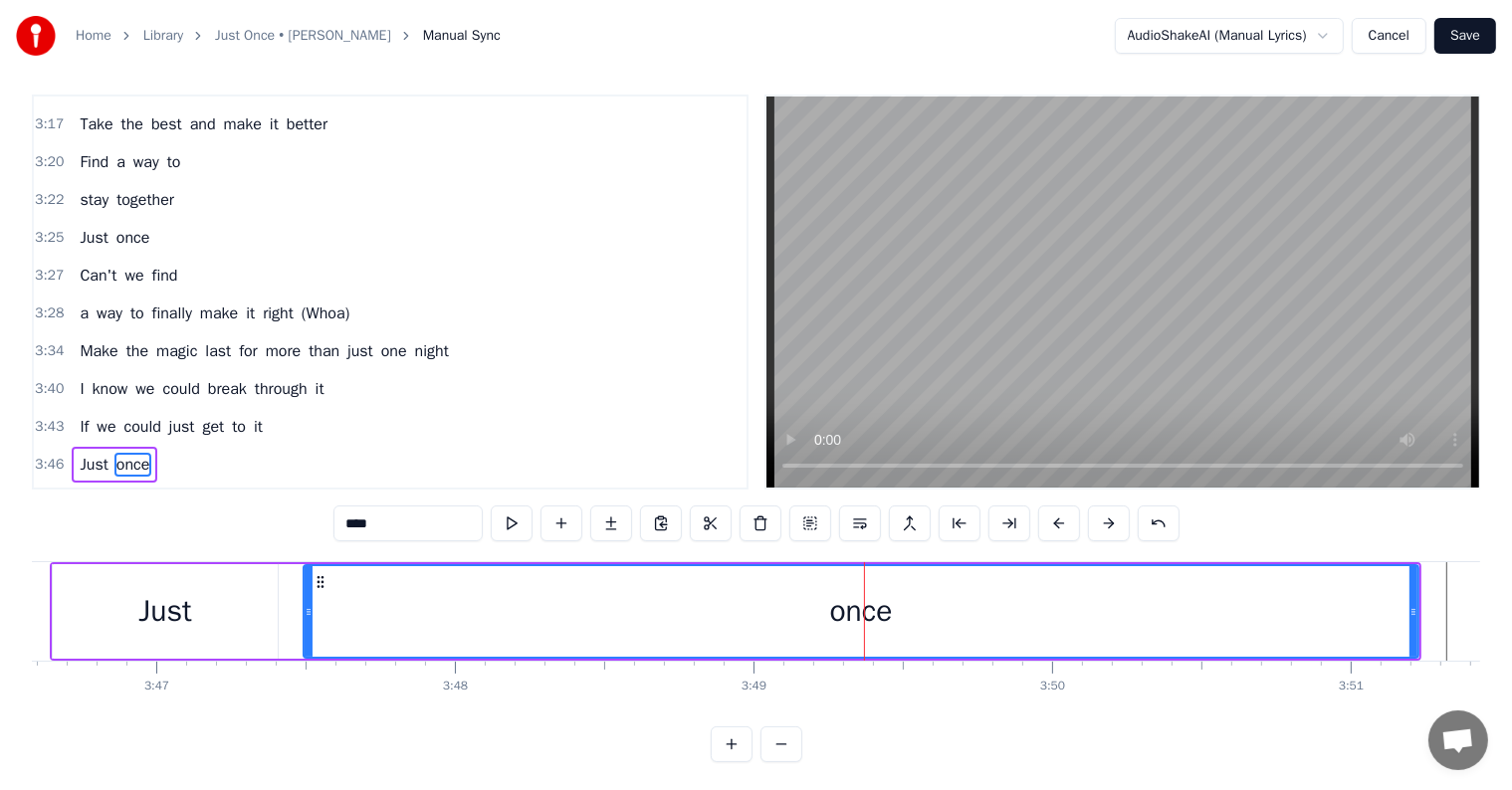 type on "****" 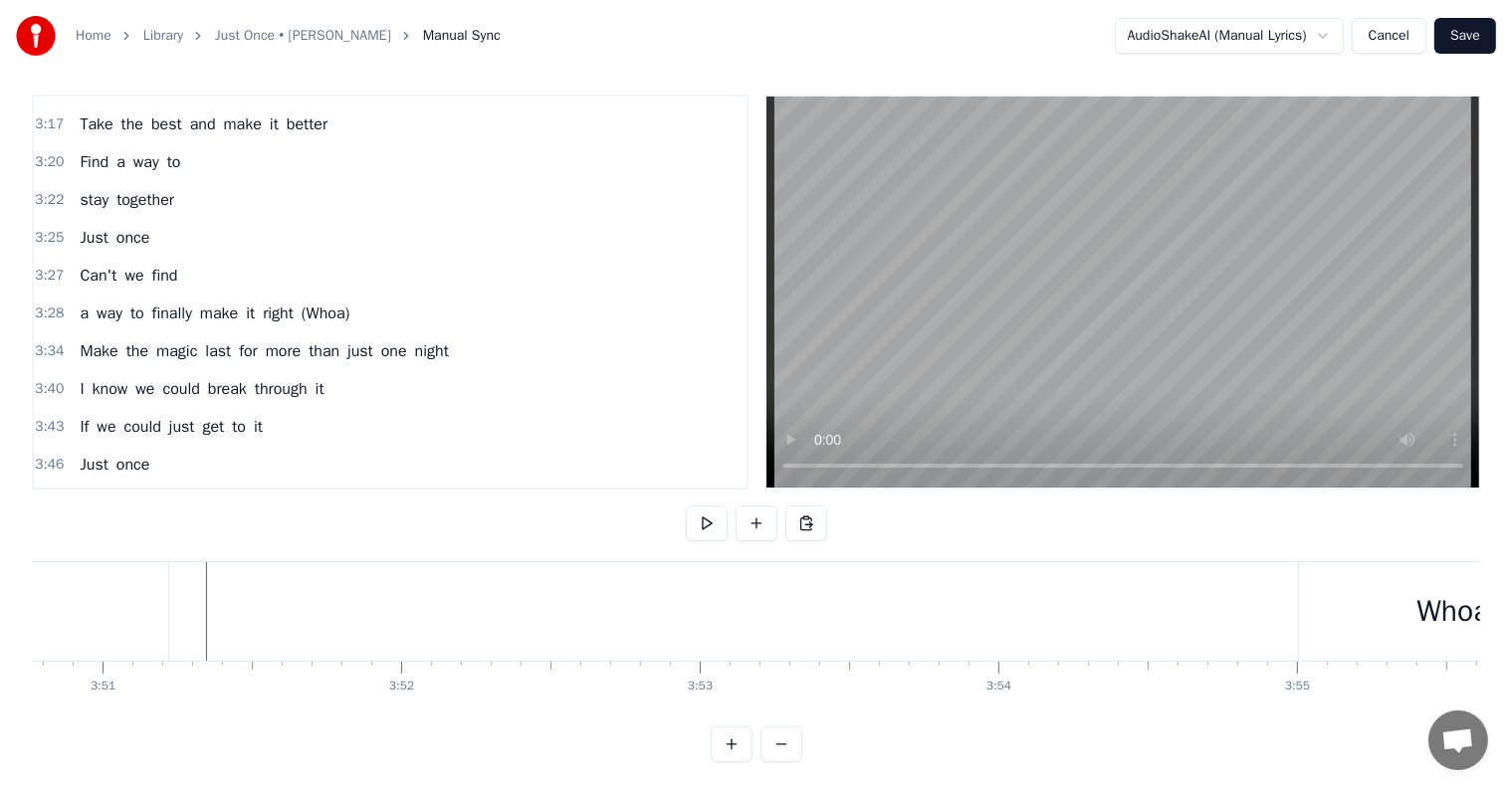 scroll, scrollTop: 0, scrollLeft: 68985, axis: horizontal 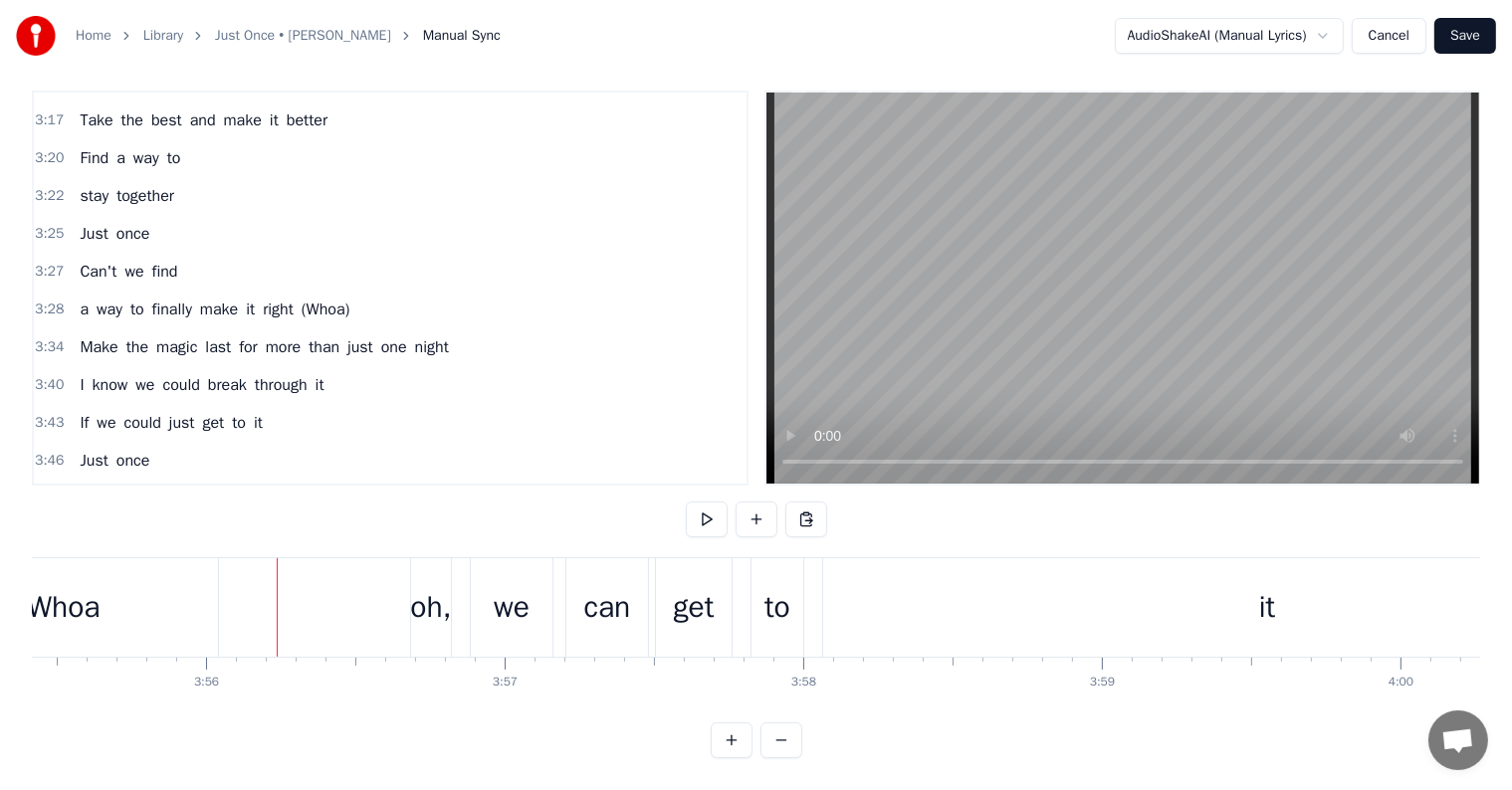 click on "(Whoa)" at bounding box center [325, 309] 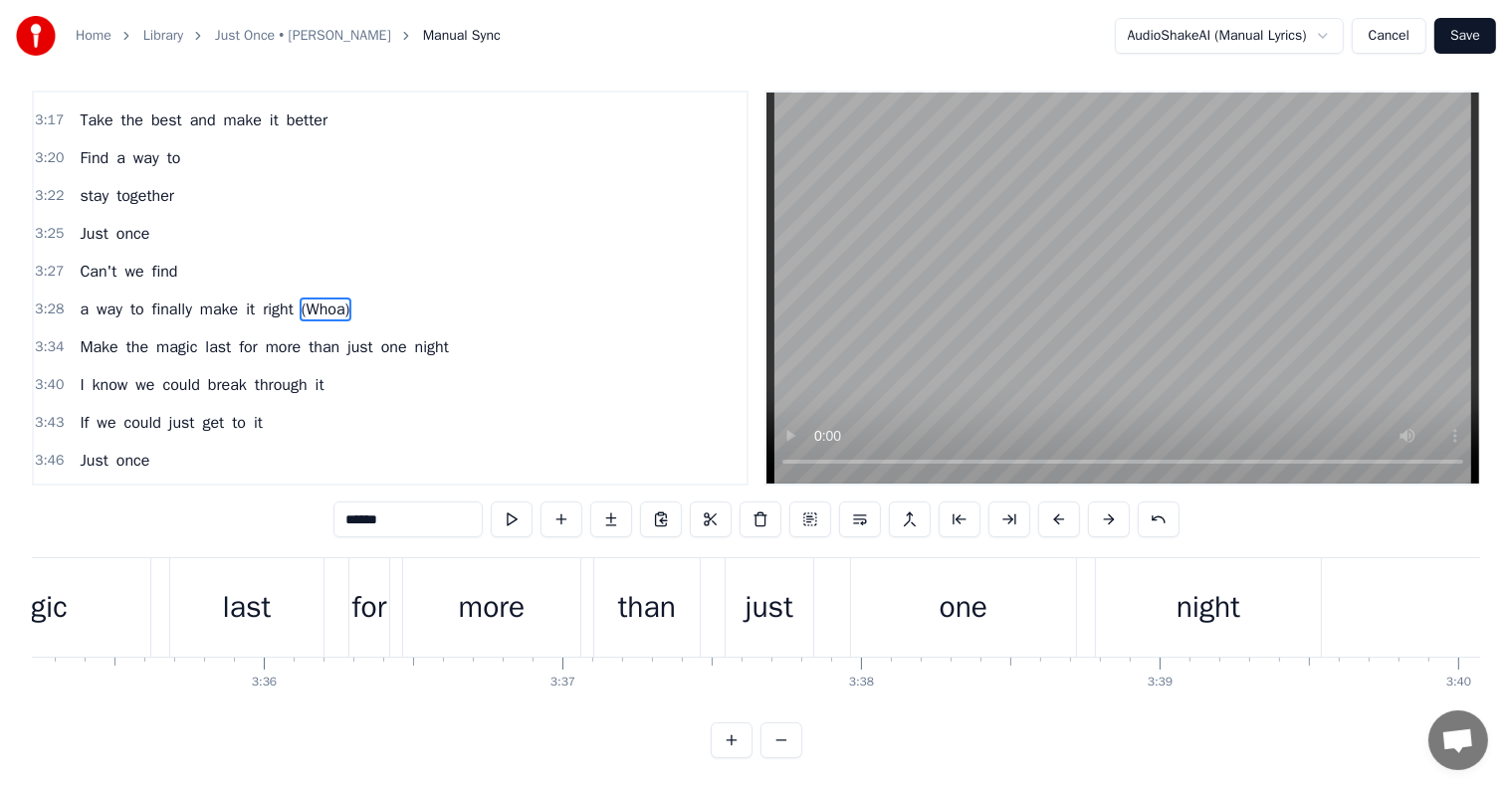 scroll, scrollTop: 0, scrollLeft: 63470, axis: horizontal 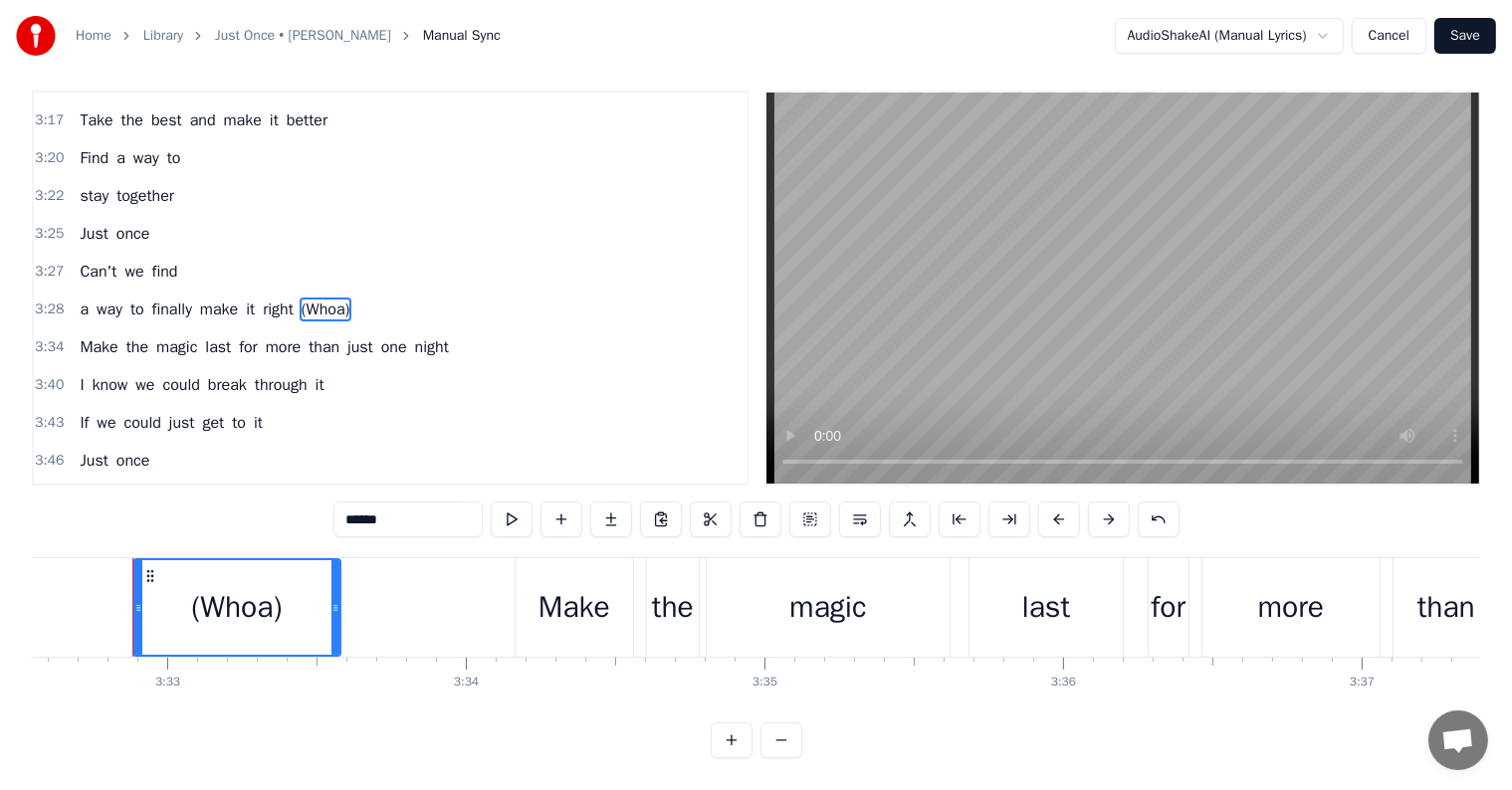 click on "******" at bounding box center [408, 519] 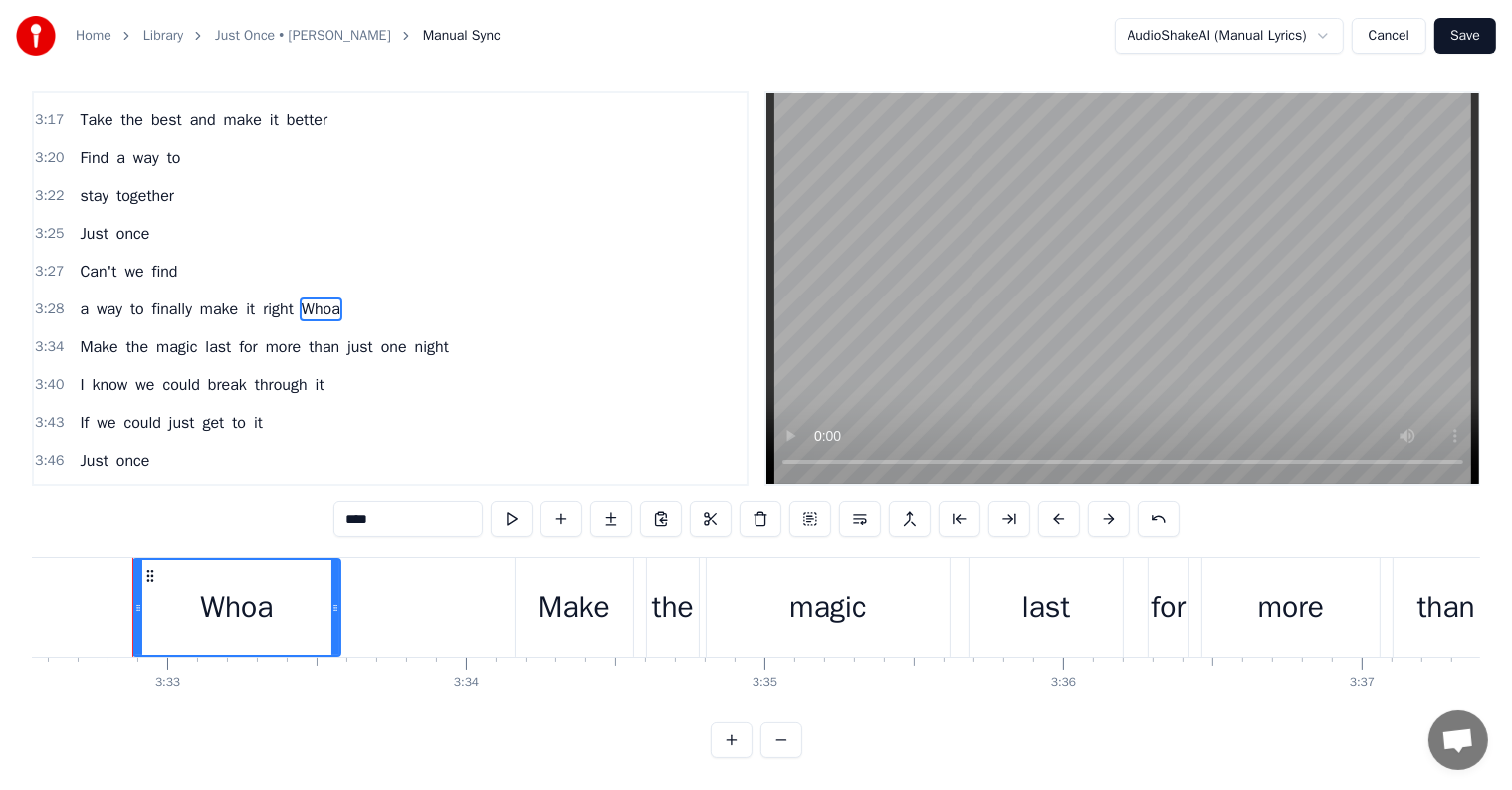 click on "Once....." at bounding box center (145, 536) 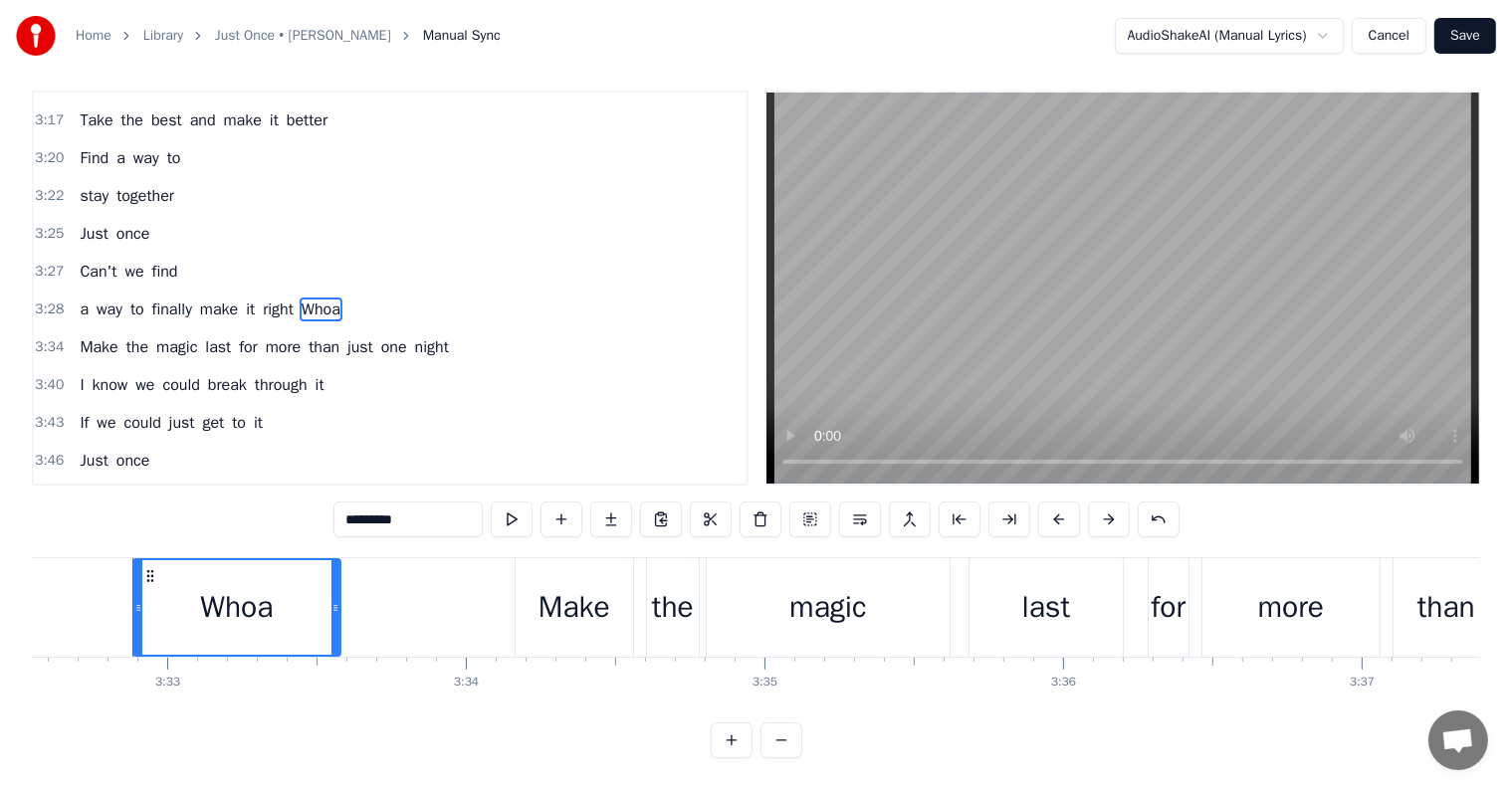 scroll, scrollTop: 30, scrollLeft: 0, axis: vertical 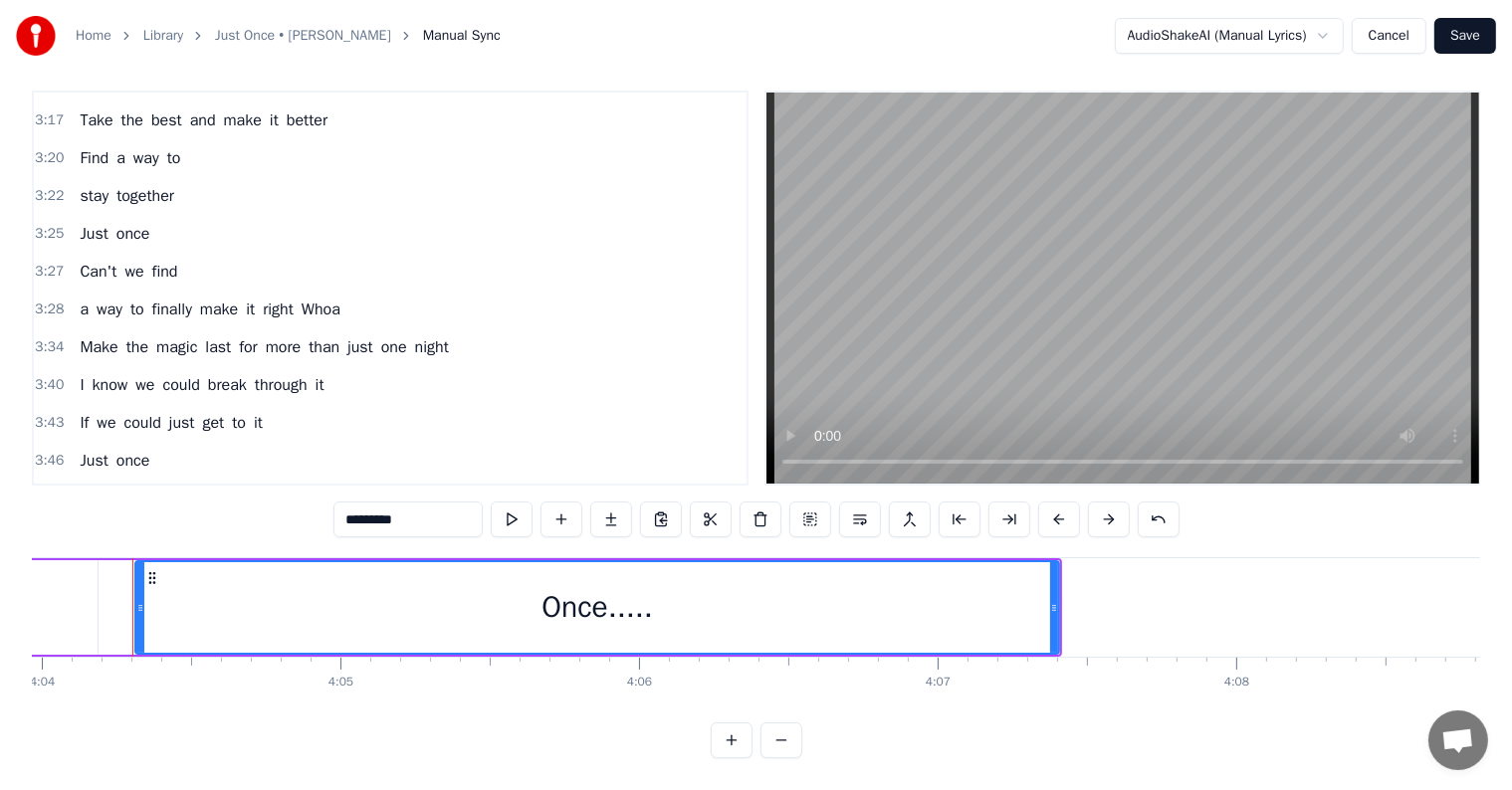 click on "*********" at bounding box center (408, 519) 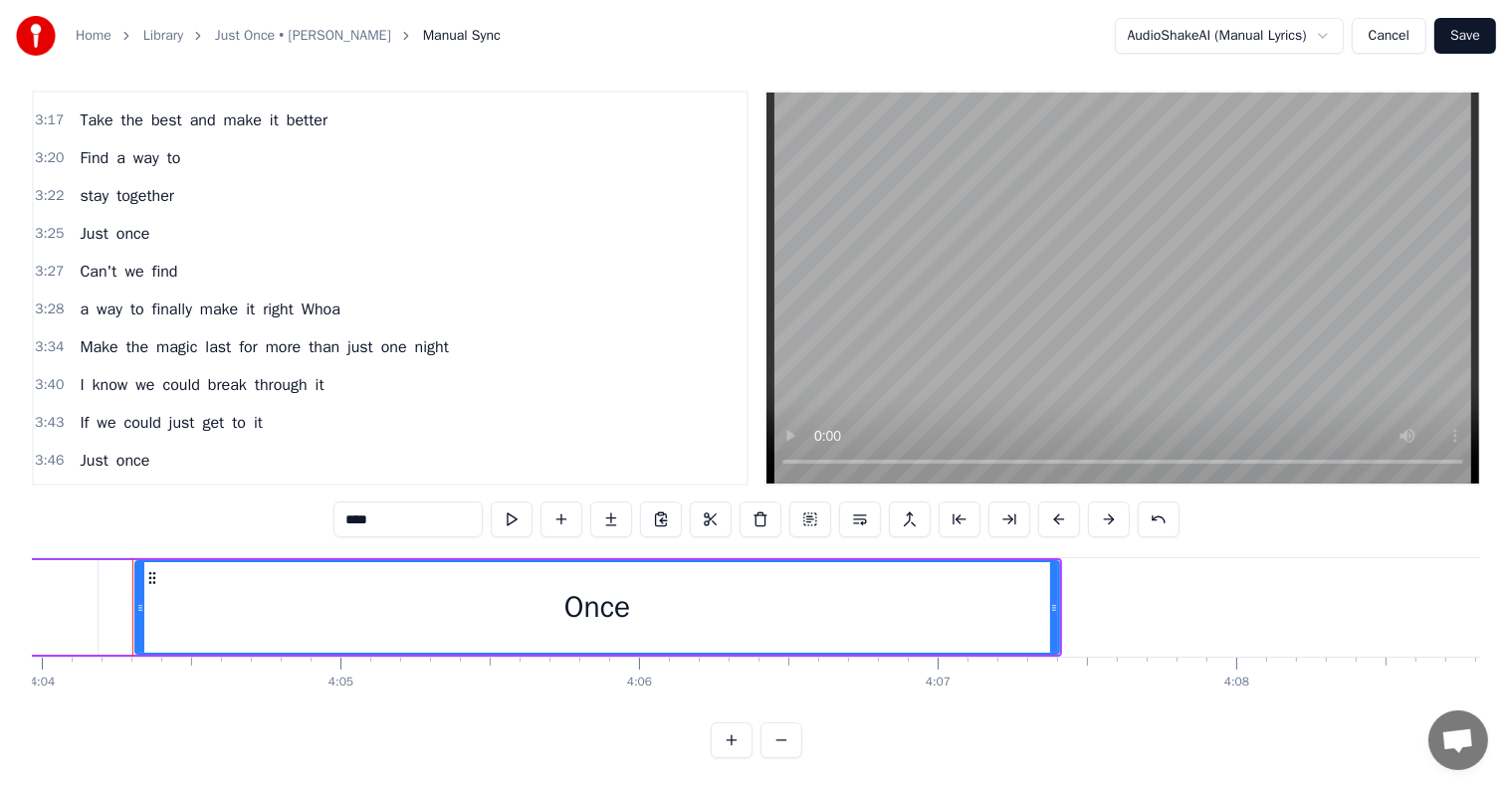 click on "****" at bounding box center (408, 519) 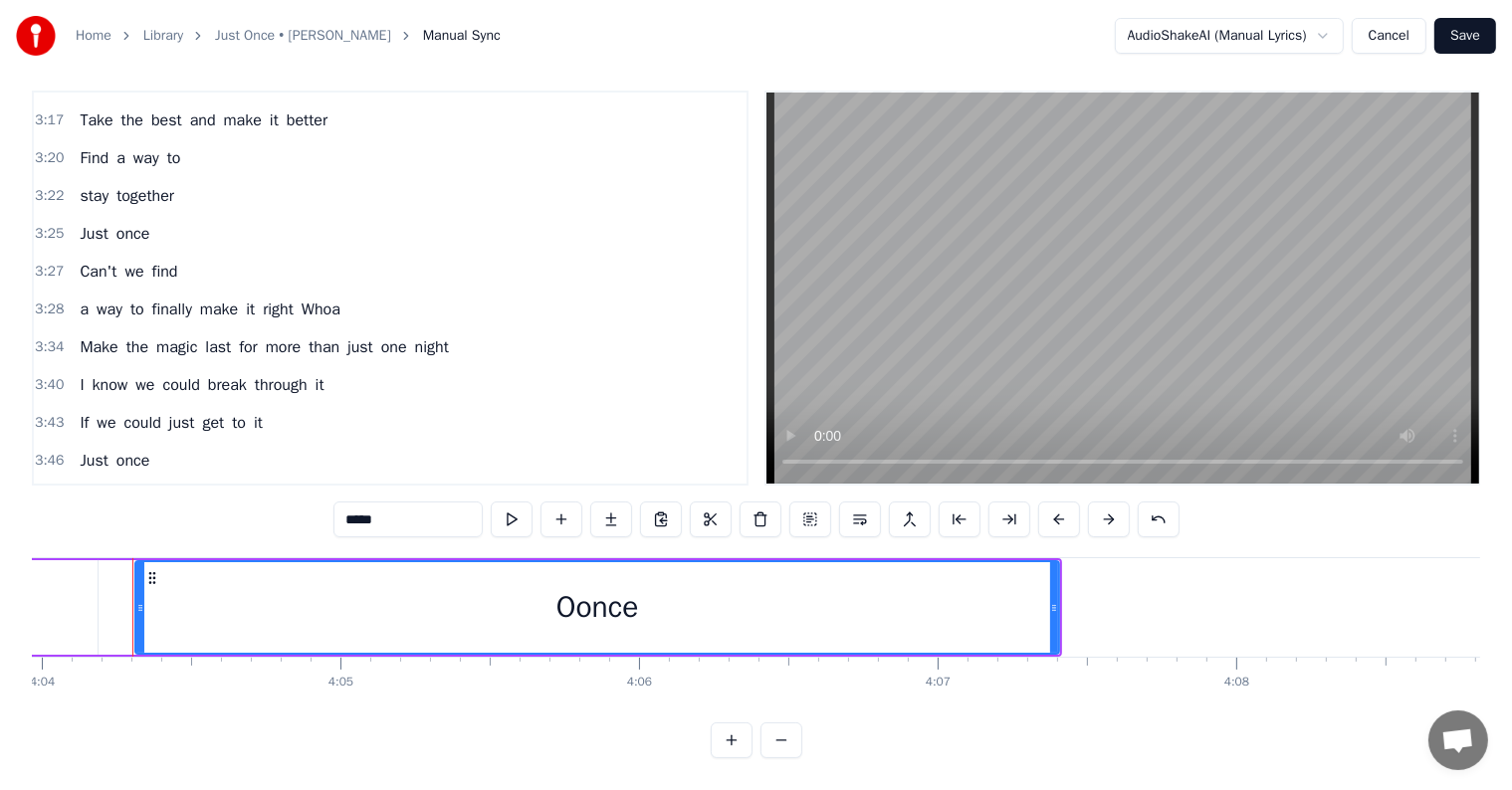 click on "*****" at bounding box center (408, 519) 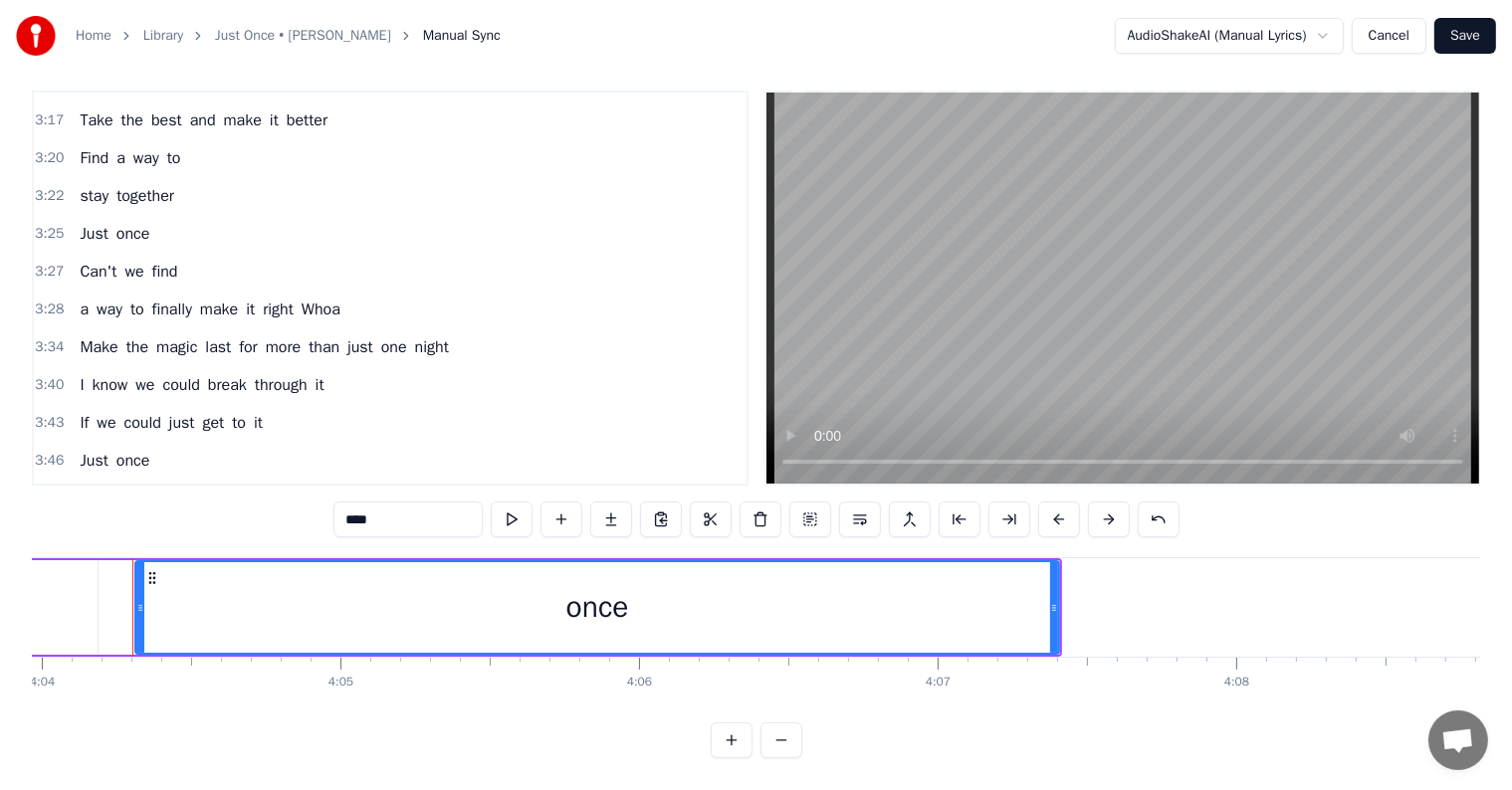 type on "****" 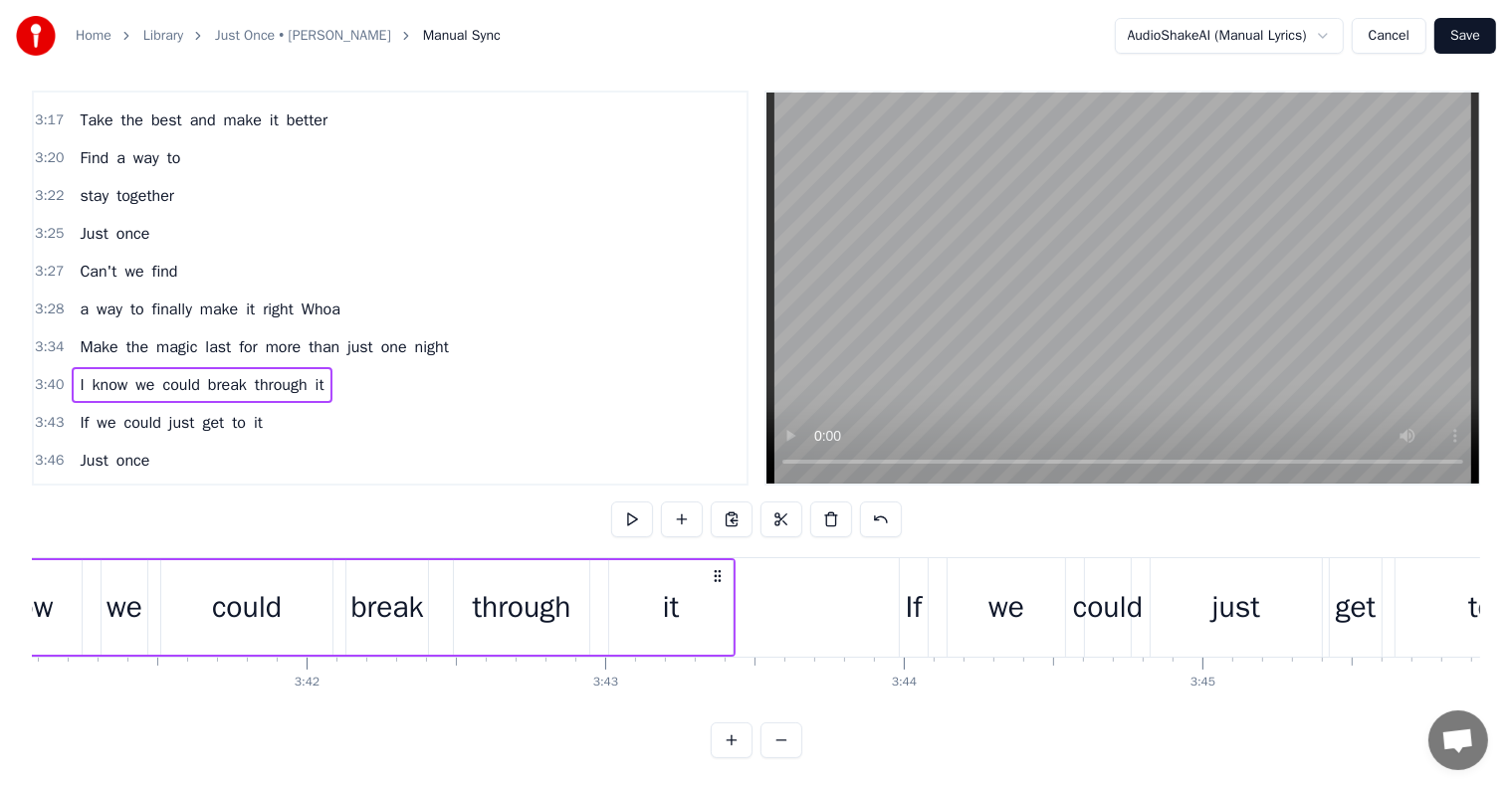 scroll, scrollTop: 0, scrollLeft: 65787, axis: horizontal 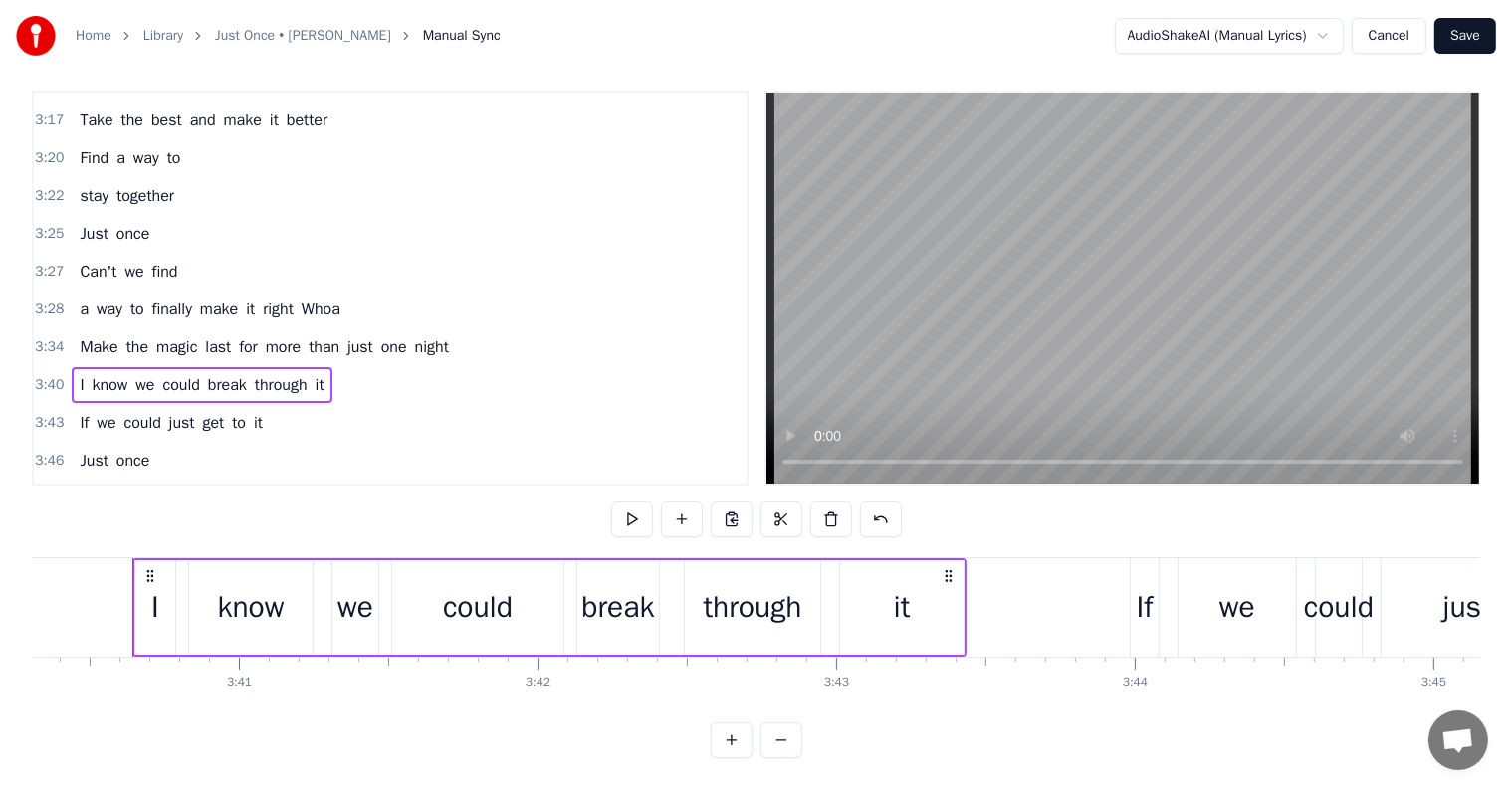 click at bounding box center (-25223, 607) 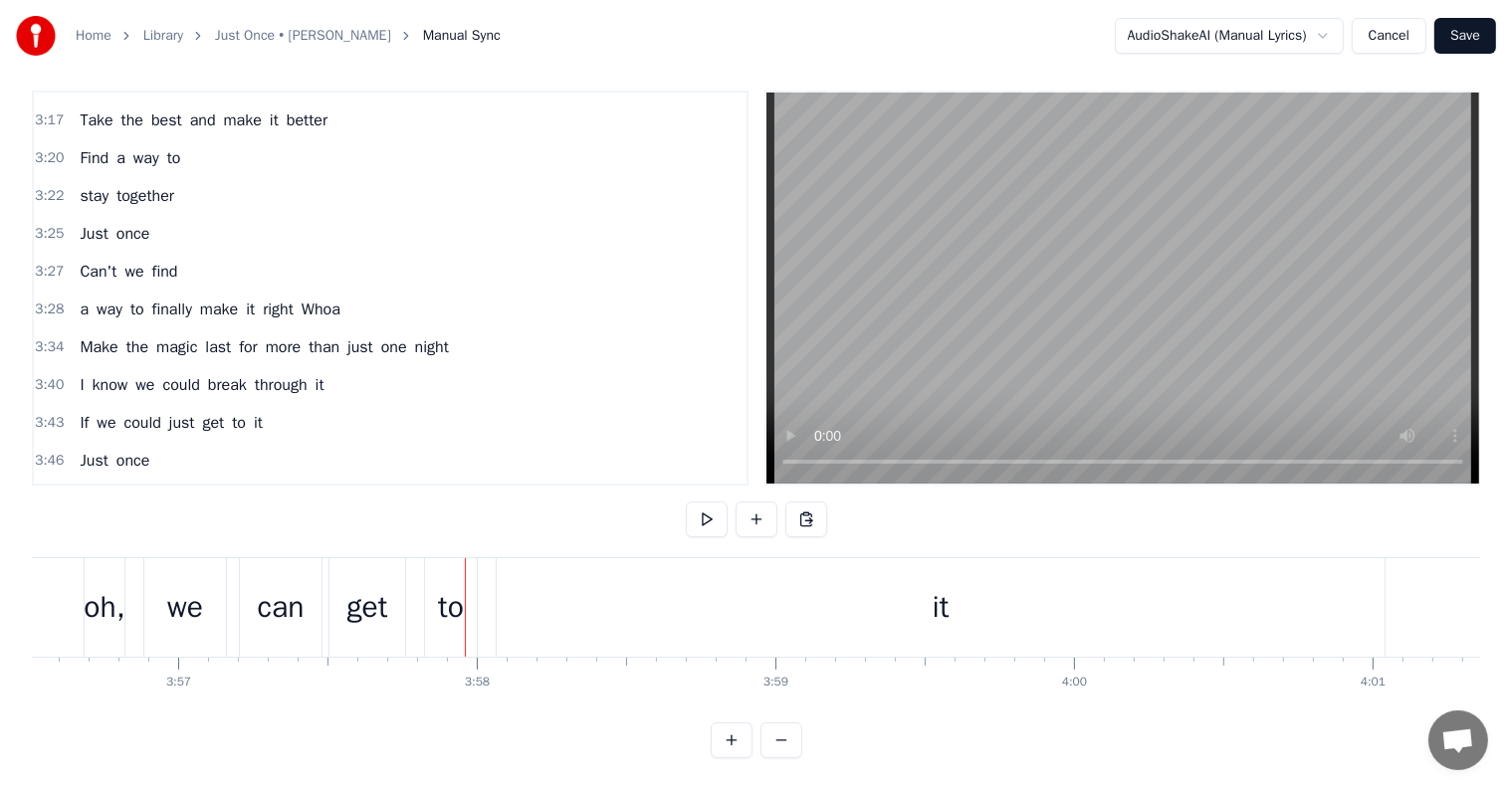 scroll, scrollTop: 0, scrollLeft: 70863, axis: horizontal 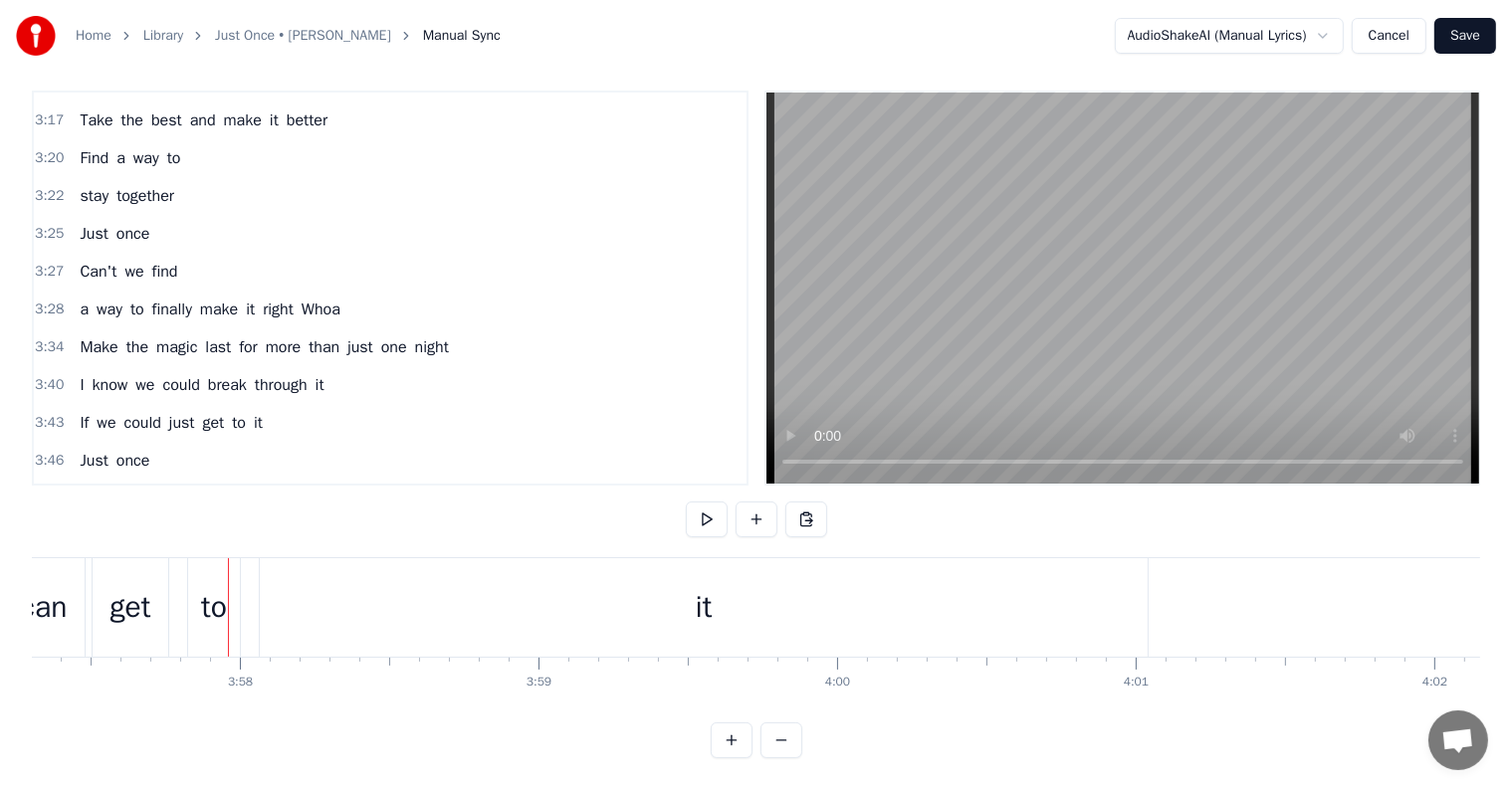 click on "oh," at bounding box center (137, 498) 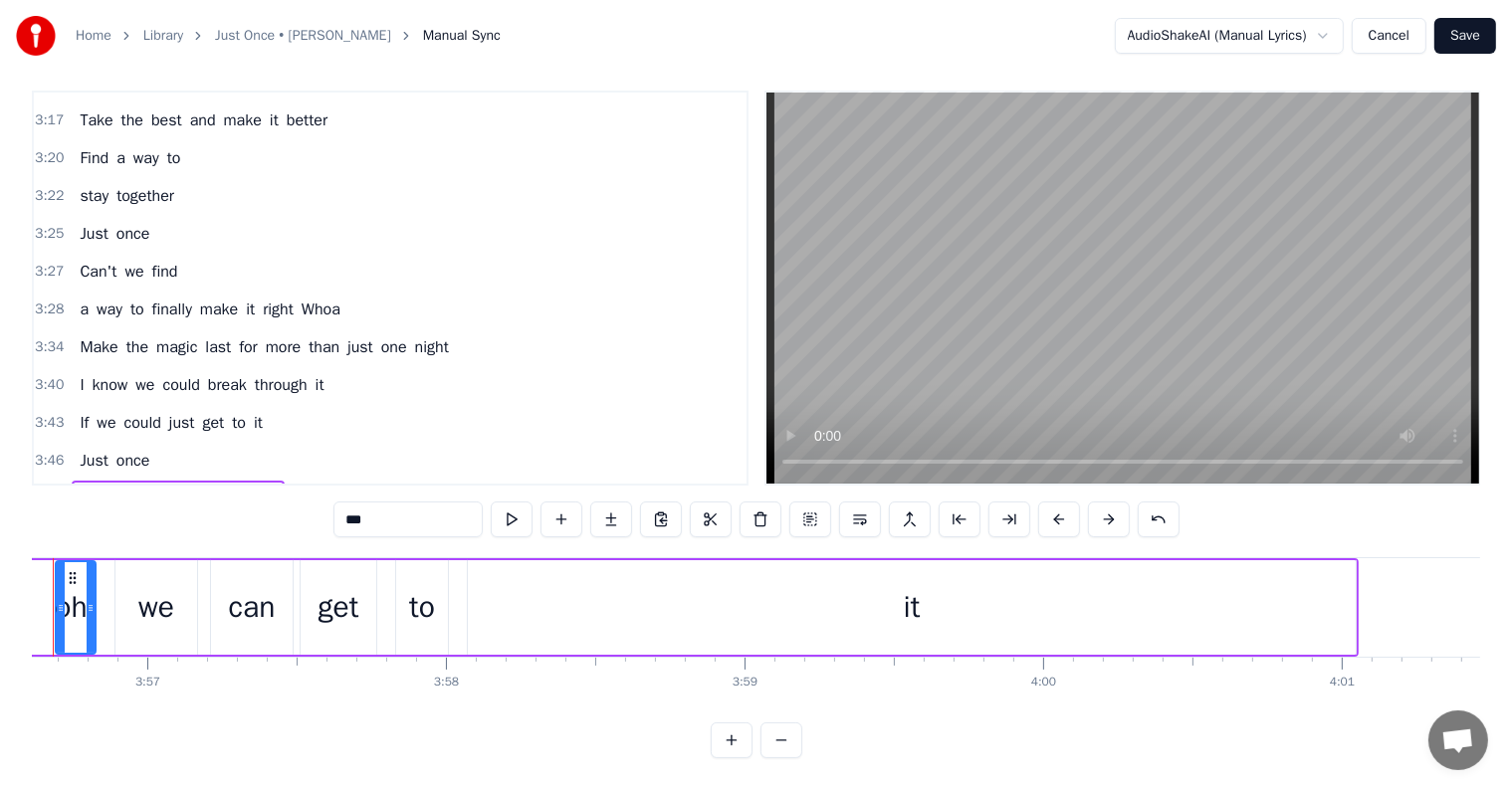 scroll, scrollTop: 0, scrollLeft: 70577, axis: horizontal 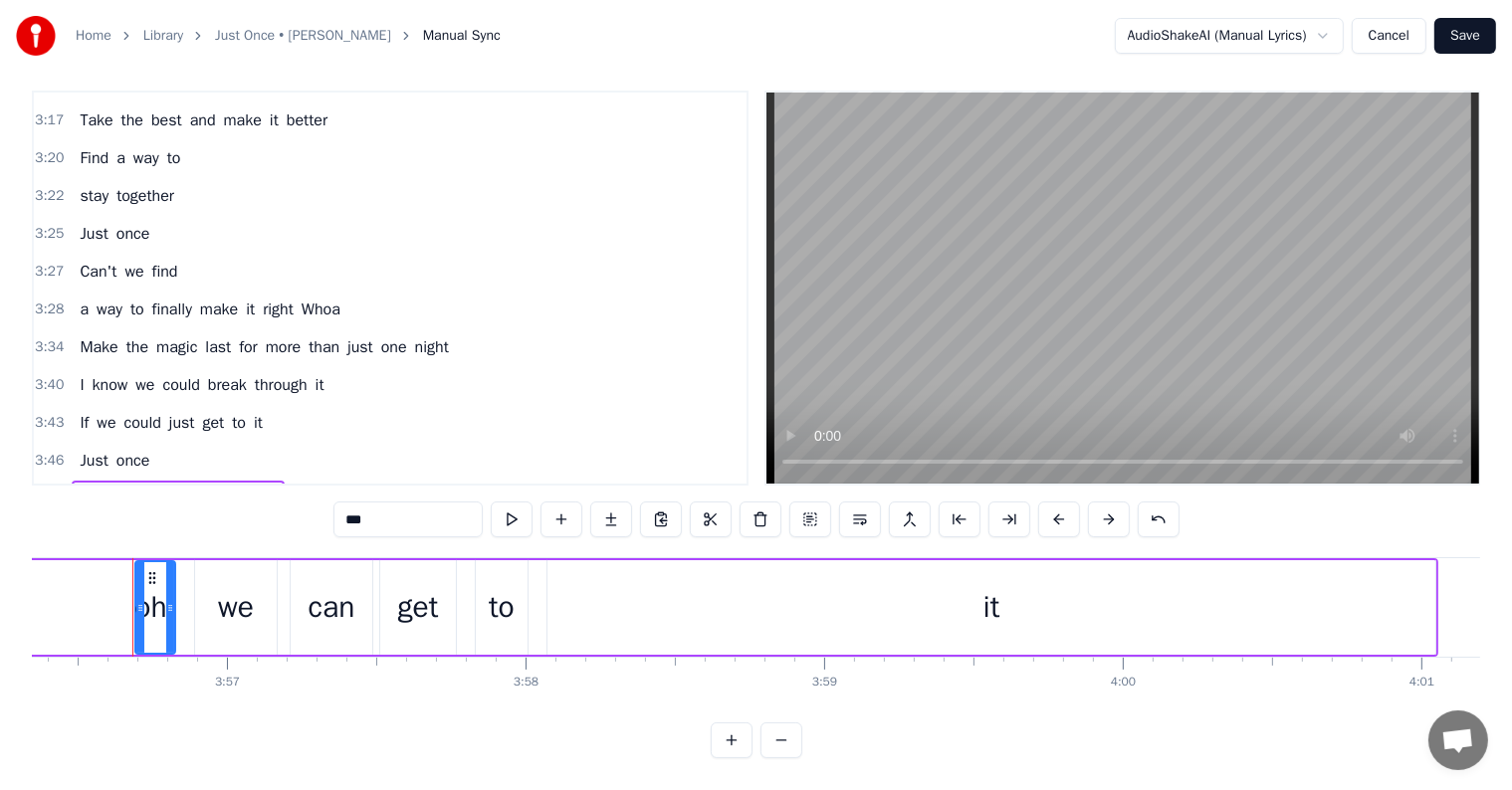 type on "**" 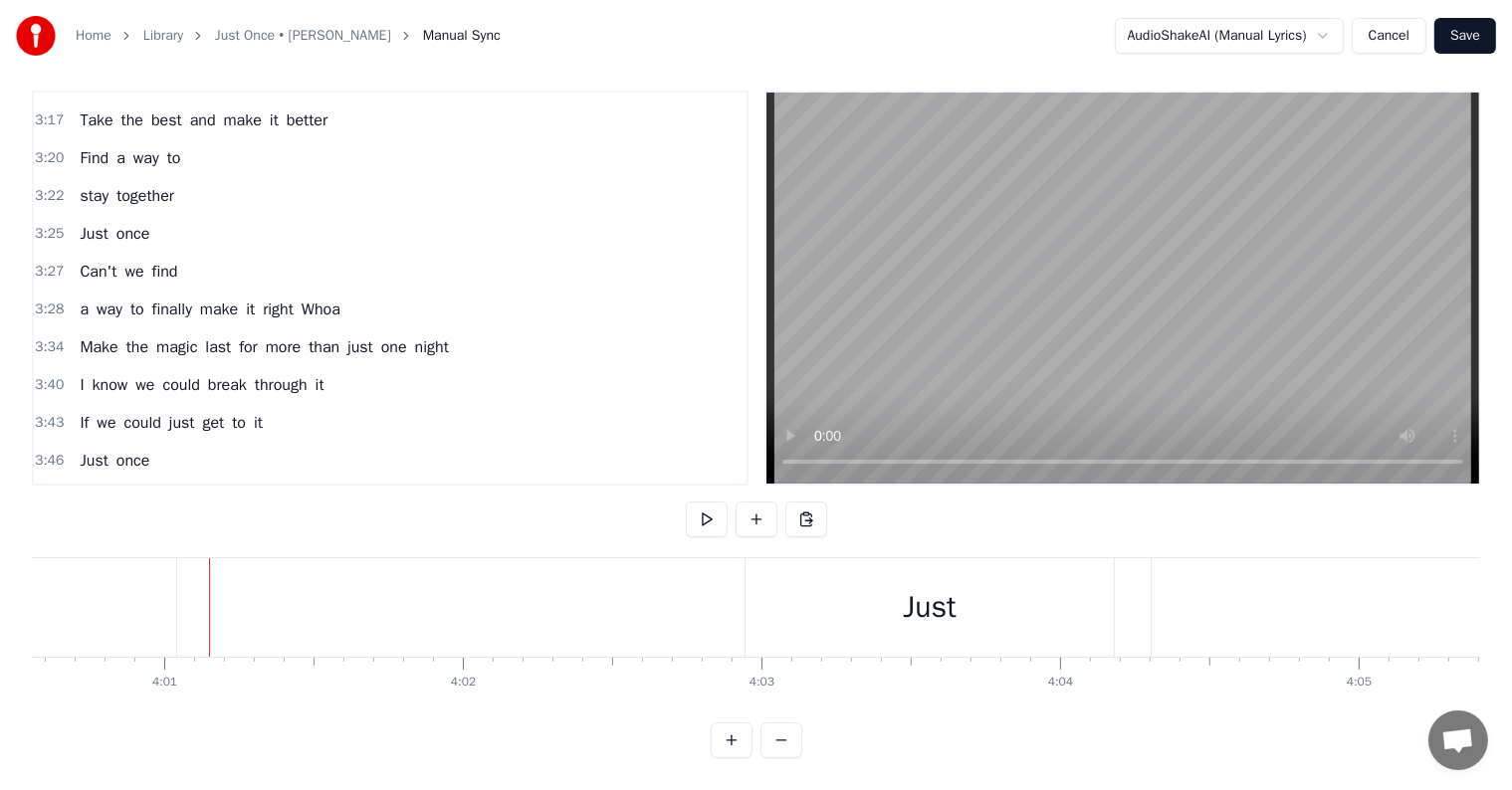 scroll, scrollTop: 0, scrollLeft: 71911, axis: horizontal 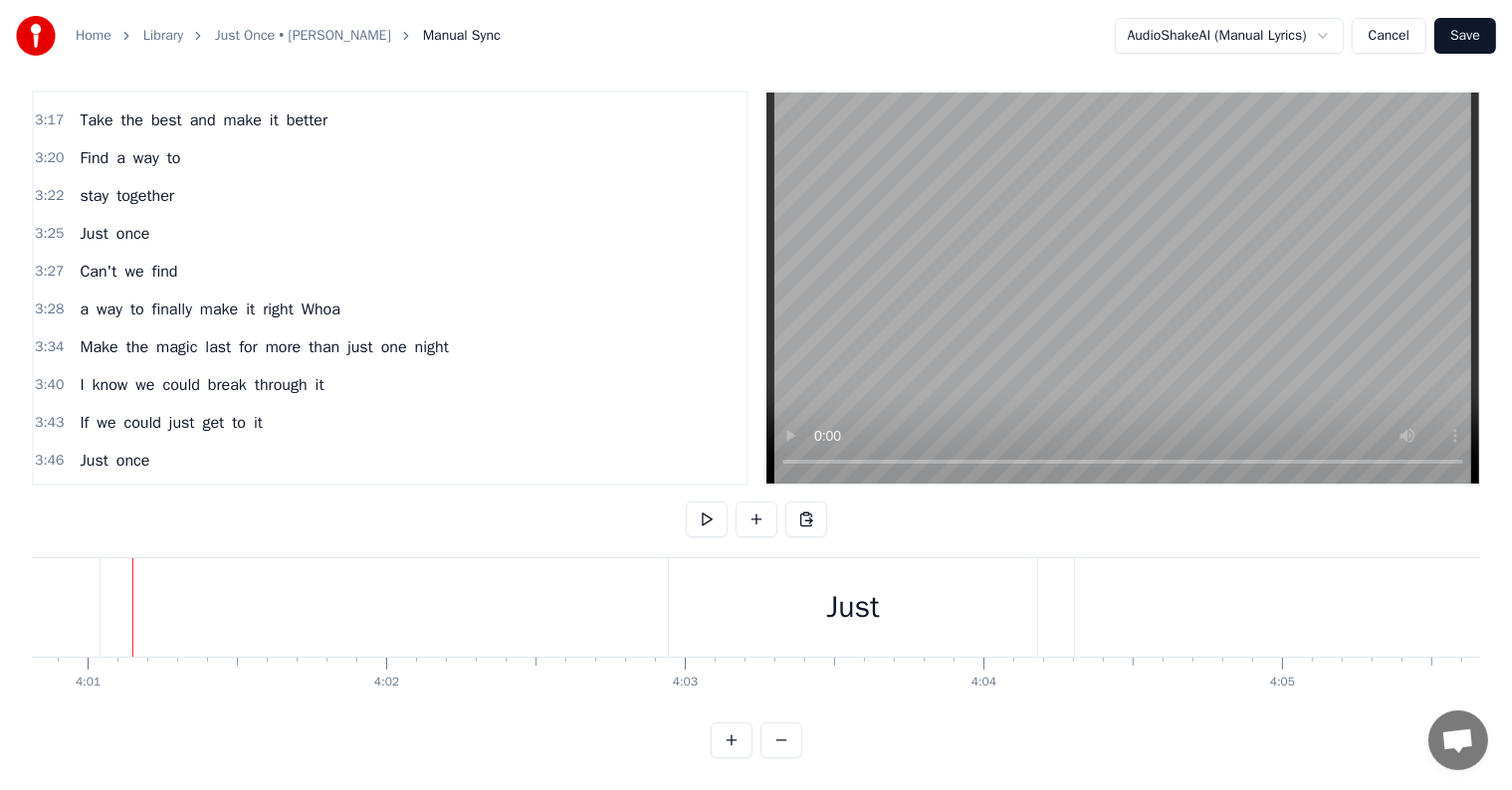 click on "it" at bounding box center [-344, 607] 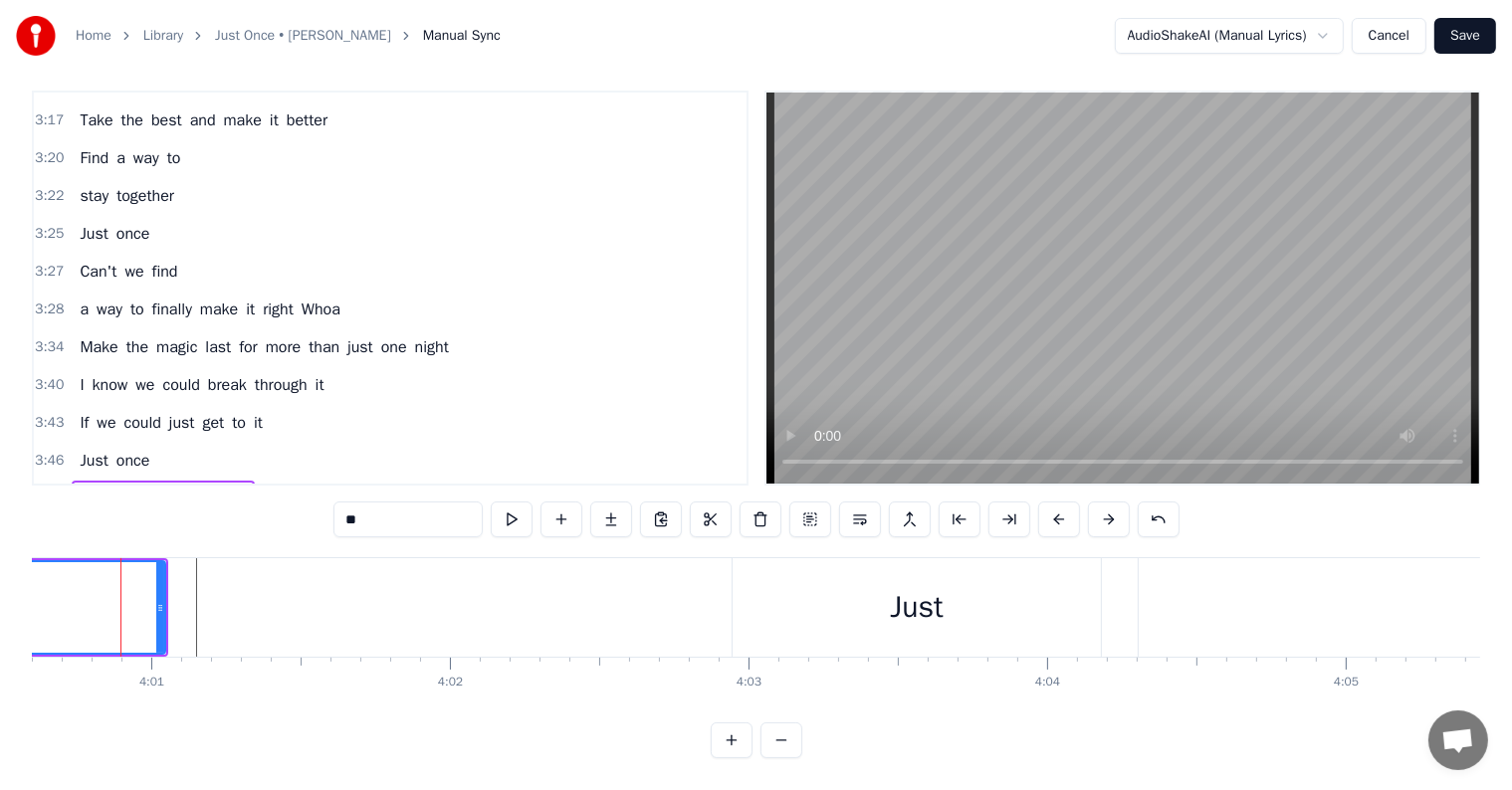 scroll, scrollTop: 0, scrollLeft: 71835, axis: horizontal 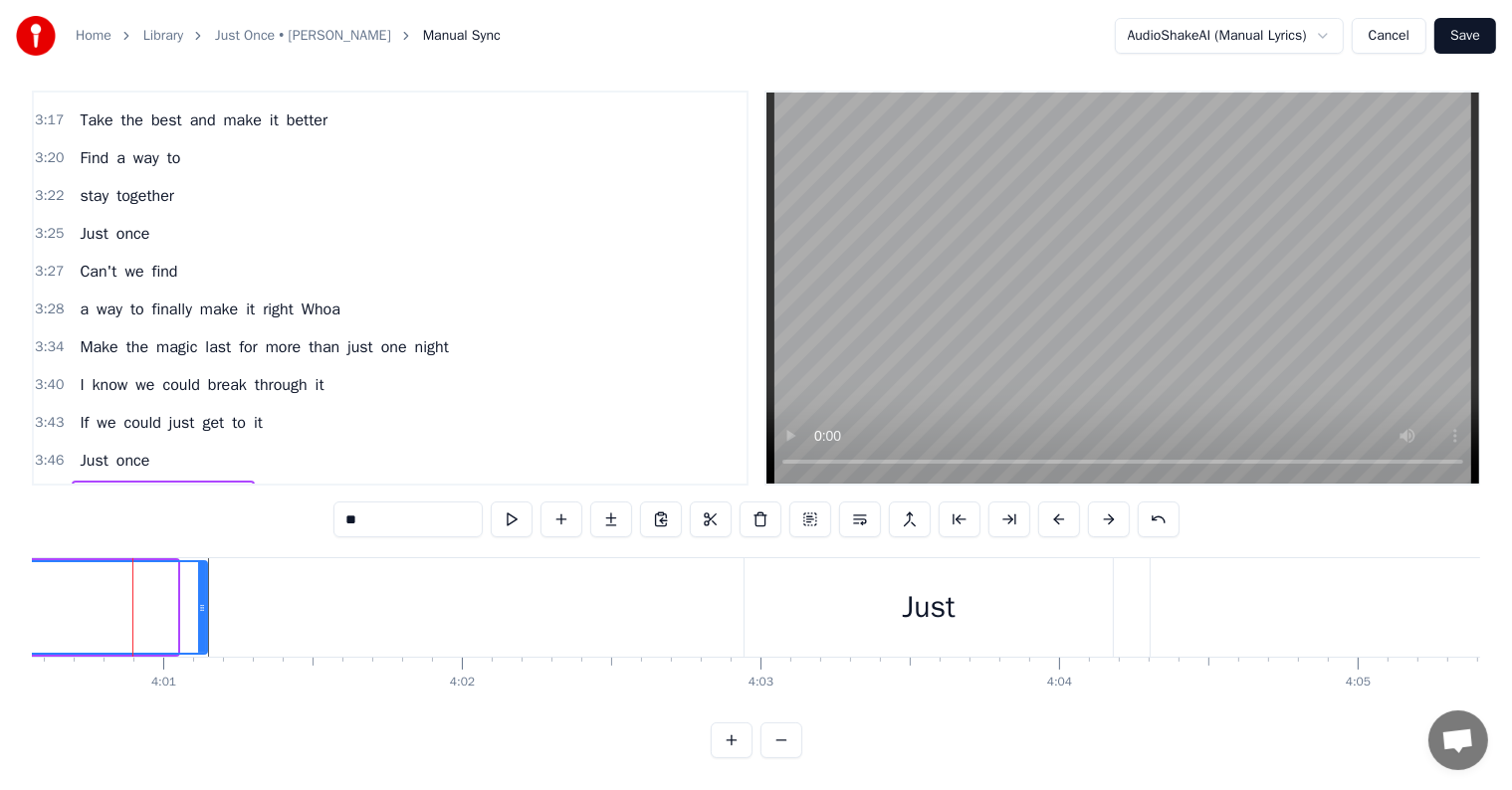drag, startPoint x: 171, startPoint y: 589, endPoint x: 202, endPoint y: 593, distance: 31.257 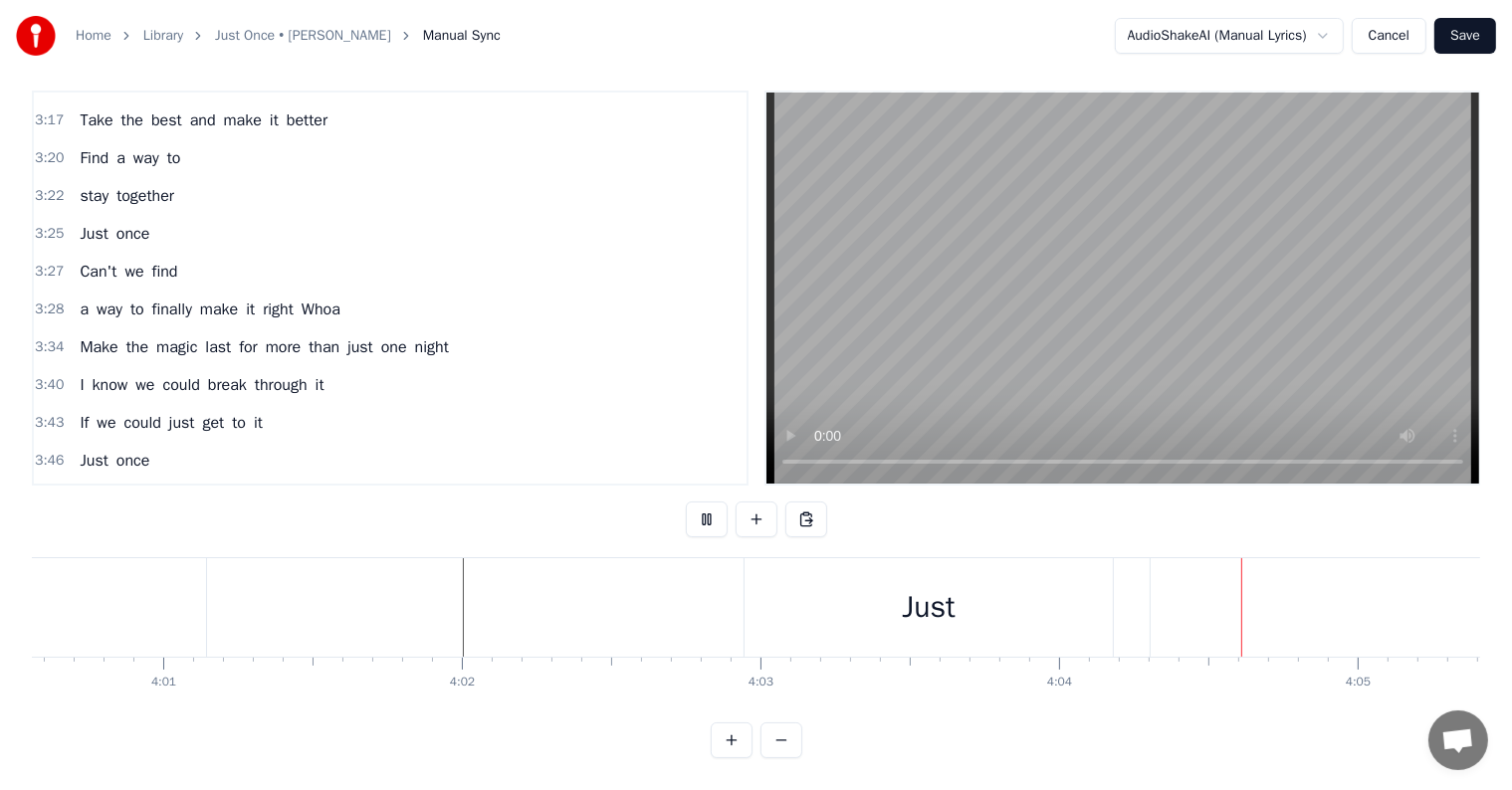 click on "Save" at bounding box center (1465, 36) 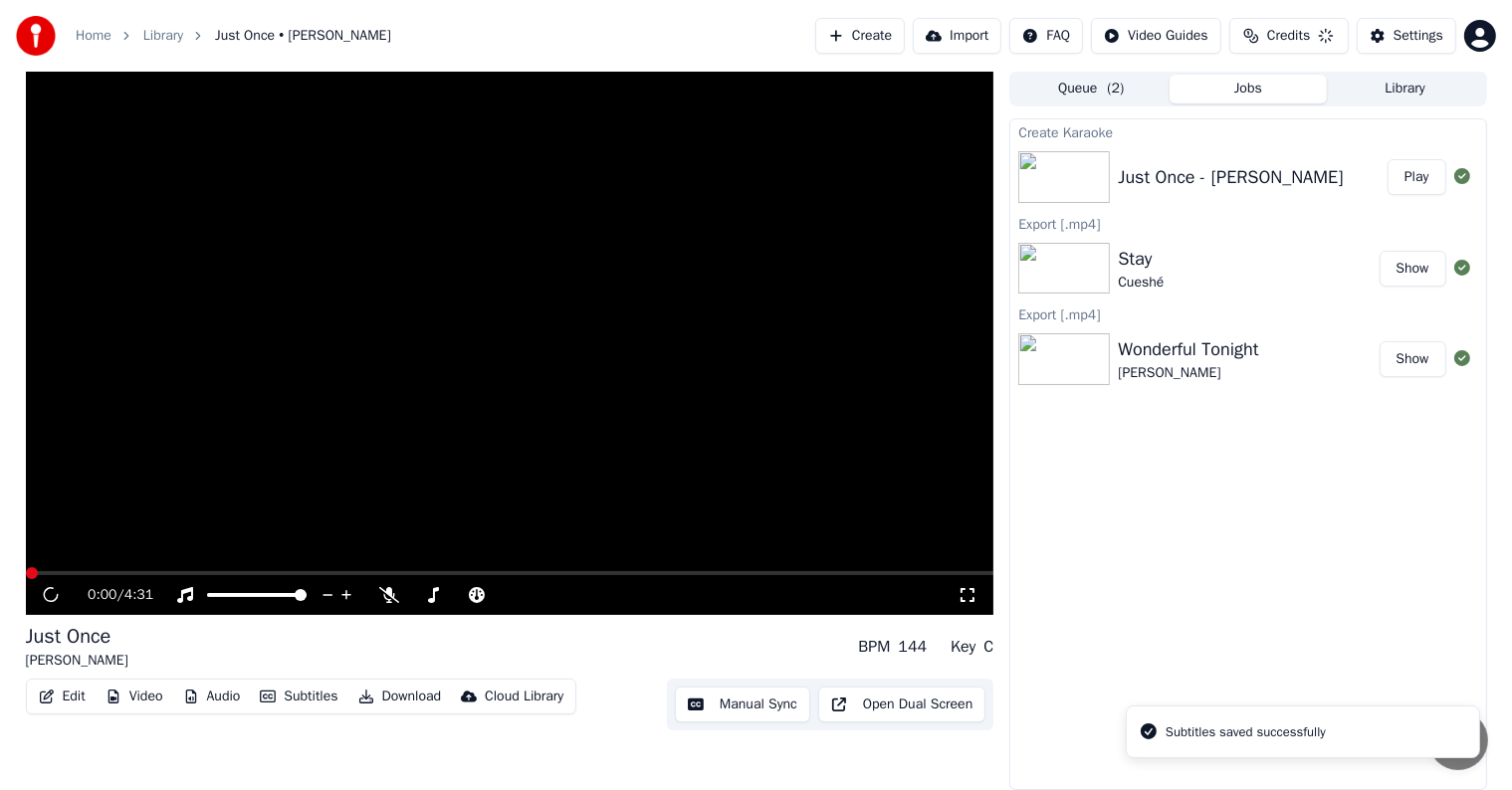 scroll, scrollTop: 1, scrollLeft: 0, axis: vertical 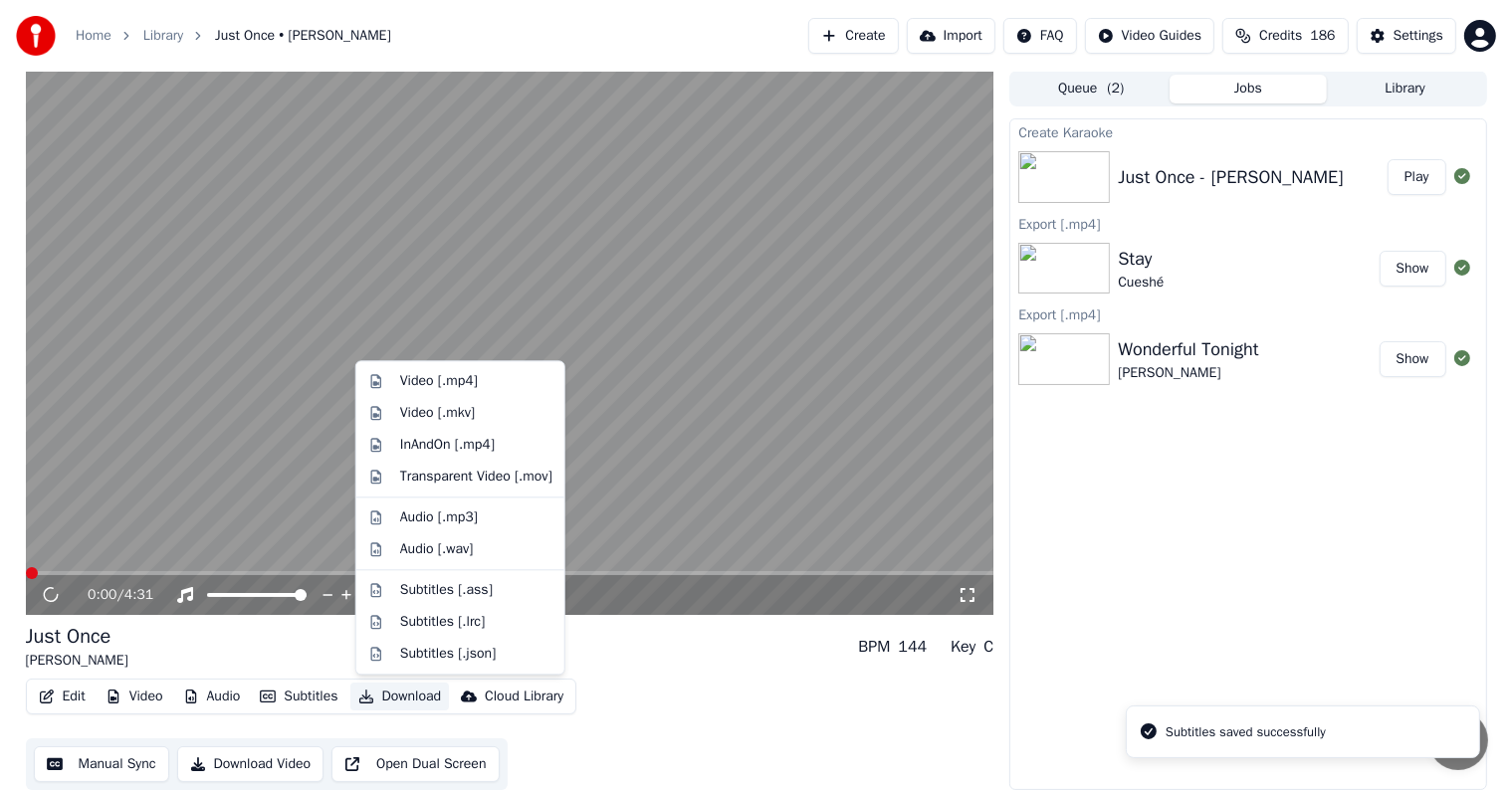 click on "Download" at bounding box center [400, 696] 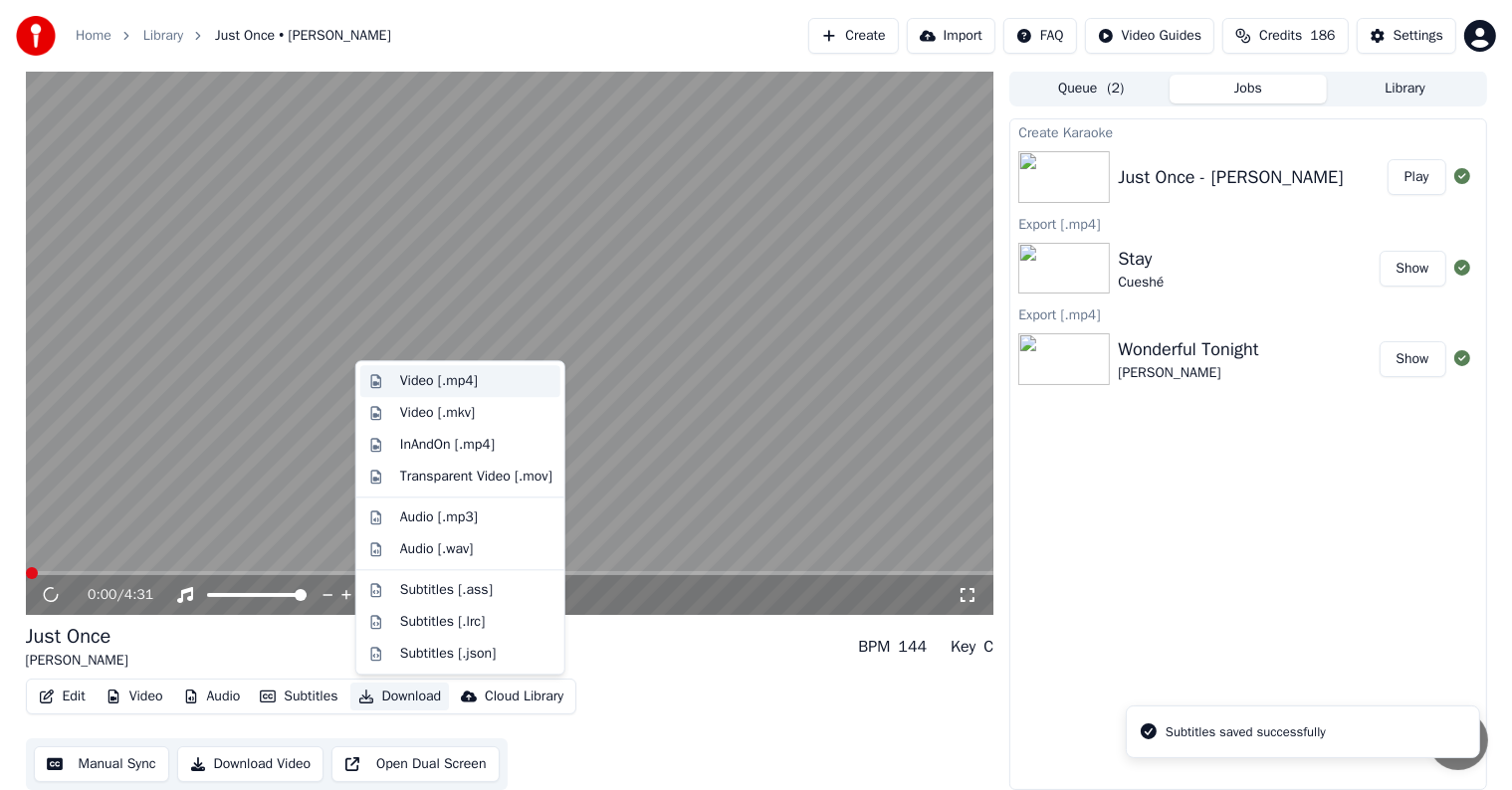 click on "Video [.mp4]" at bounding box center (439, 381) 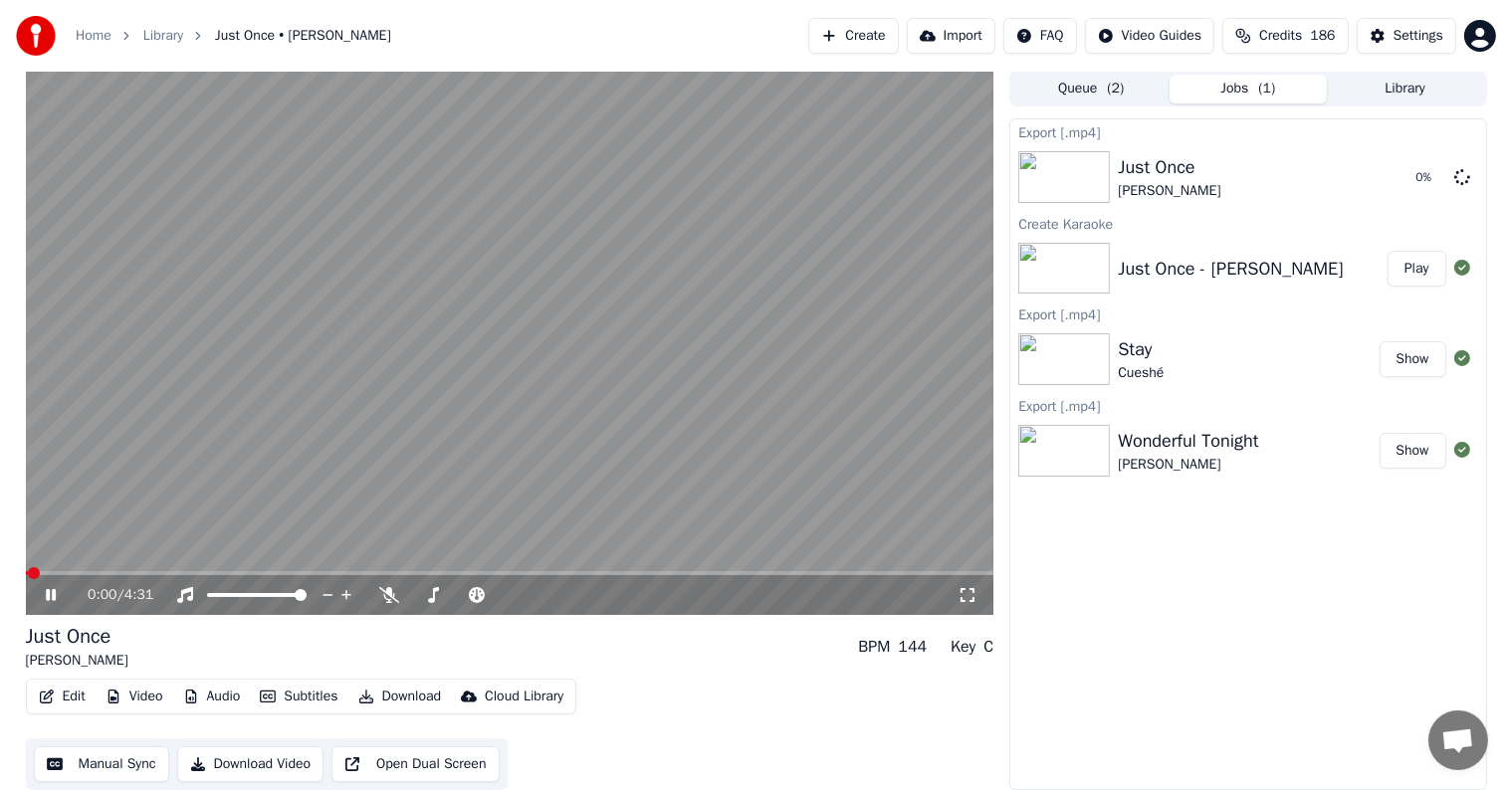 click 